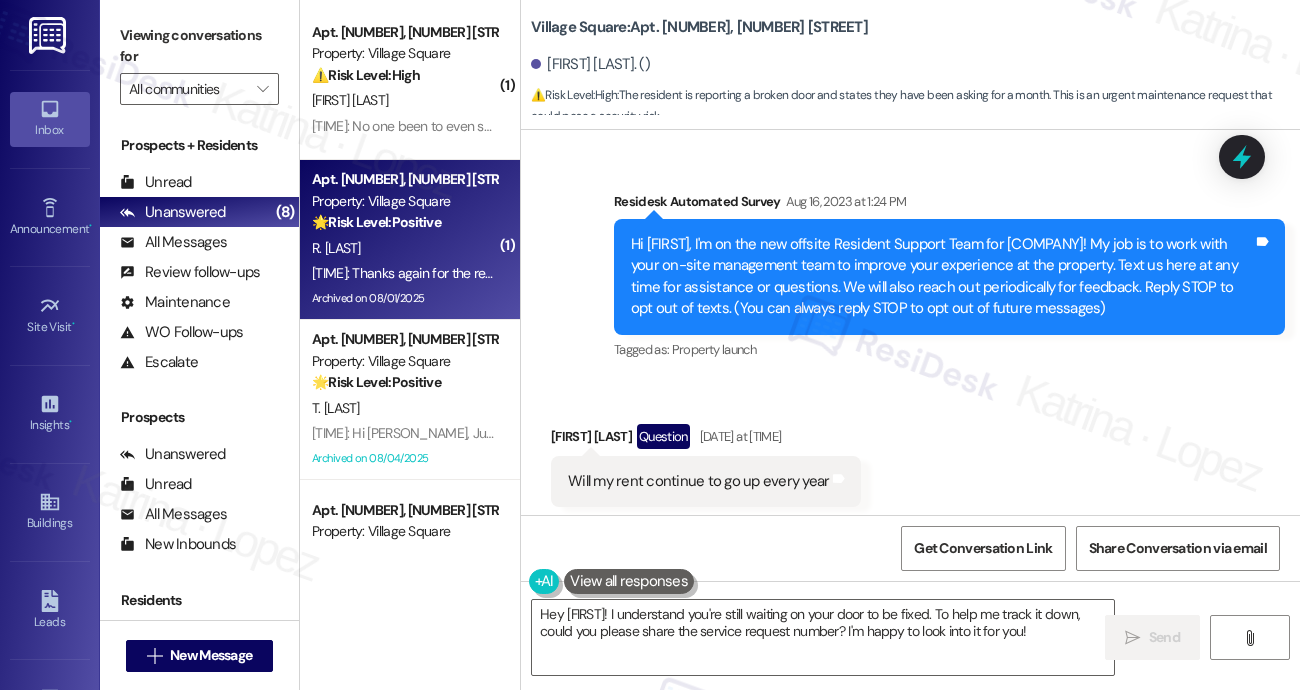 scroll, scrollTop: 0, scrollLeft: 0, axis: both 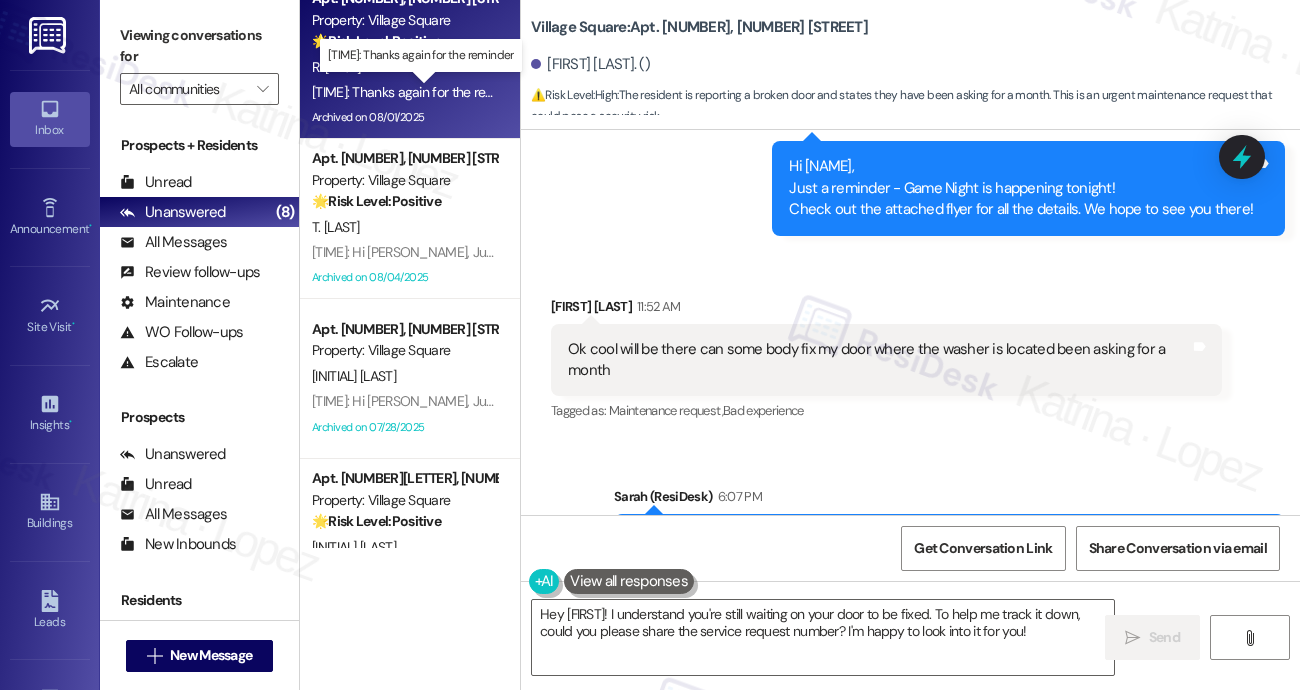 click on "[TIME]: Thanks again for the reminder [TIME]: Thanks again for the reminder" at bounding box center (419, 92) 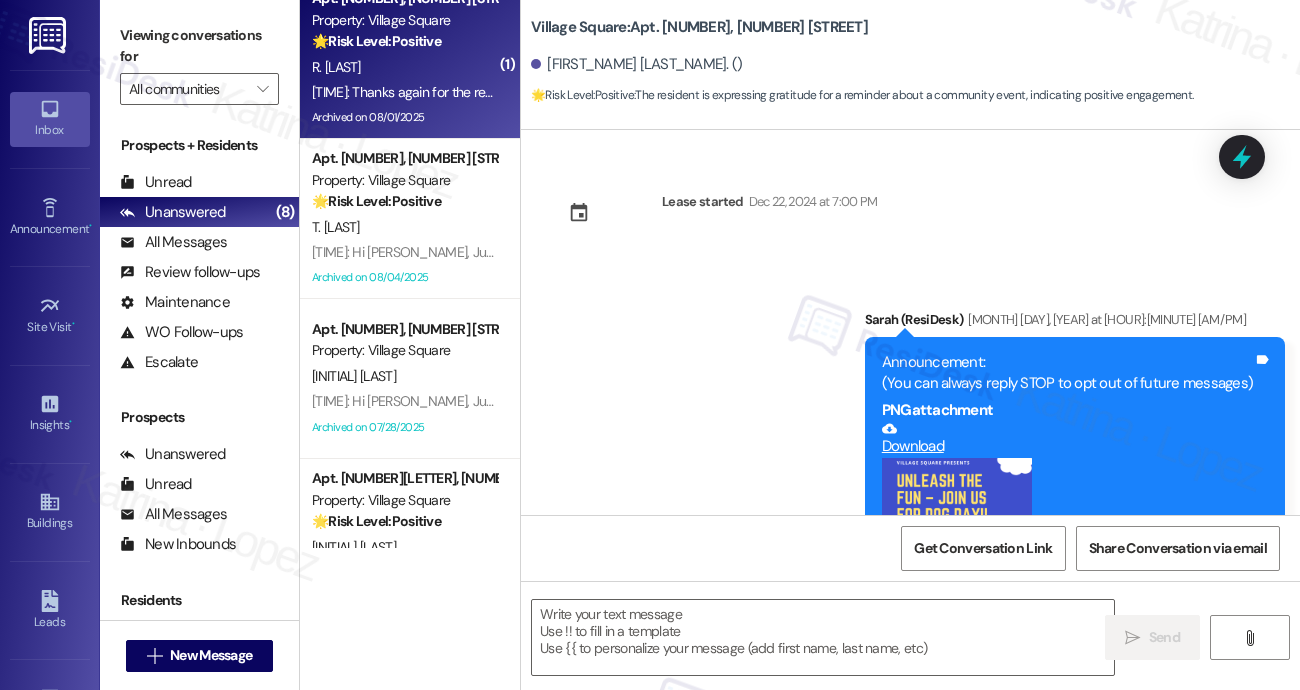scroll, scrollTop: 27992, scrollLeft: 0, axis: vertical 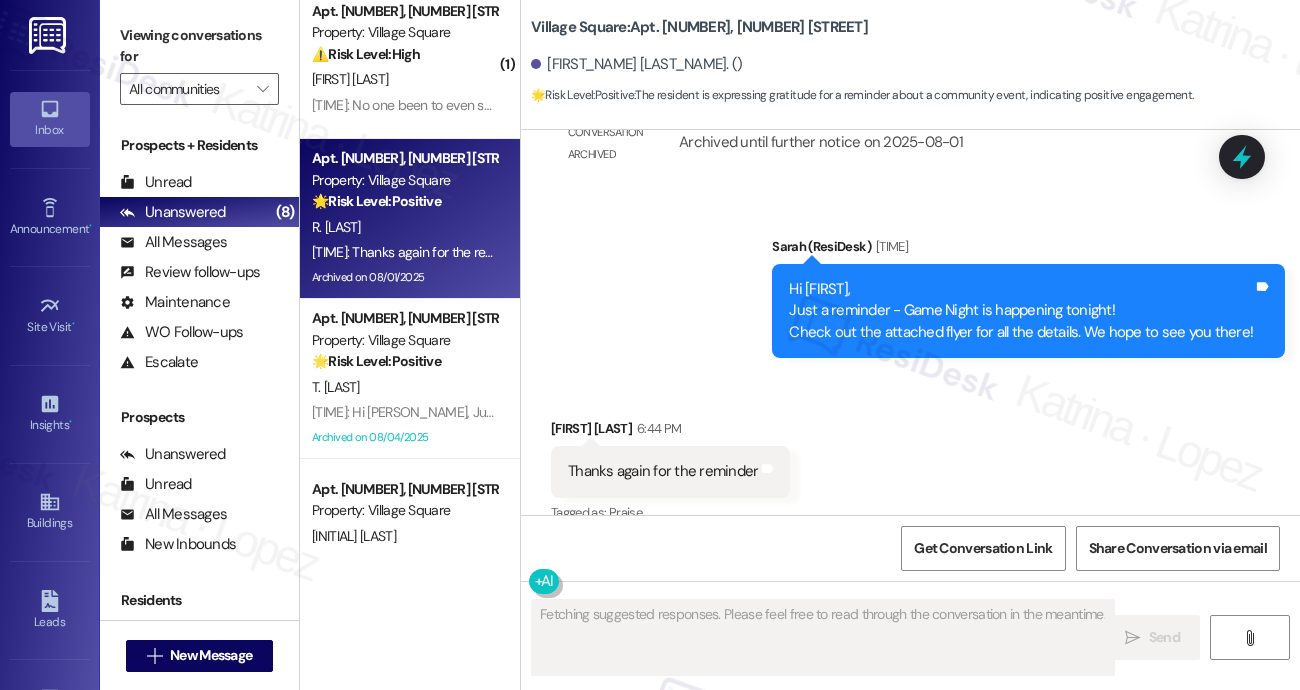 click on "Hi [PERSON_NAME],
Just a reminder - Game Night is happening tonight!
Check out the attached flyer for all the details. We hope to see you there!" at bounding box center (1021, 311) 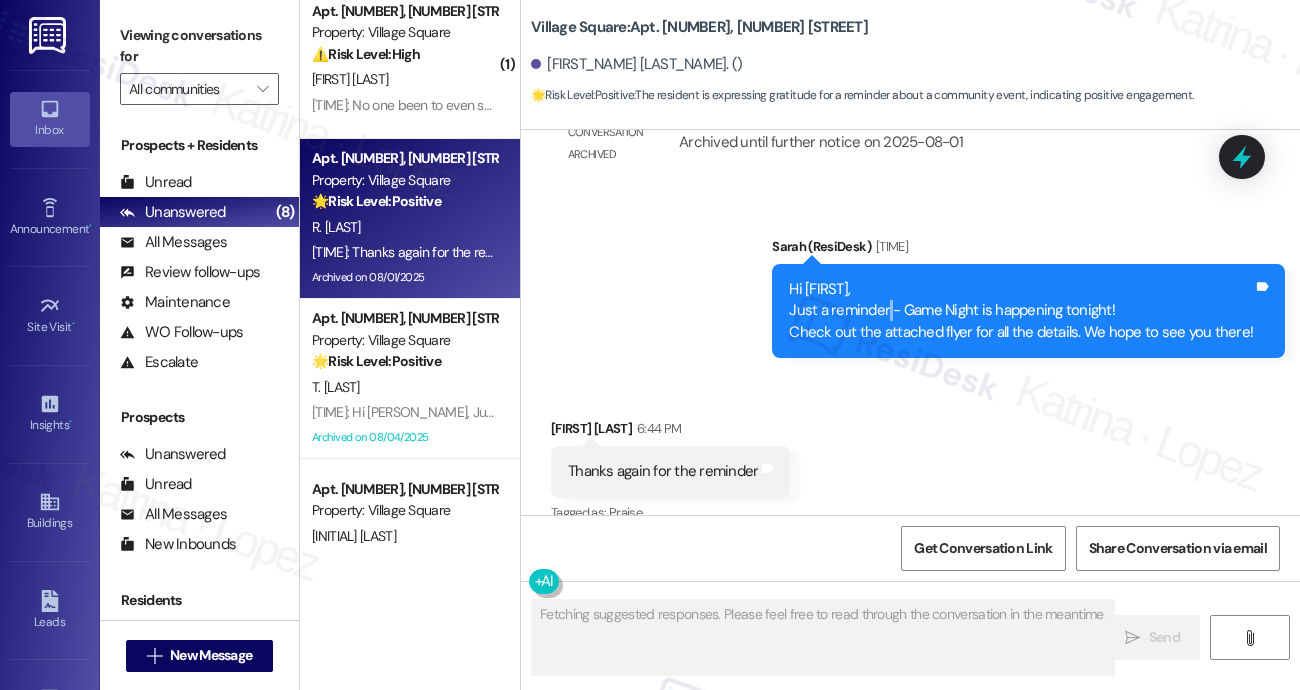 click on "Hi [PERSON_NAME],
Just a reminder - Game Night is happening tonight!
Check out the attached flyer for all the details. We hope to see you there!" at bounding box center [1021, 311] 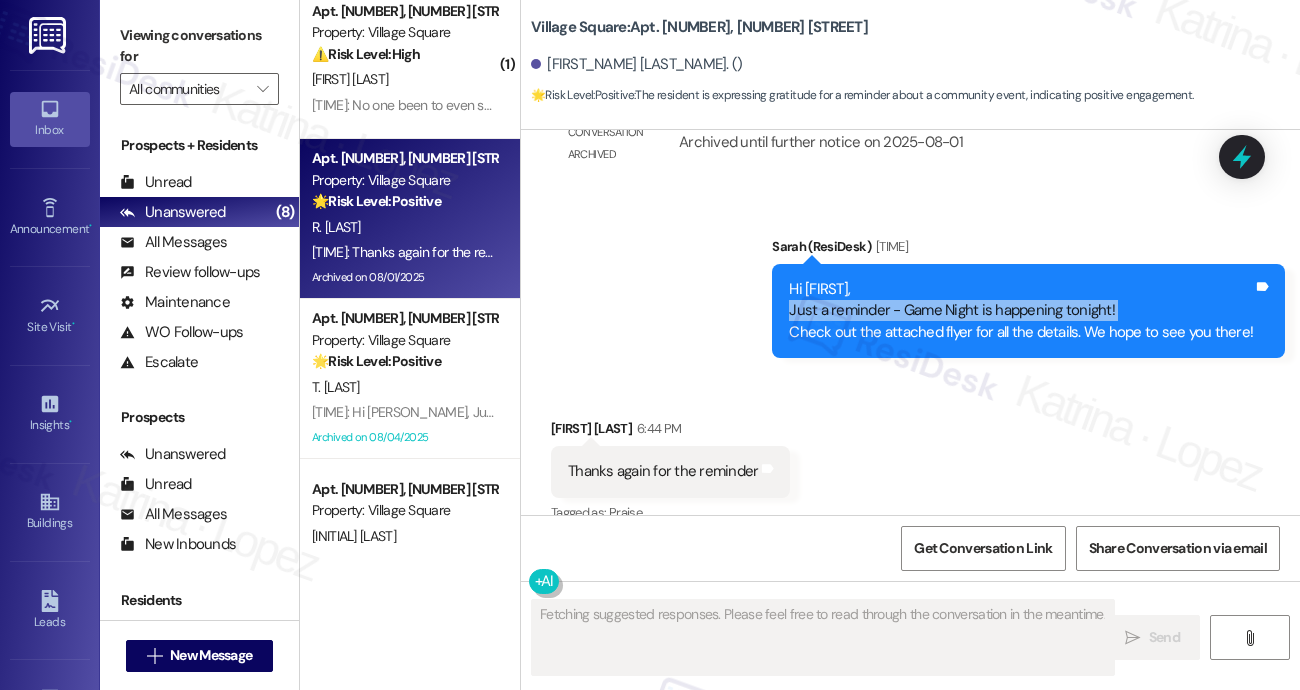 click on "Hi [PERSON_NAME],
Just a reminder - Game Night is happening tonight!
Check out the attached flyer for all the details. We hope to see you there!" at bounding box center (1021, 311) 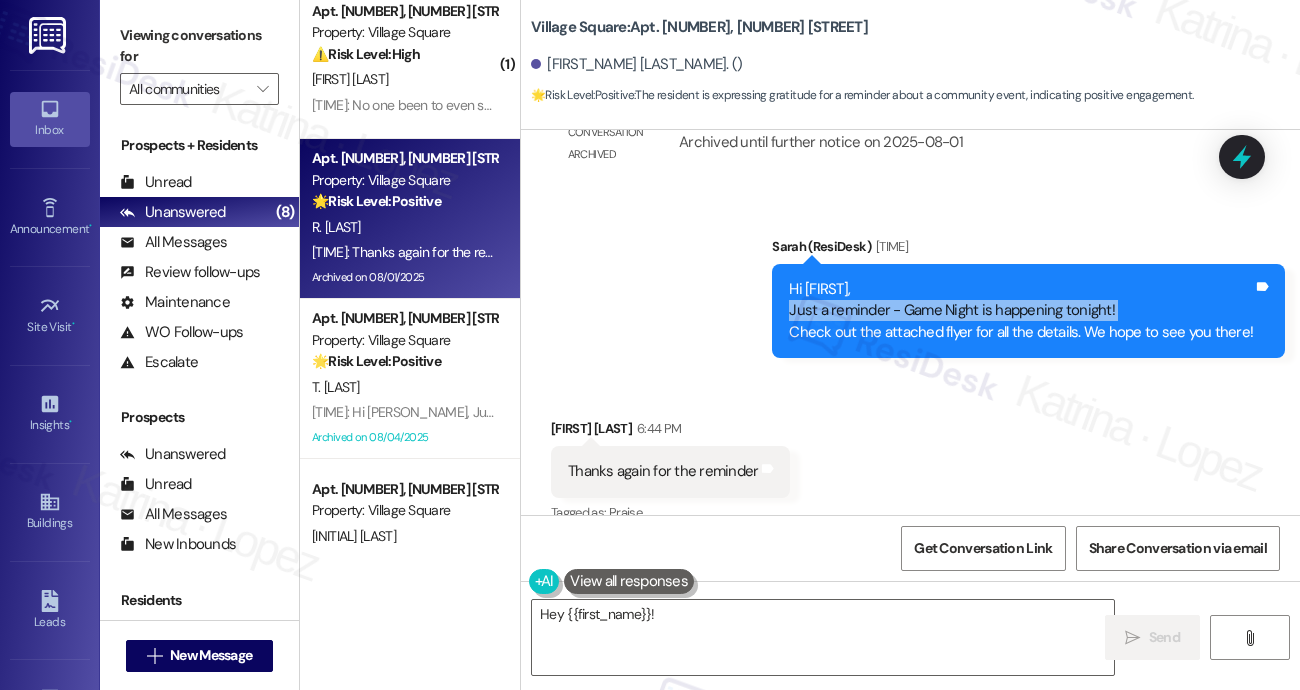 scroll, scrollTop: 27692, scrollLeft: 0, axis: vertical 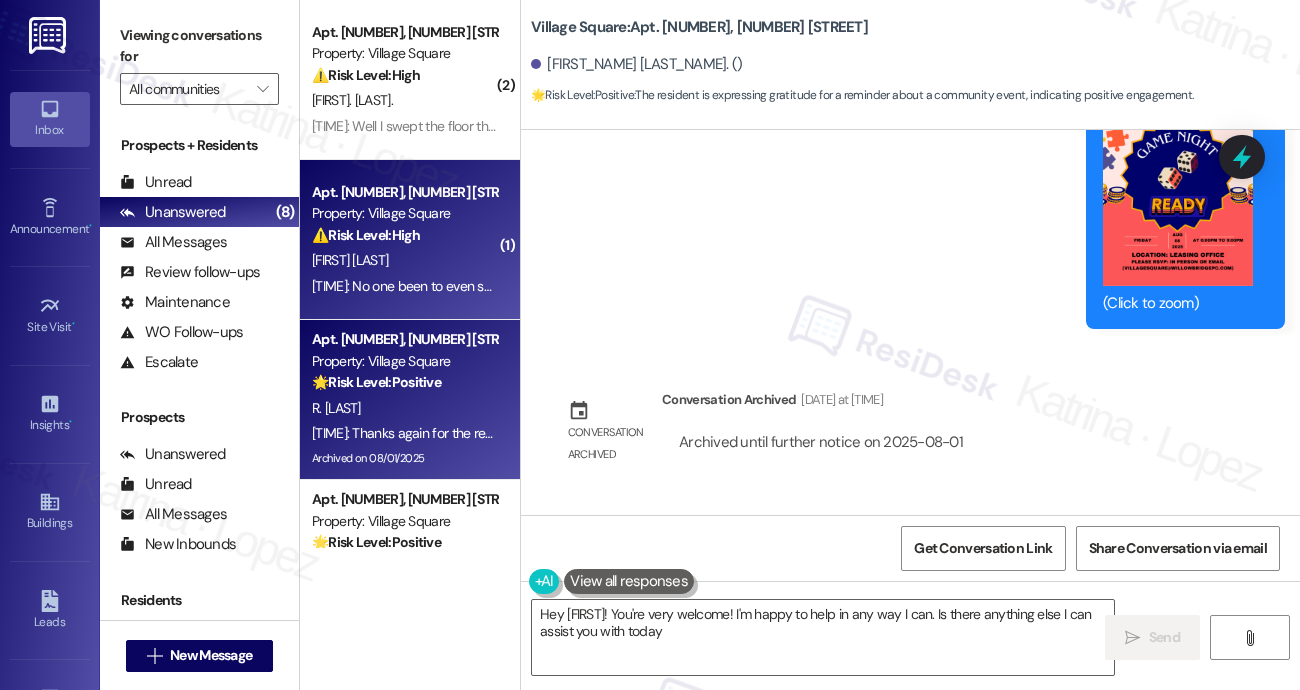 type on "Hey [FIRST]! You're very welcome! I'm happy to help in any way I can. Is there anything else I can assist you with today?" 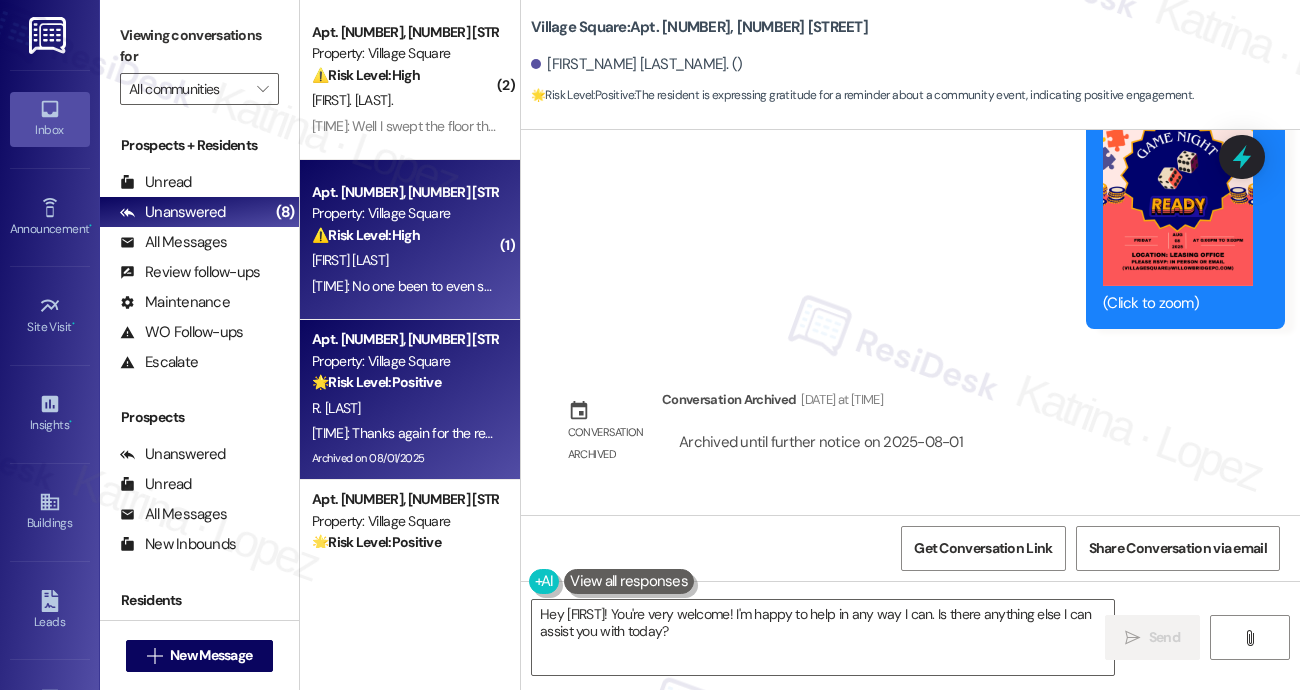 click on "Property: Village Square" at bounding box center (404, 213) 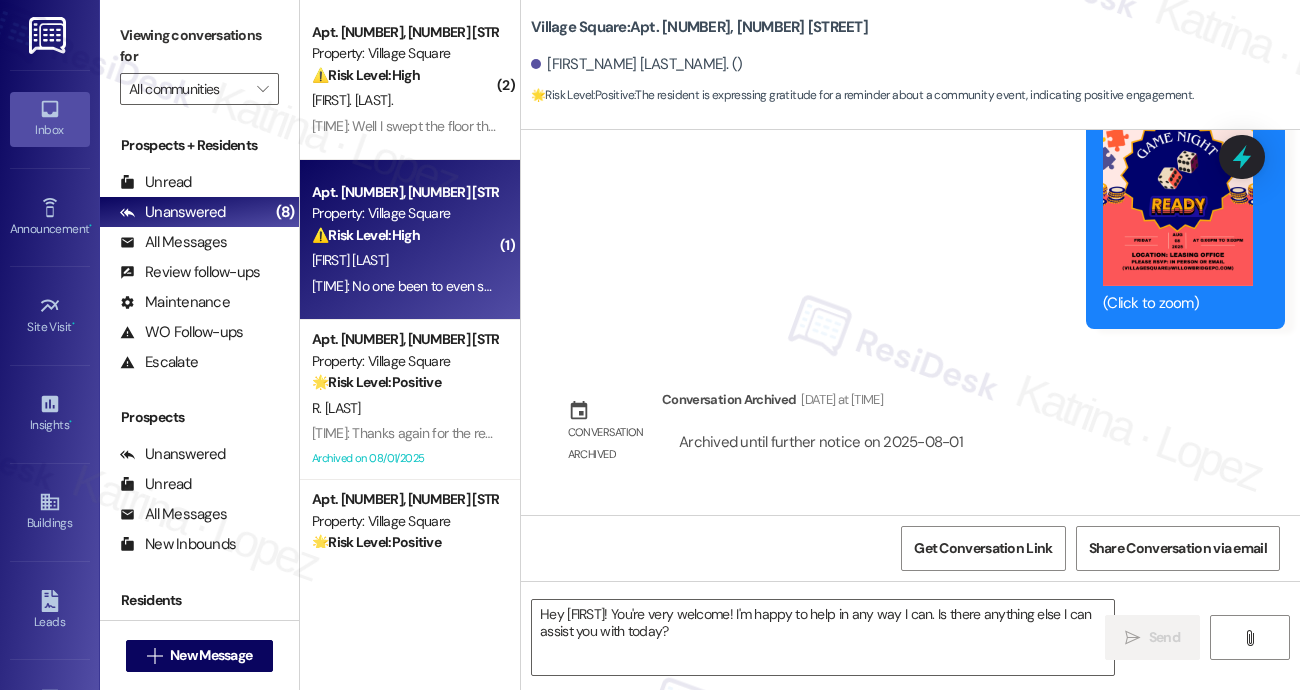 type on "Fetching suggested responses. Please feel free to read through the conversation in the meantime." 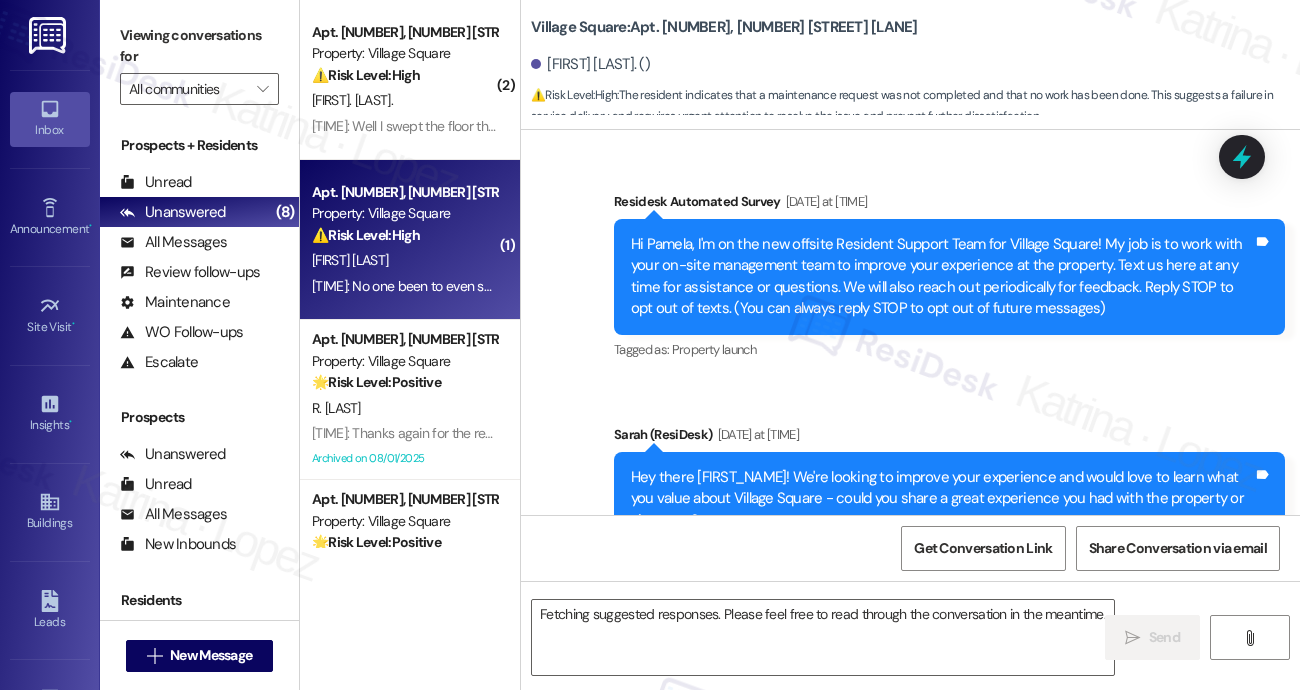 scroll, scrollTop: 18091, scrollLeft: 0, axis: vertical 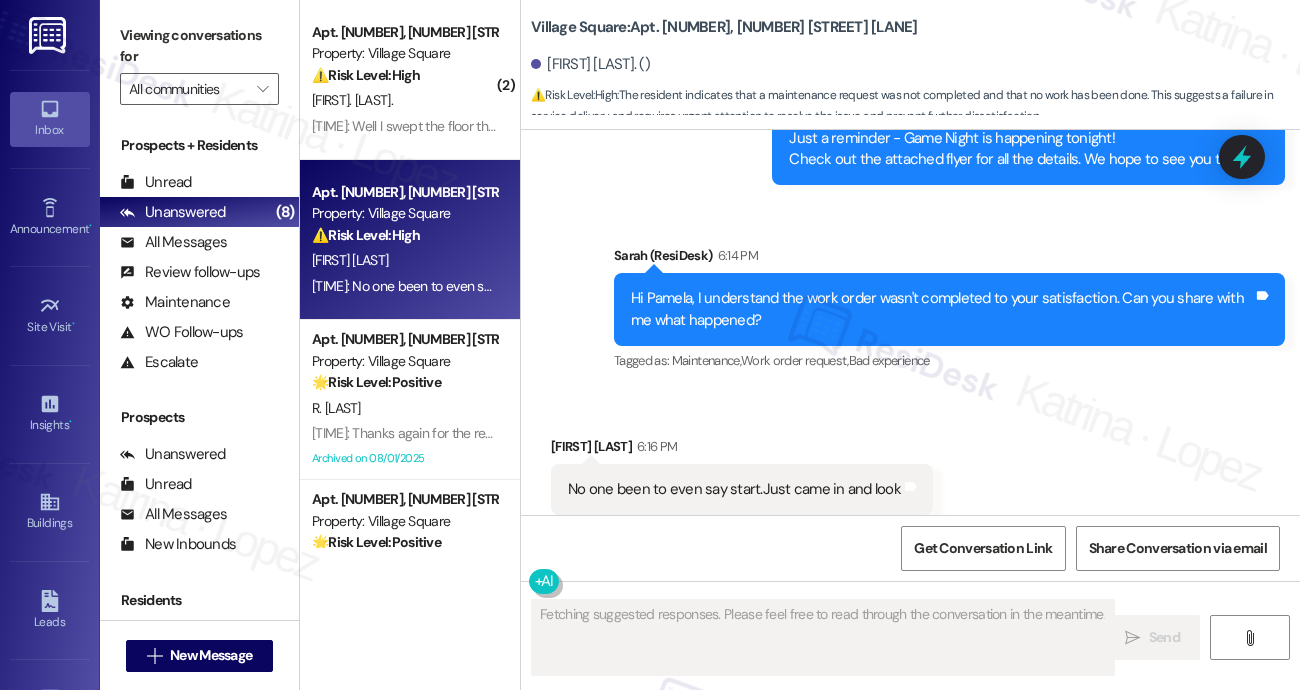 click on "No one been to even say start.Just came in and look  Tags and notes" at bounding box center (742, 489) 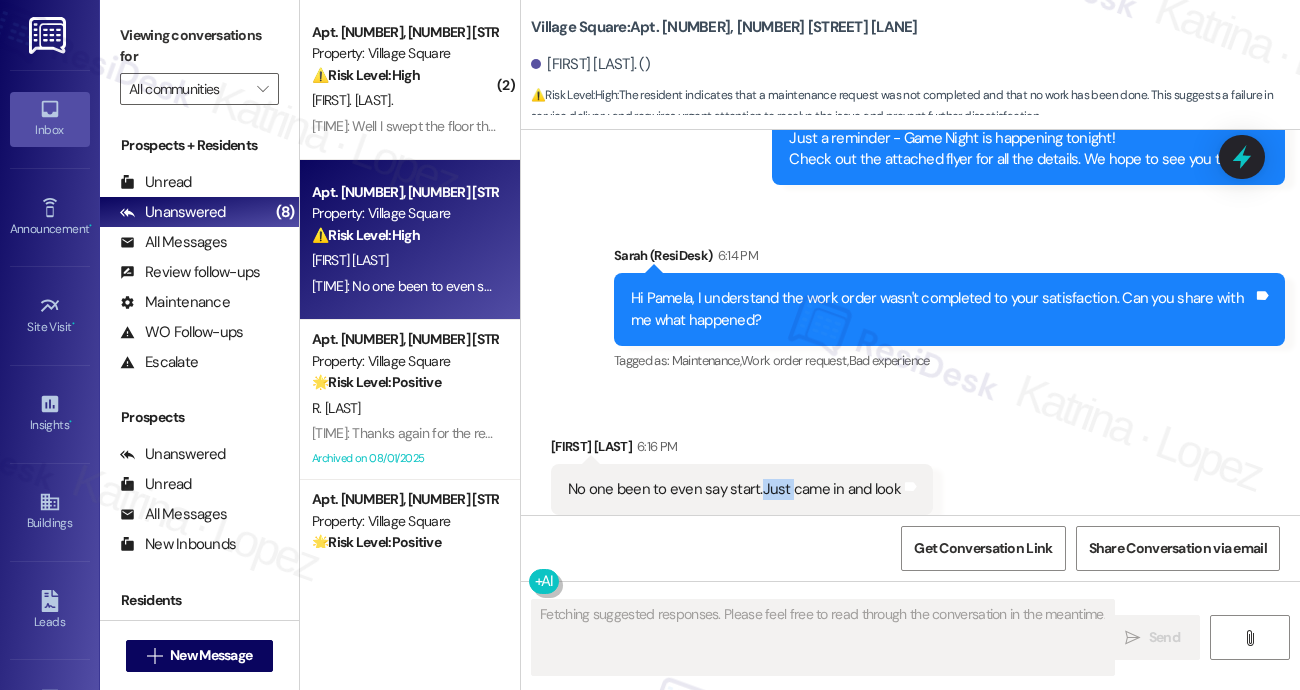 click on "No one been to even say start.Just came in and look  Tags and notes" at bounding box center [742, 489] 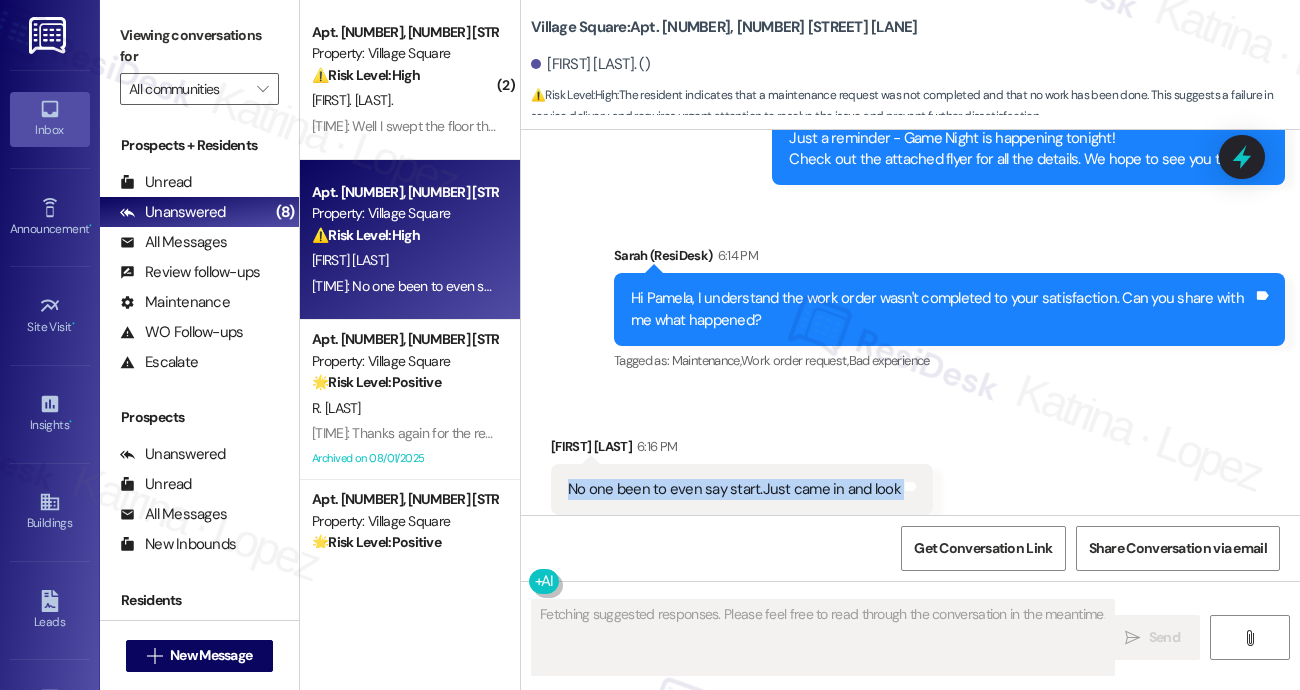 click on "No one been to even say start.Just came in and look  Tags and notes" at bounding box center [742, 489] 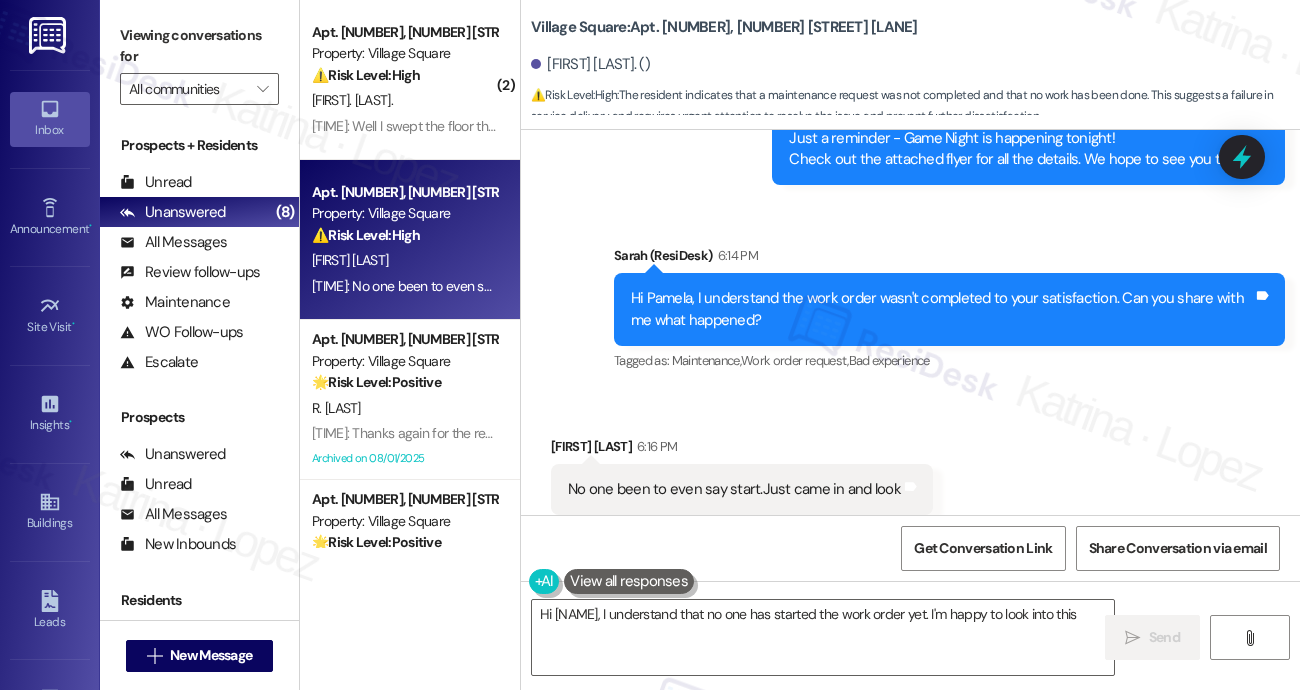 click on "Hi Pamela, I understand the work order wasn't completed to your satisfaction. Can you share with me what happened?" at bounding box center (942, 309) 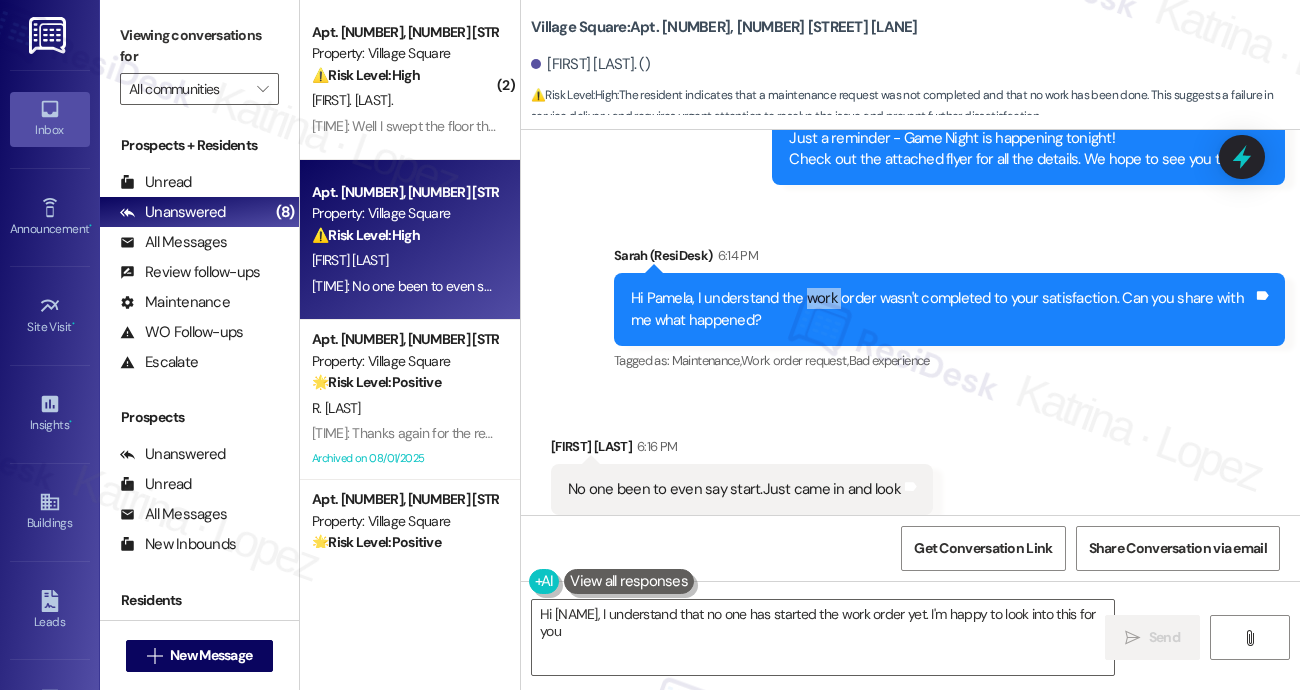 click on "Hi Pamela, I understand the work order wasn't completed to your satisfaction. Can you share with me what happened?" at bounding box center (942, 309) 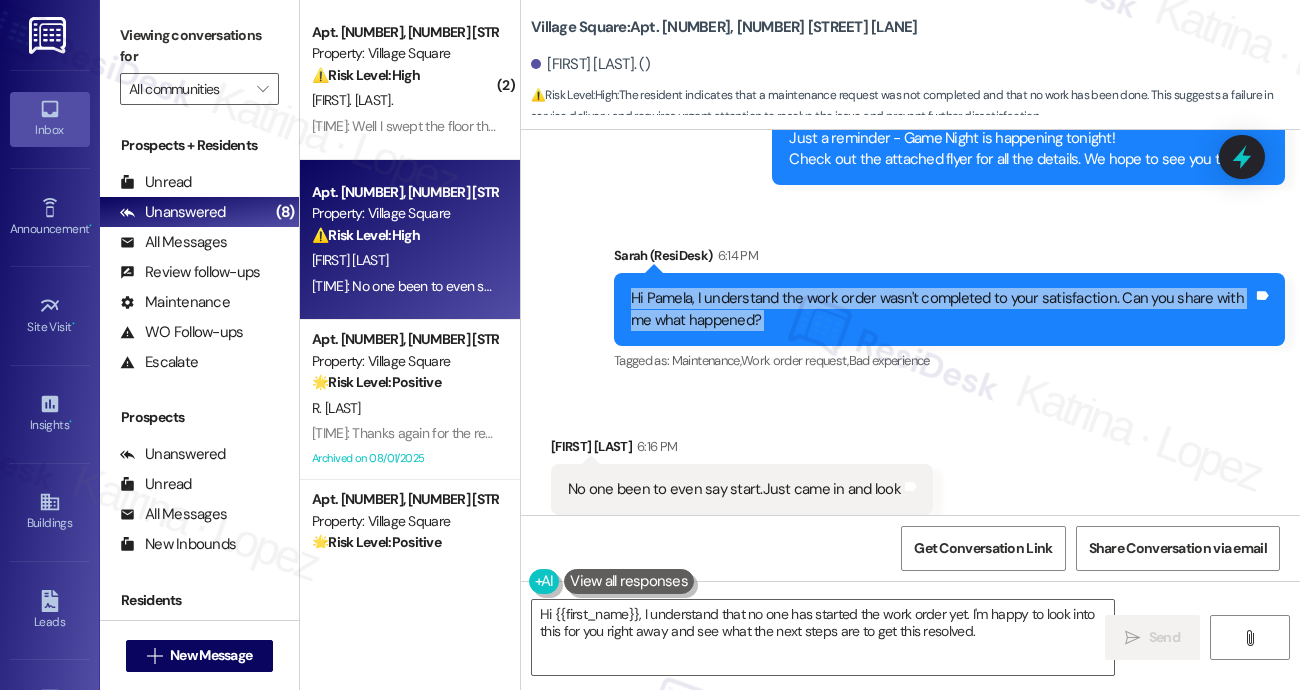 click on "Hi Pamela, I understand the work order wasn't completed to your satisfaction. Can you share with me what happened?" at bounding box center [942, 309] 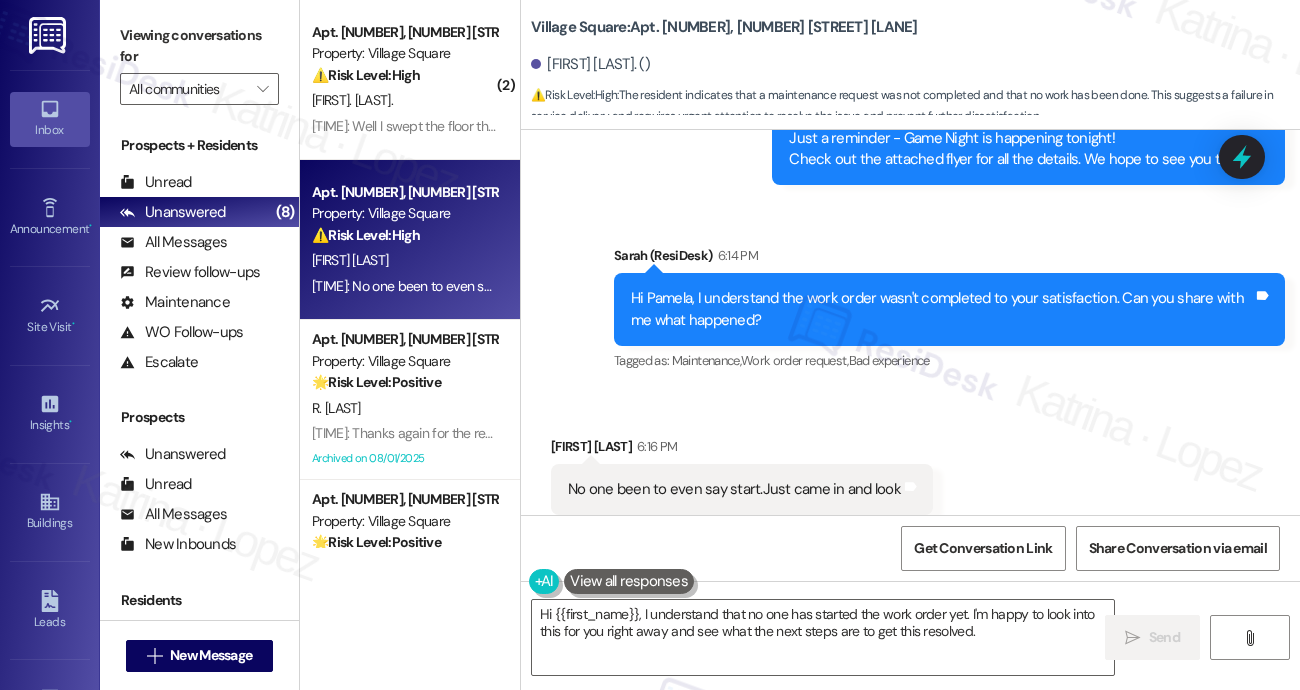 click on "No one been to even say start.Just came in and look" at bounding box center [734, 489] 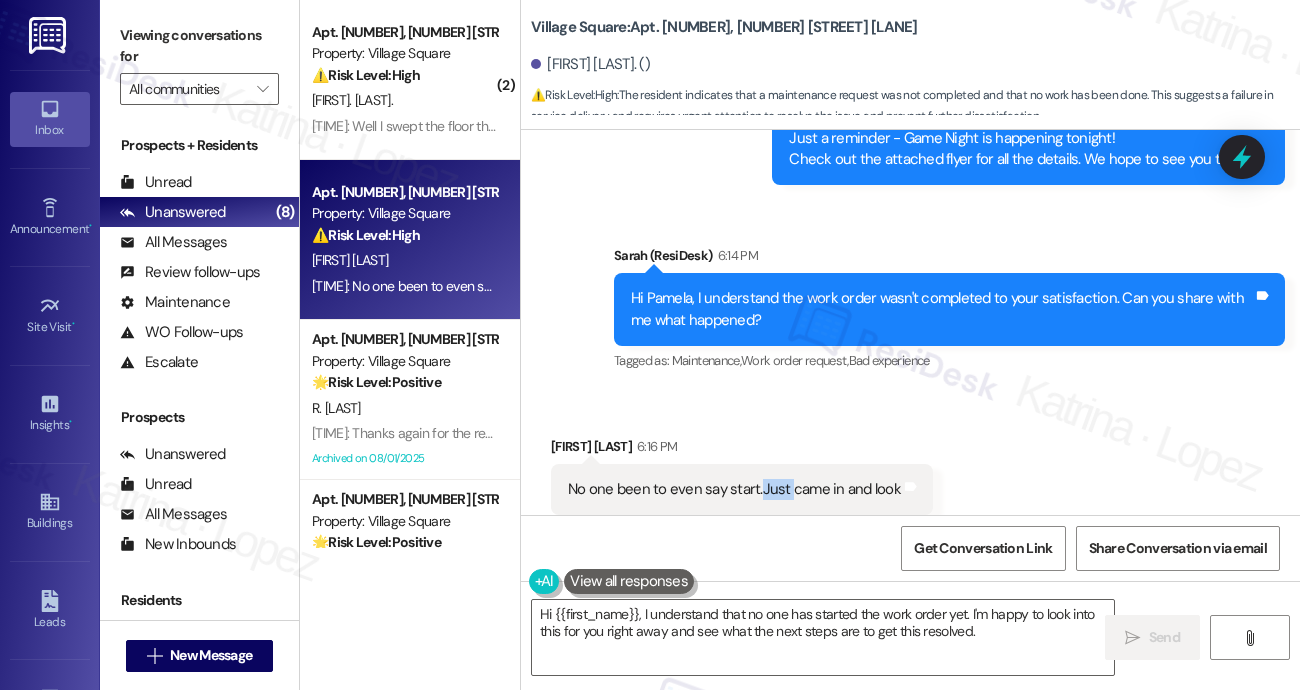 click on "No one been to even say start.Just came in and look" at bounding box center [734, 489] 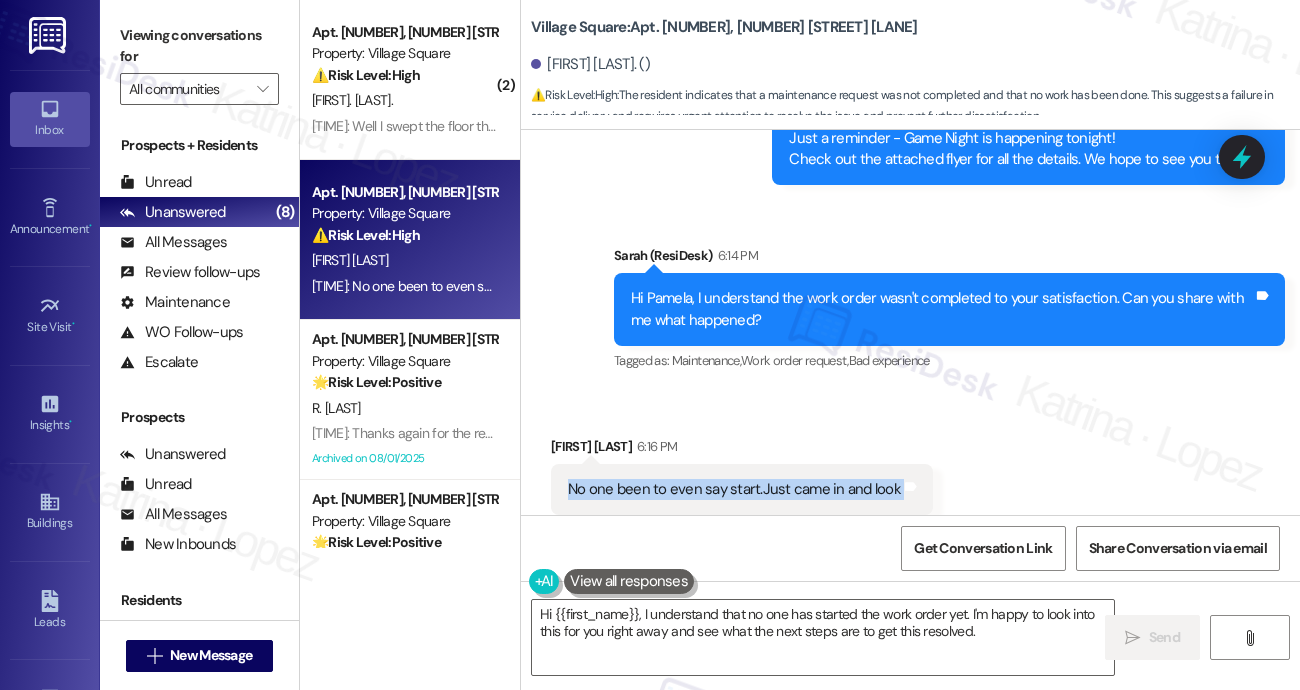 click on "No one been to even say start.Just came in and look" at bounding box center (734, 489) 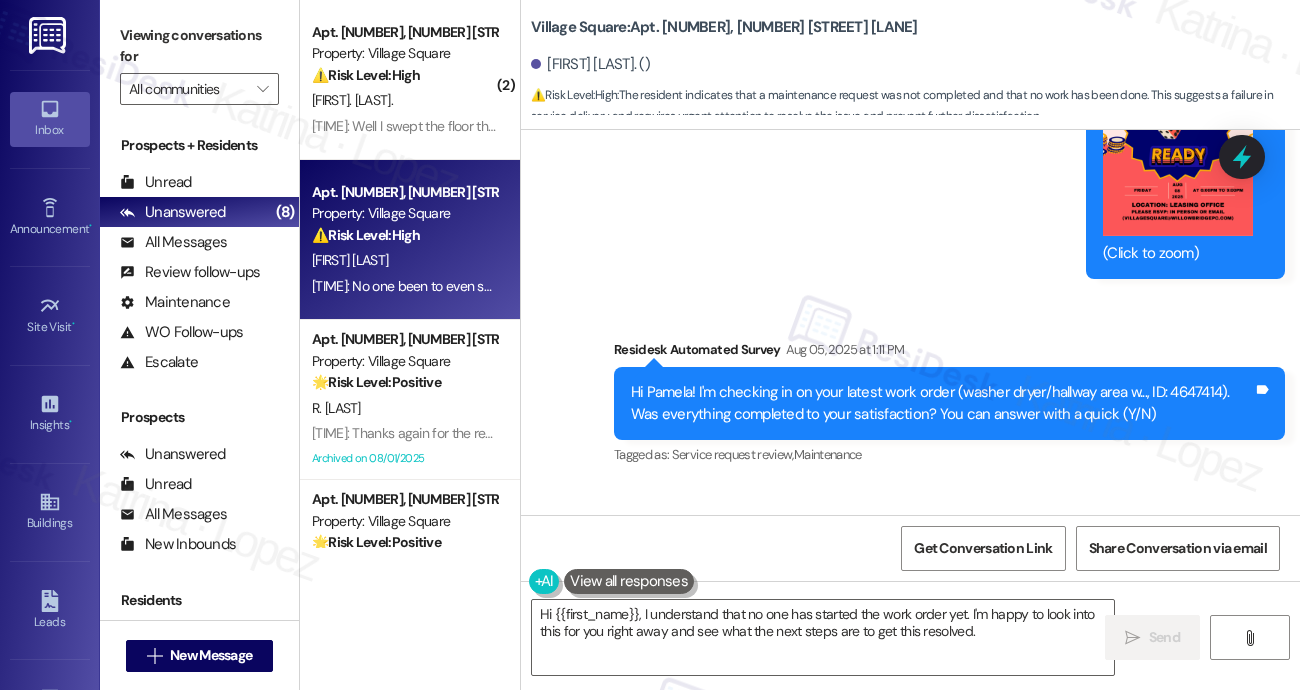 scroll, scrollTop: 17591, scrollLeft: 0, axis: vertical 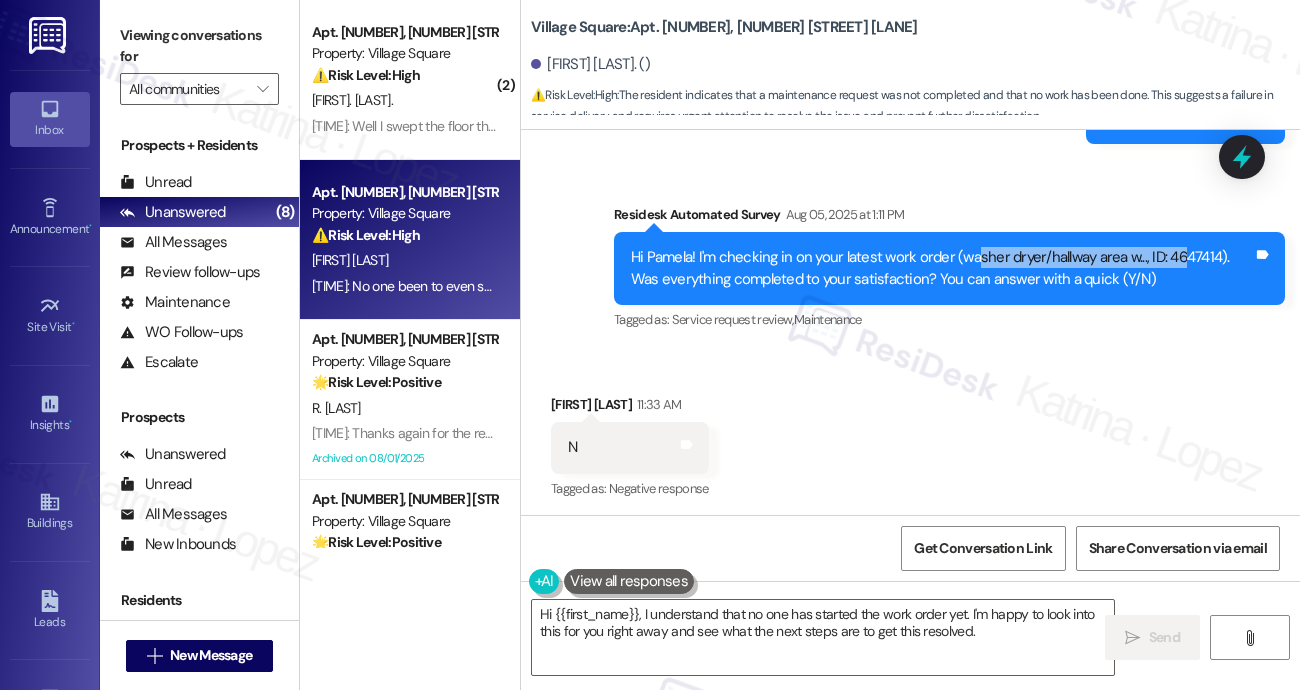 drag, startPoint x: 971, startPoint y: 205, endPoint x: 1180, endPoint y: 213, distance: 209.15306 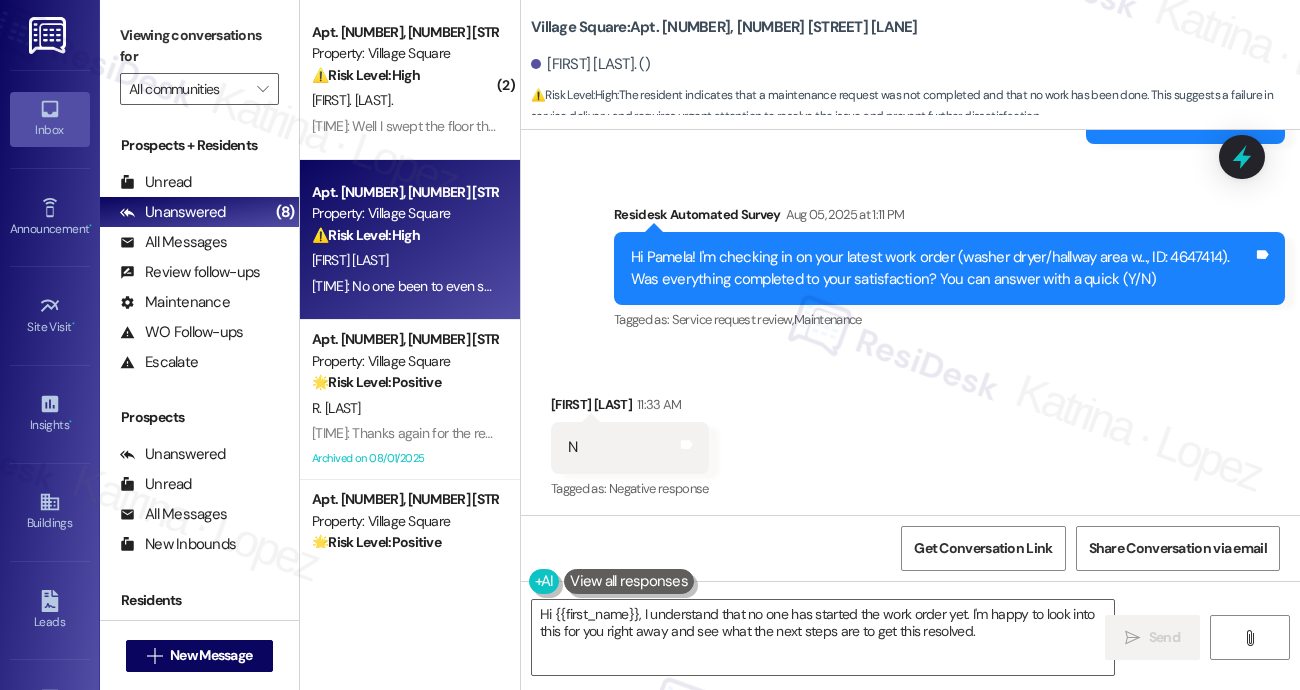 click on "Hi Pamela! I'm checking in on your latest work order (washer dryer/hallway area w..., ID: 4647414). Was everything completed to your satisfaction? You can answer with a quick (Y/N)" at bounding box center [942, 268] 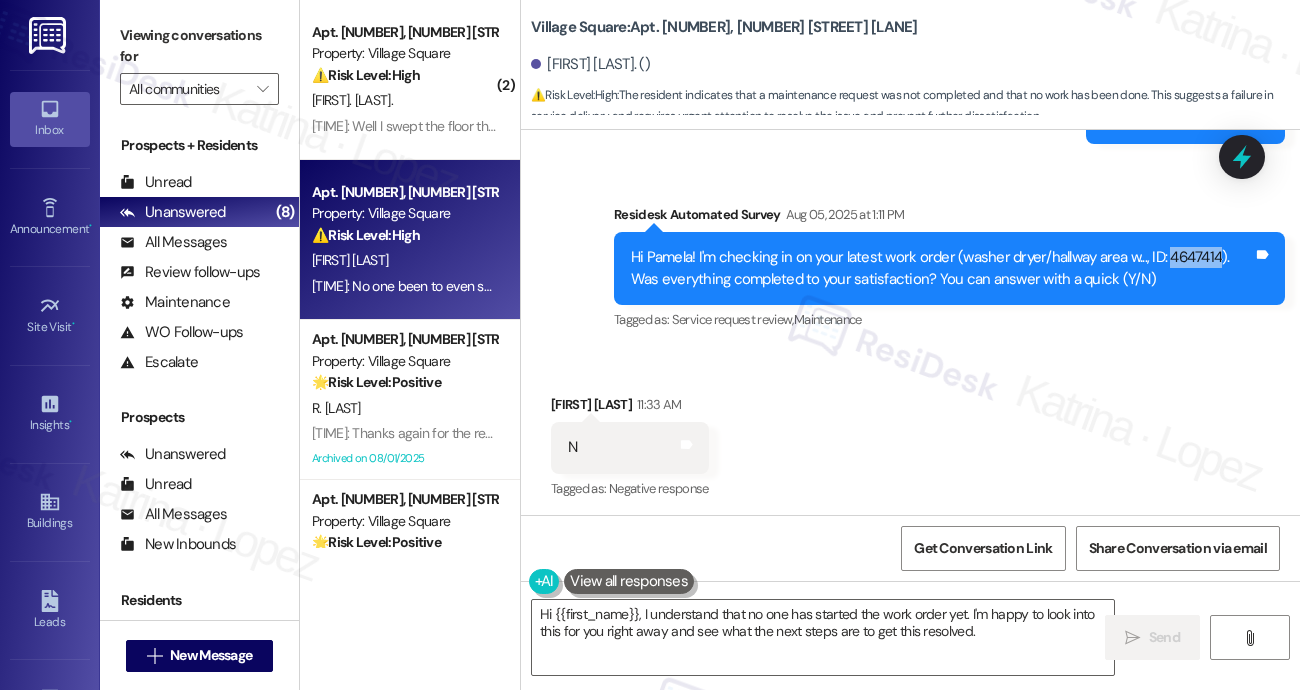 click on "Hi Pamela! I'm checking in on your latest work order (washer dryer/hallway area w..., ID: 4647414). Was everything completed to your satisfaction? You can answer with a quick (Y/N)" at bounding box center [942, 268] 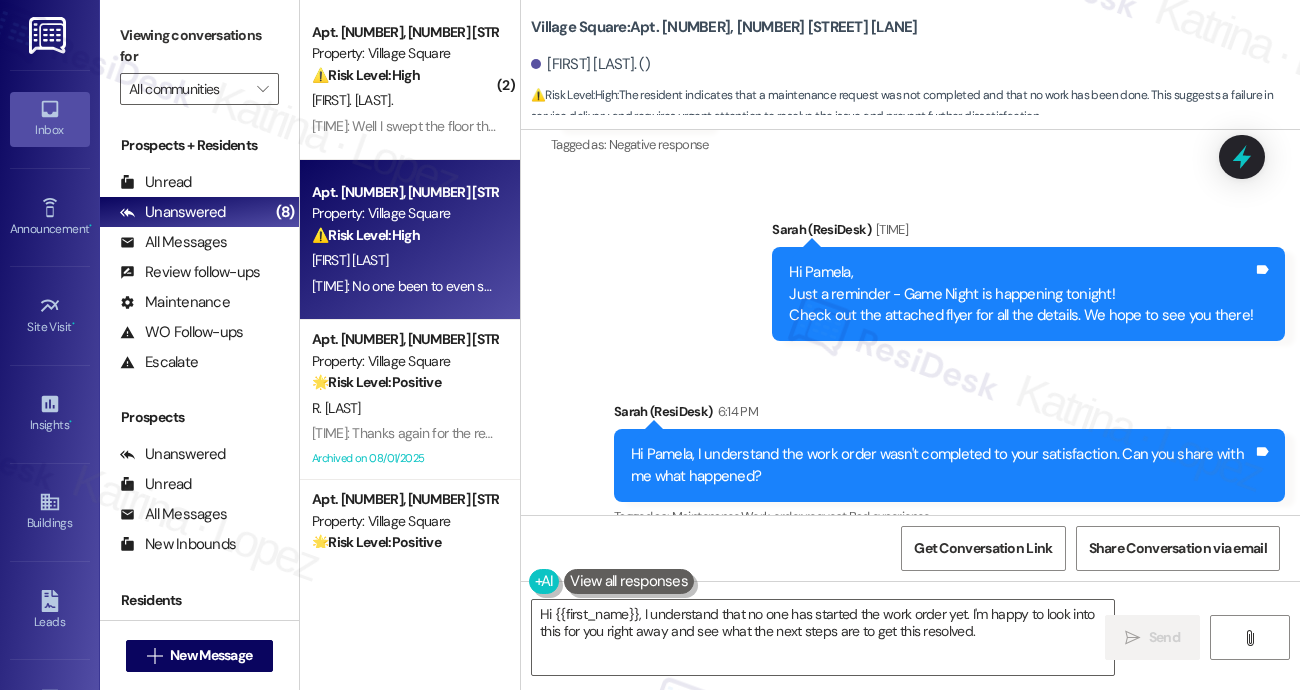 scroll, scrollTop: 18092, scrollLeft: 0, axis: vertical 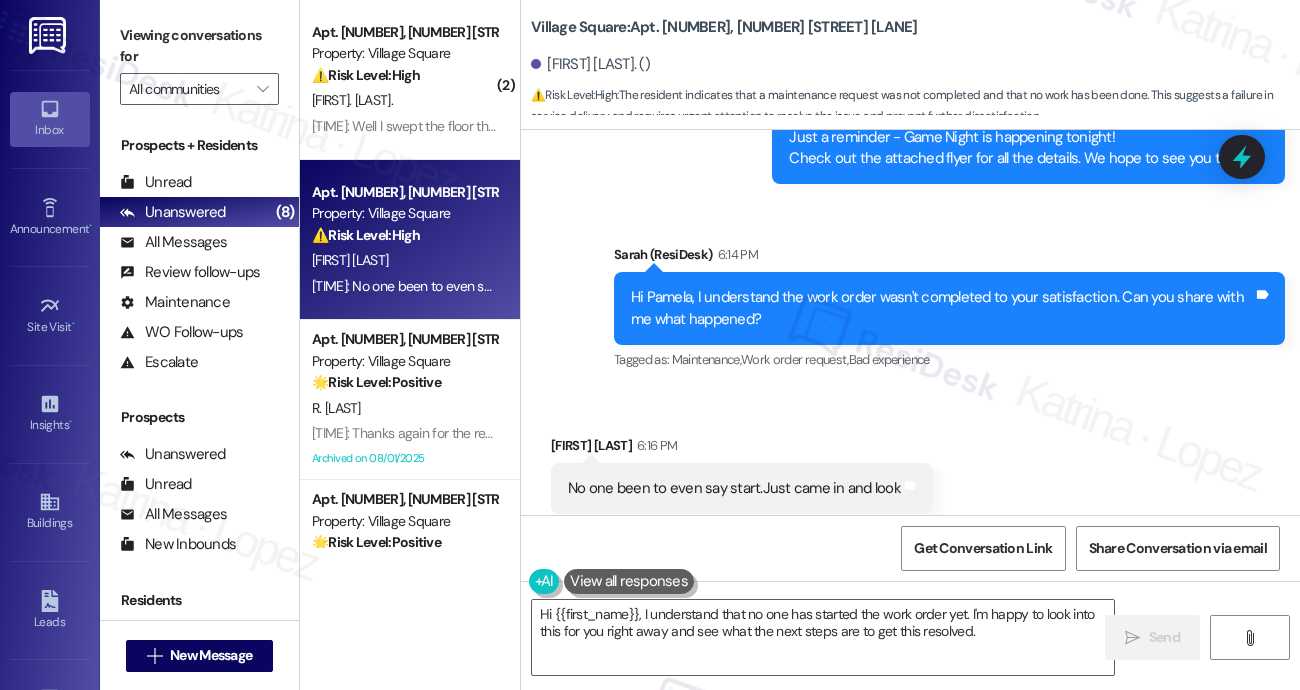 click on "Hi [NAME], I understand that no one has started the work order yet. I'm happy to look into this for you right away and see what the next steps are to get this resolved.  Send " at bounding box center (910, 656) 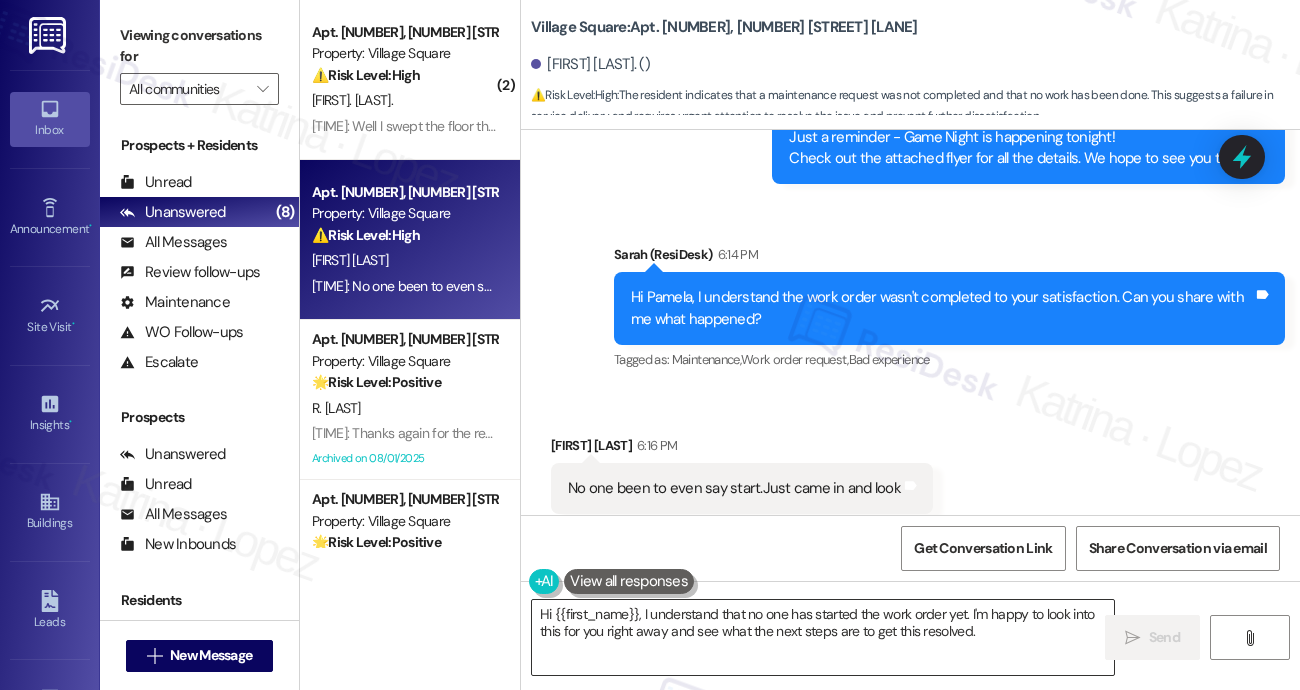 click on "Hi {{first_name}}, I understand that no one has started the work order yet. I'm happy to look into this for you right away and see what the next steps are to get this resolved." at bounding box center (823, 637) 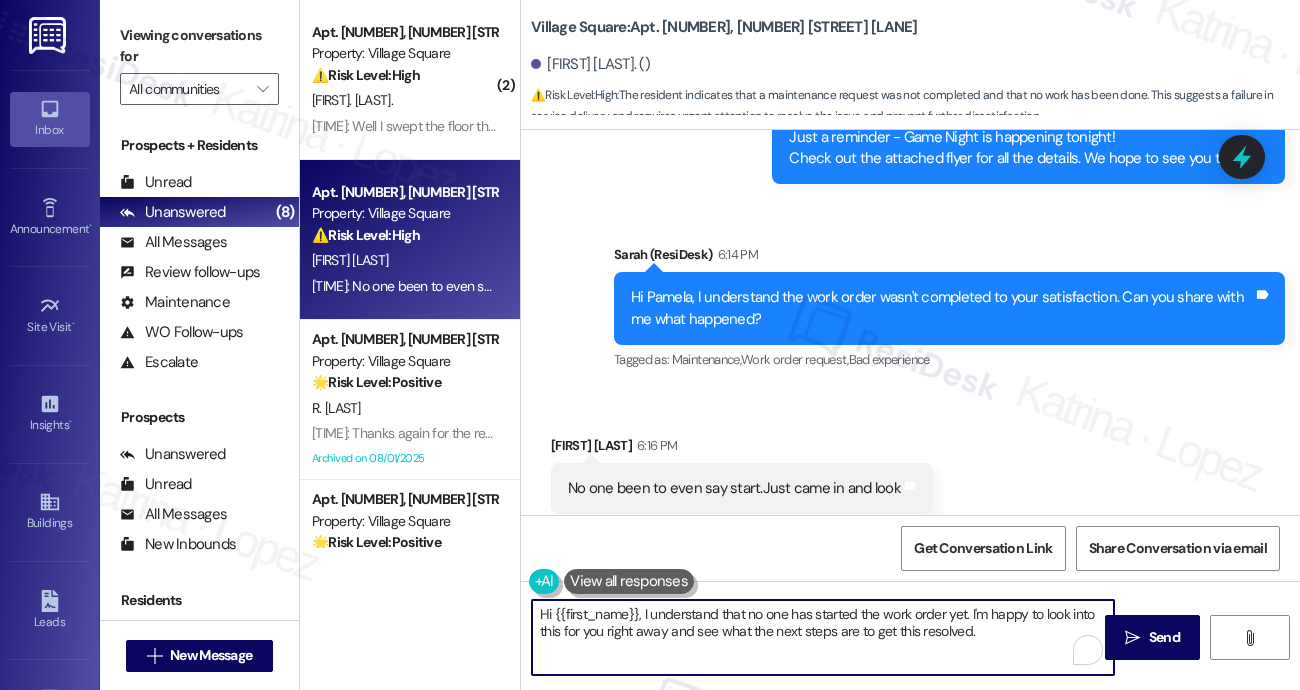 click on "Hi {{first_name}}, I understand that no one has started the work order yet. I'm happy to look into this for you right away and see what the next steps are to get this resolved." at bounding box center (823, 637) 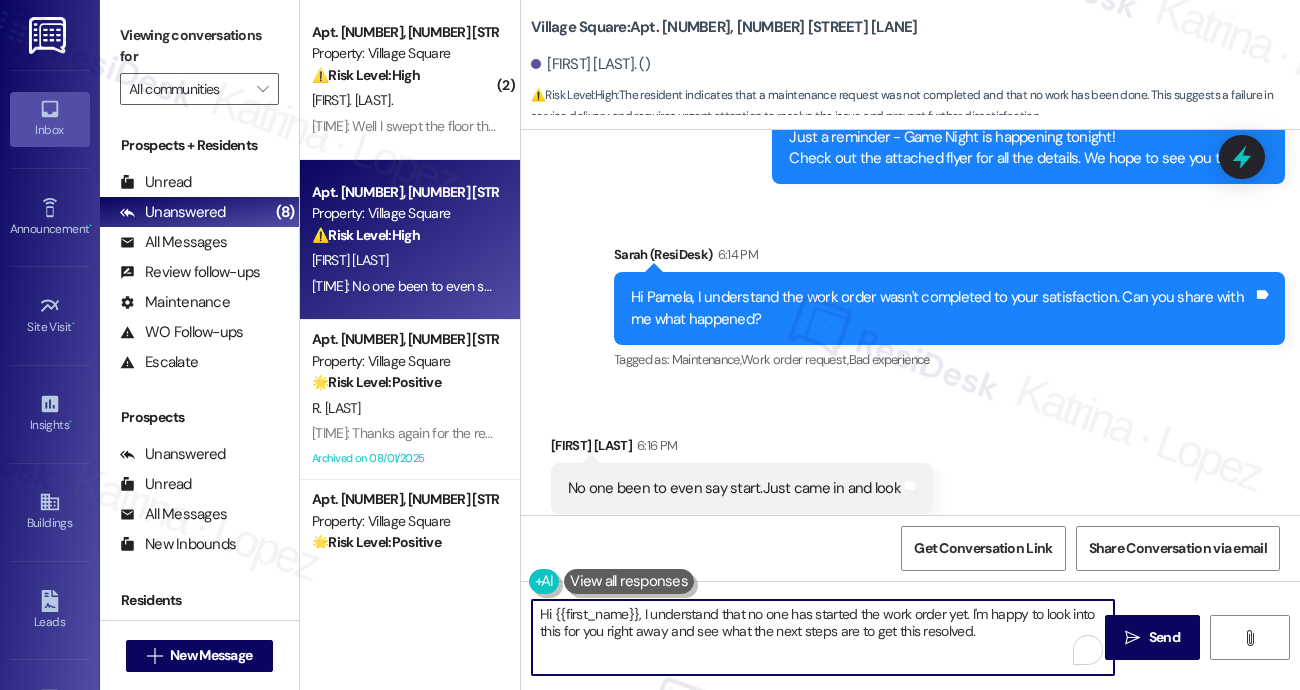 click on "Hi {{first_name}}, I understand that no one has started the work order yet. I'm happy to look into this for you right away and see what the next steps are to get this resolved." at bounding box center [823, 637] 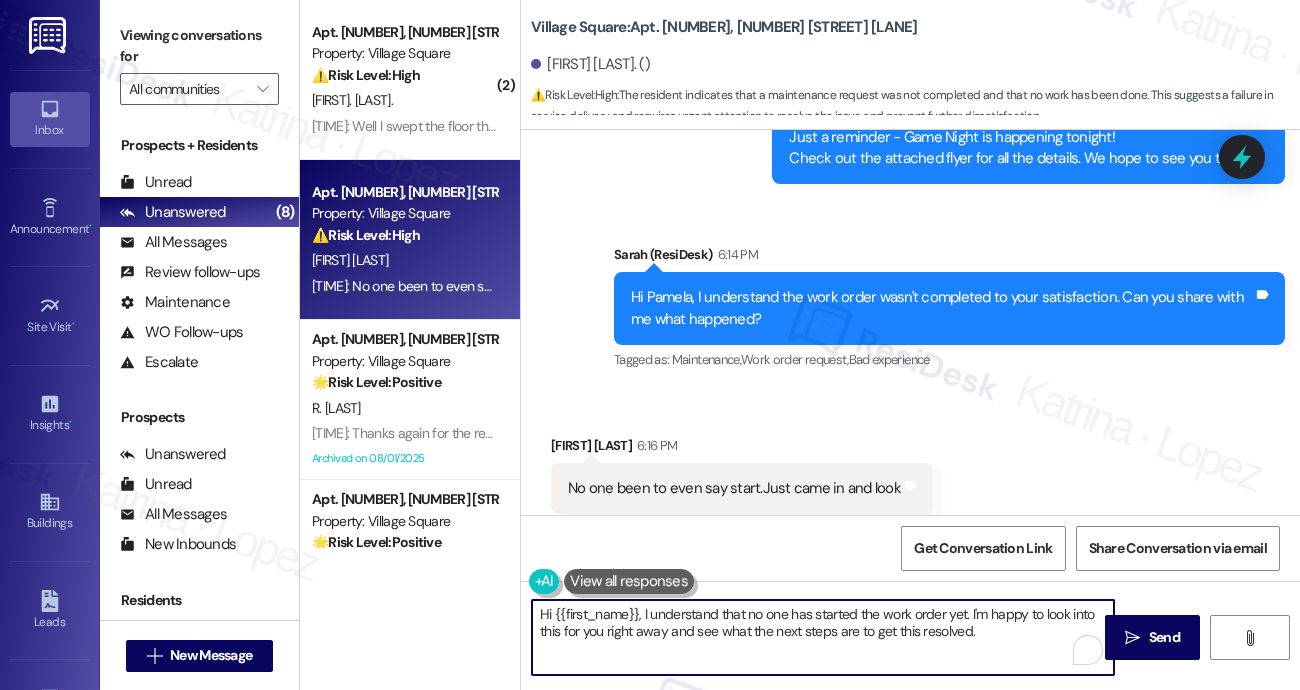 click on "Hi {{first_name}}, I understand that no one has started the work order yet. I'm happy to look into this for you right away and see what the next steps are to get this resolved." at bounding box center [823, 637] 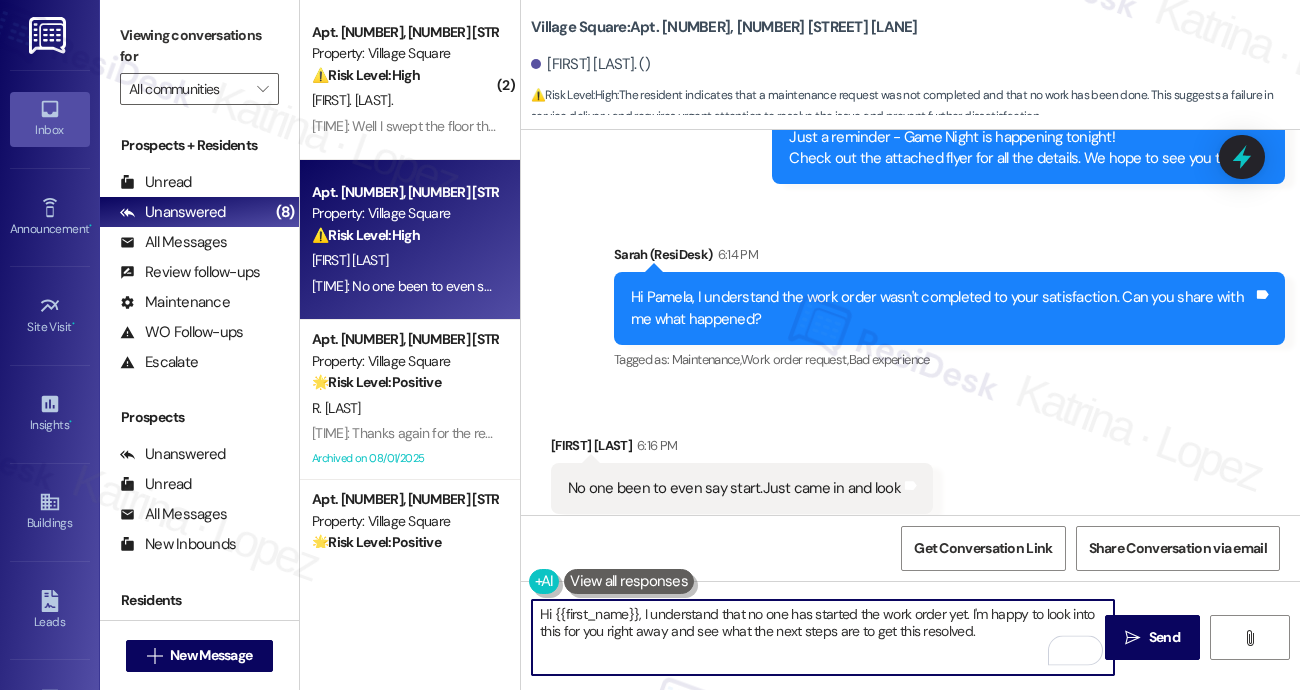 click on "Hi {{first_name}}, I understand that no one has started the work order yet. I'm happy to look into this for you right away and see what the next steps are to get this resolved." at bounding box center [823, 637] 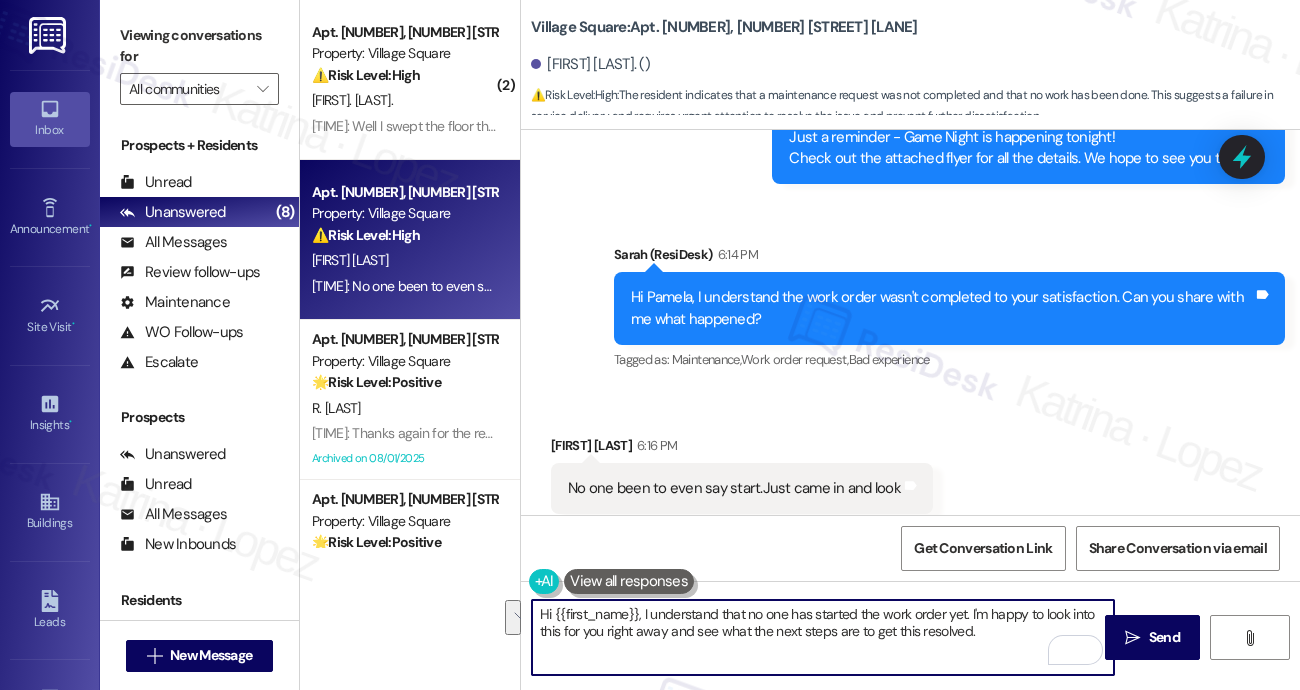 drag, startPoint x: 968, startPoint y: 612, endPoint x: 1008, endPoint y: 627, distance: 42.72002 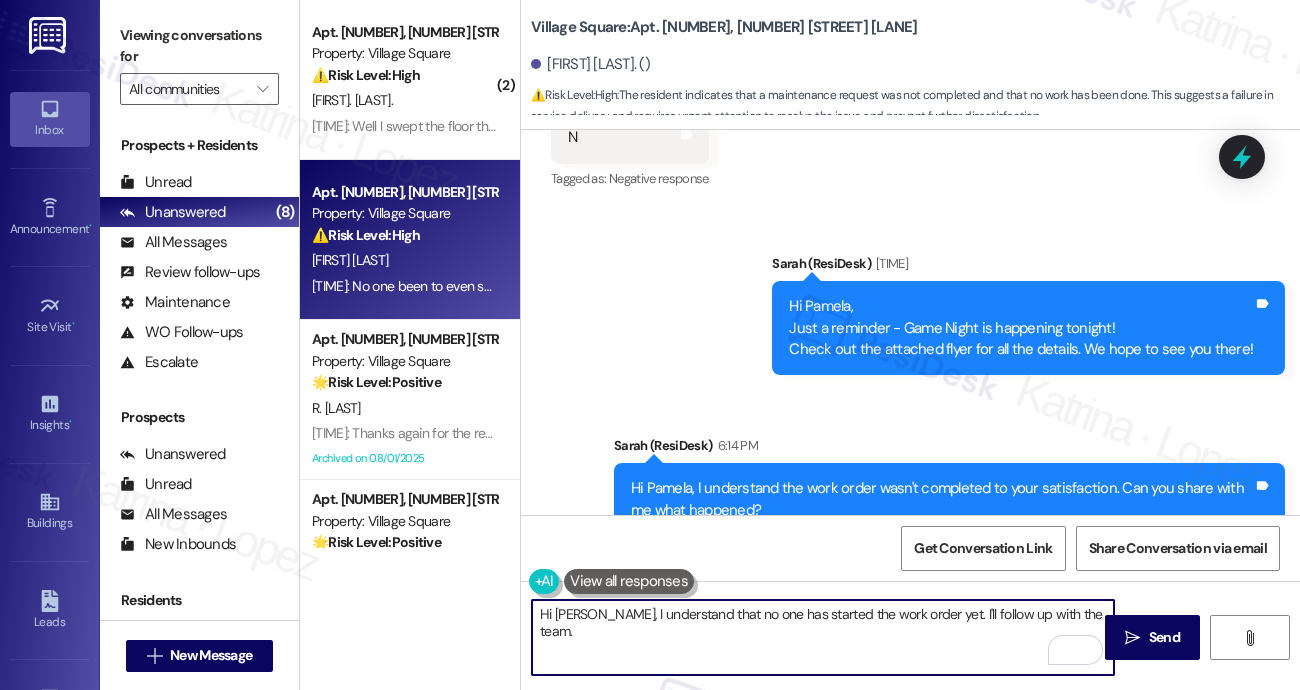 scroll, scrollTop: 18092, scrollLeft: 0, axis: vertical 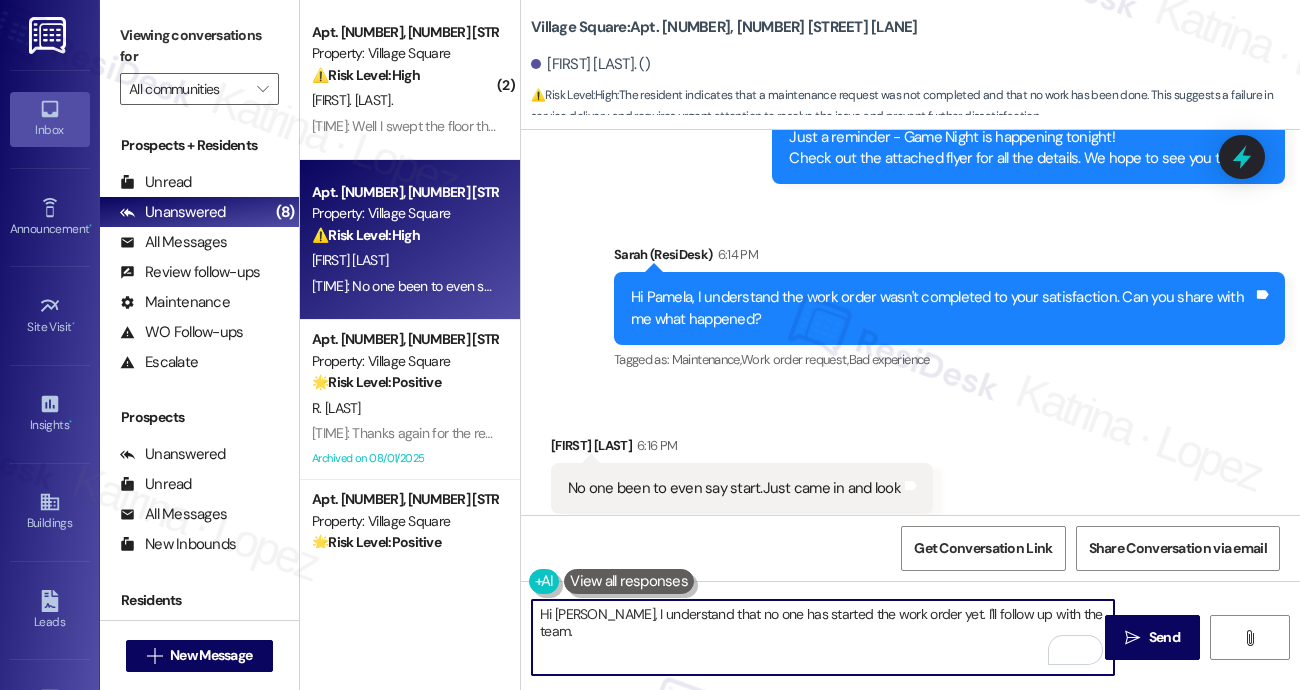 click on "Hi [PERSON_NAME], I understand that no one has started the work order yet. I'll follow up with the team." at bounding box center [823, 637] 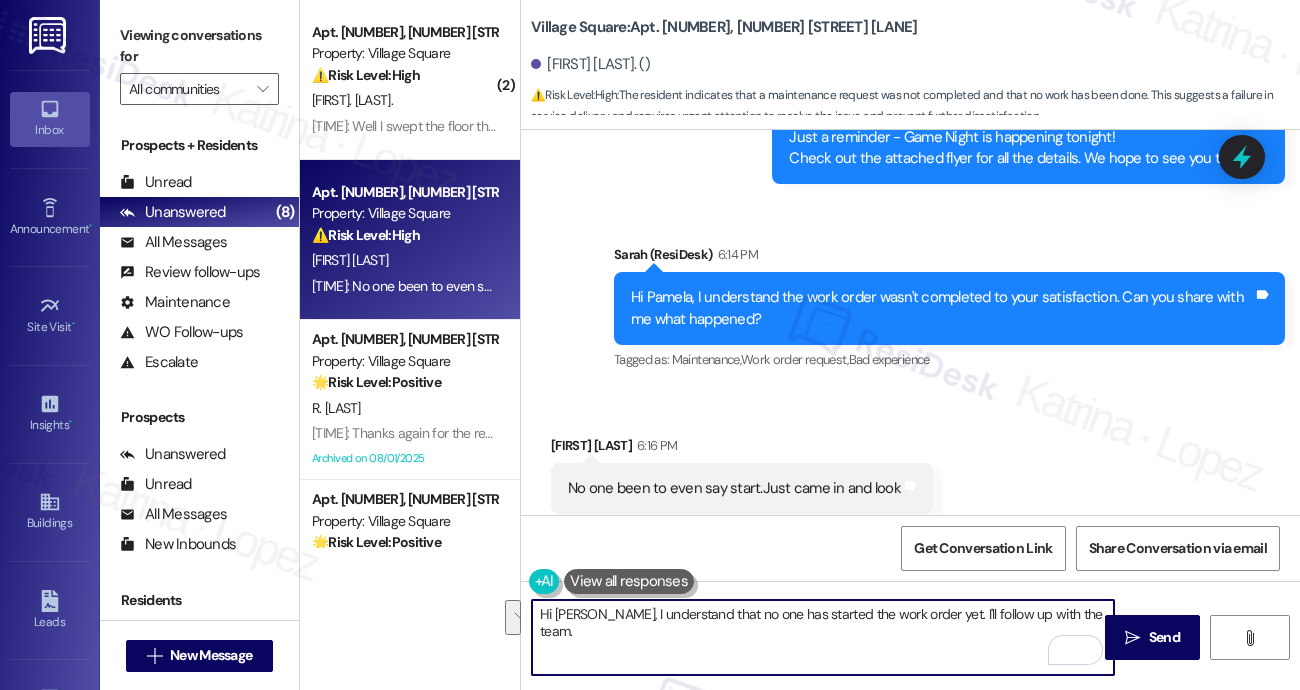 click on "Hi [PERSON_NAME], I understand that no one has started the work order yet. I'll follow up with the team." at bounding box center [823, 637] 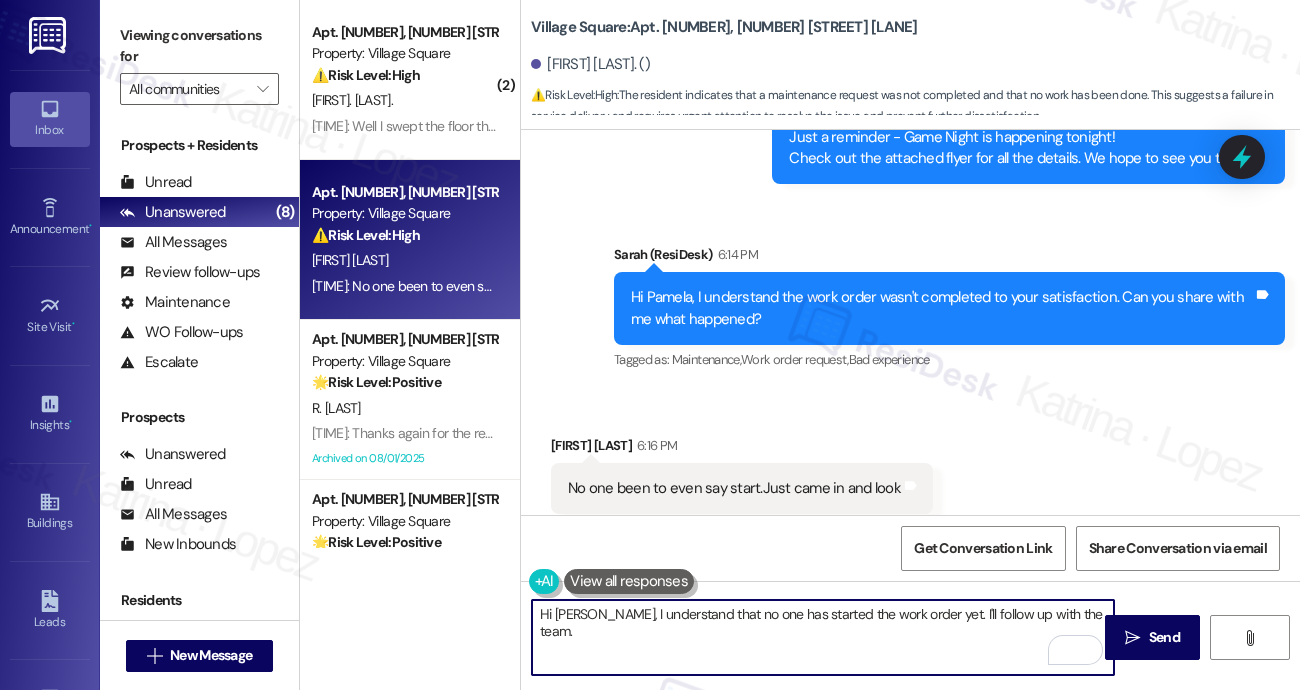 click on "Hi [PERSON_NAME], I understand that no one has started the work order yet. I'll follow up with the team." at bounding box center [823, 637] 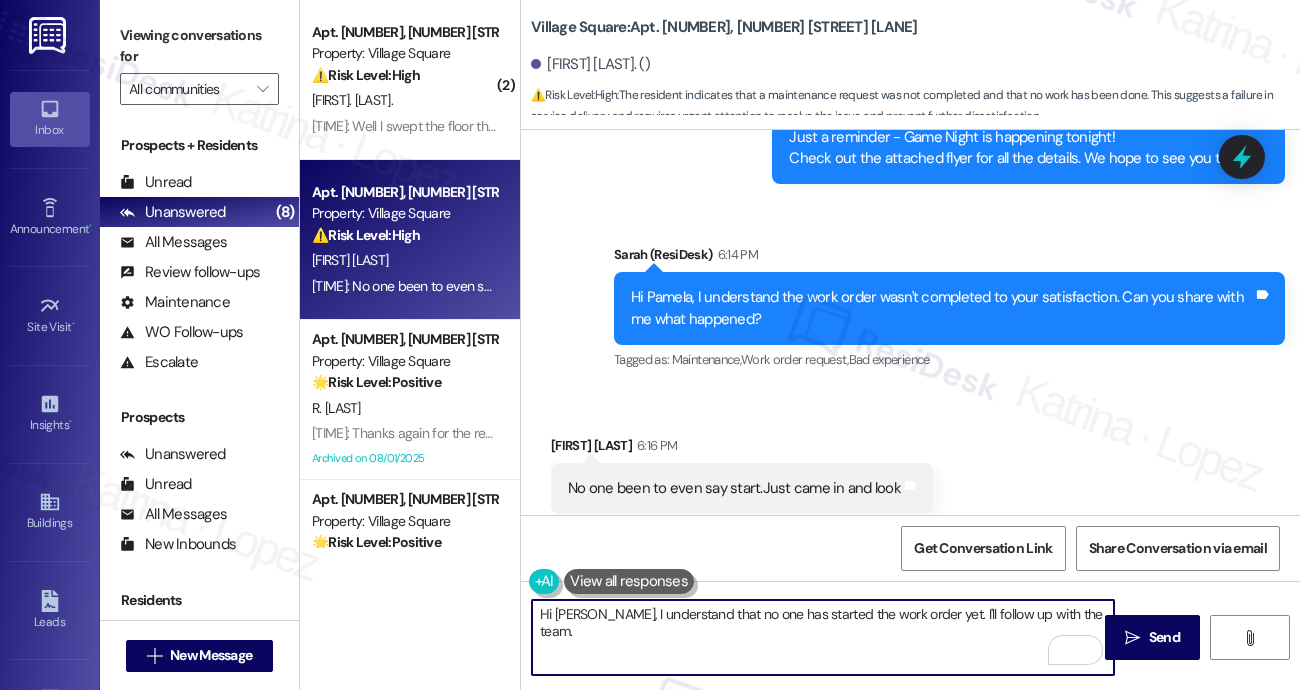 click on "Hi [PERSON_NAME], I understand that no one has started the work order yet. I'll follow up with the team." at bounding box center (823, 637) 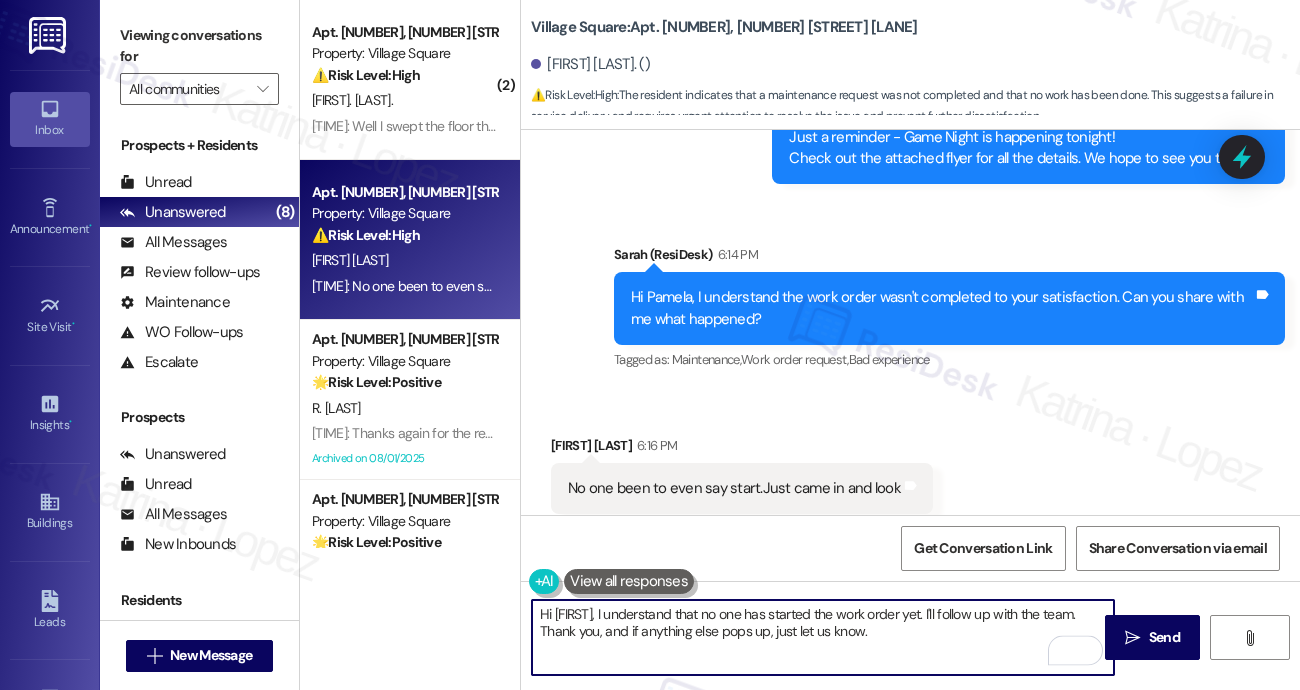click on "Hi [FIRST], I understand that no one has started the work order yet. I'll follow up with the team. Thank you, and if anything else pops up, just let us know." at bounding box center [823, 637] 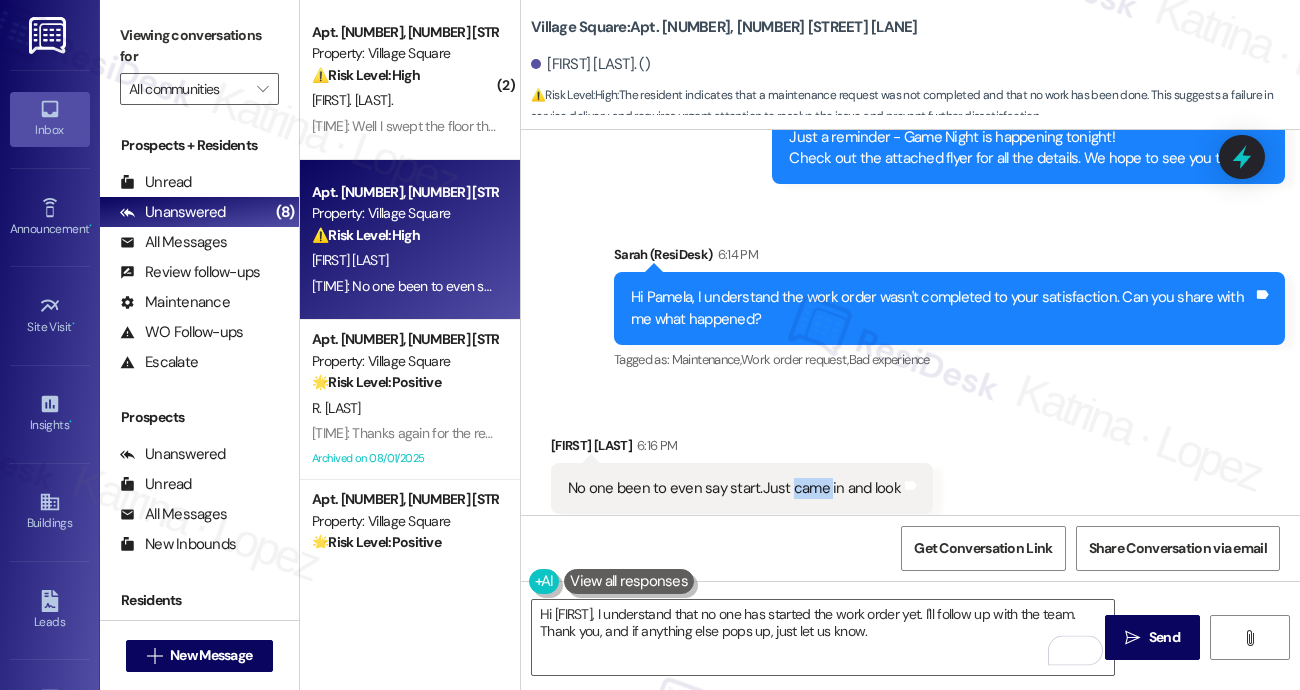 click on "No one been to even say start.Just came in and look" at bounding box center (734, 488) 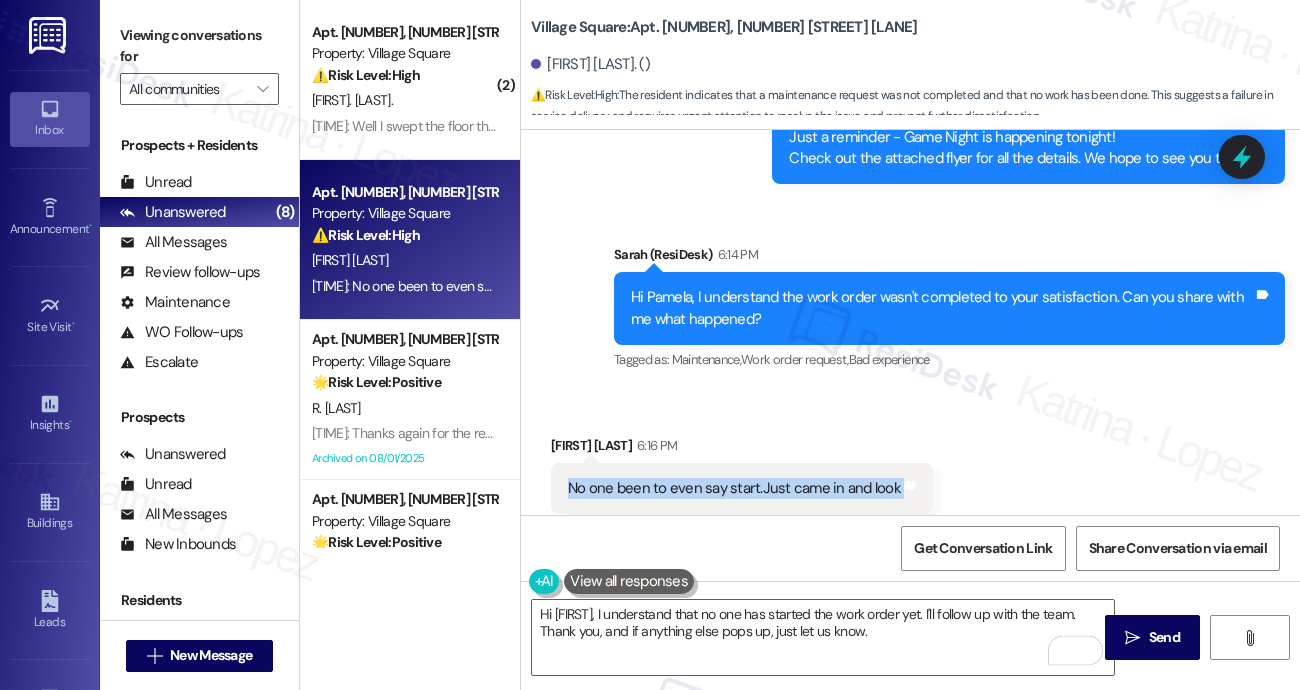 click on "No one been to even say start.Just came in and look" at bounding box center (734, 488) 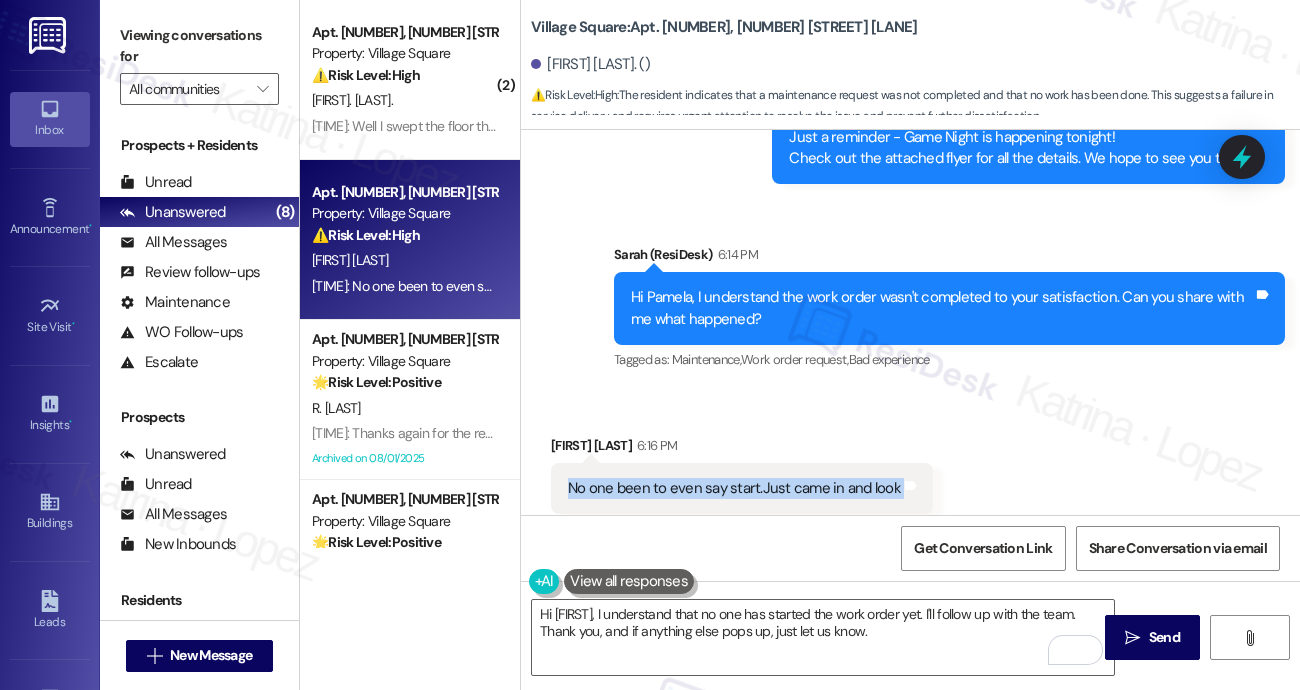copy on "No one been to even say start.Just came in and look  Tags and notes" 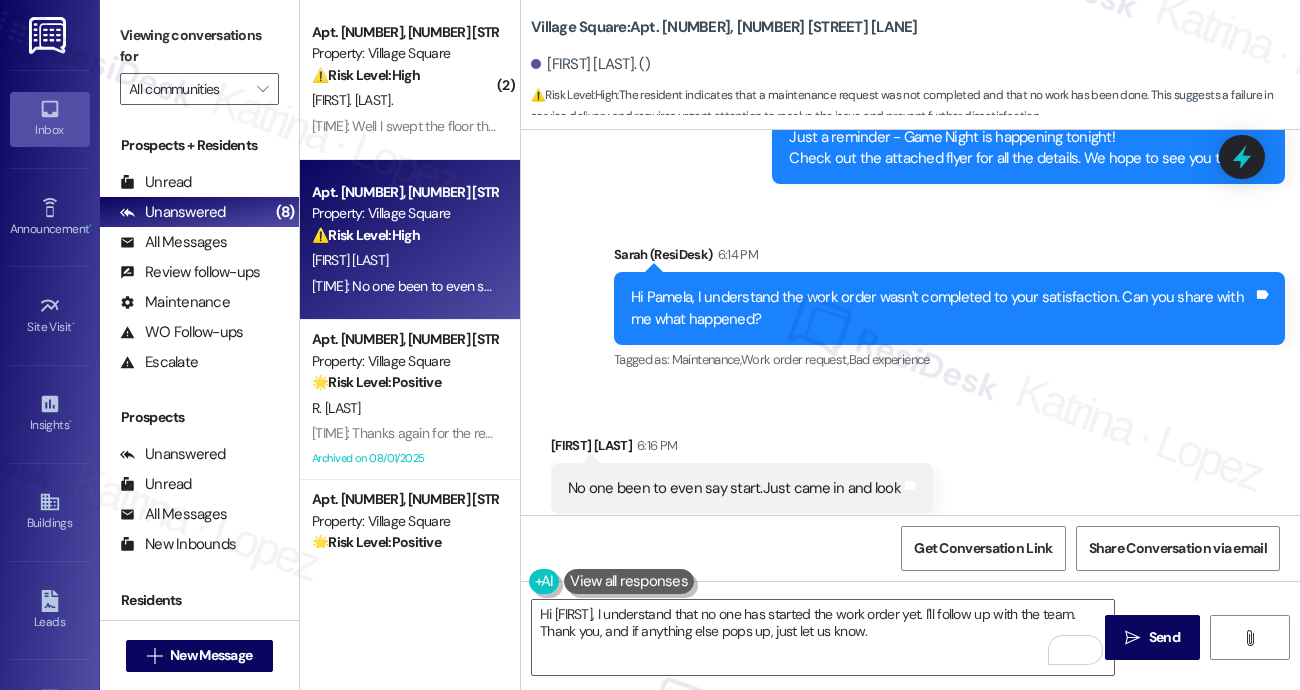 click on "Viewing conversations for" at bounding box center [199, 46] 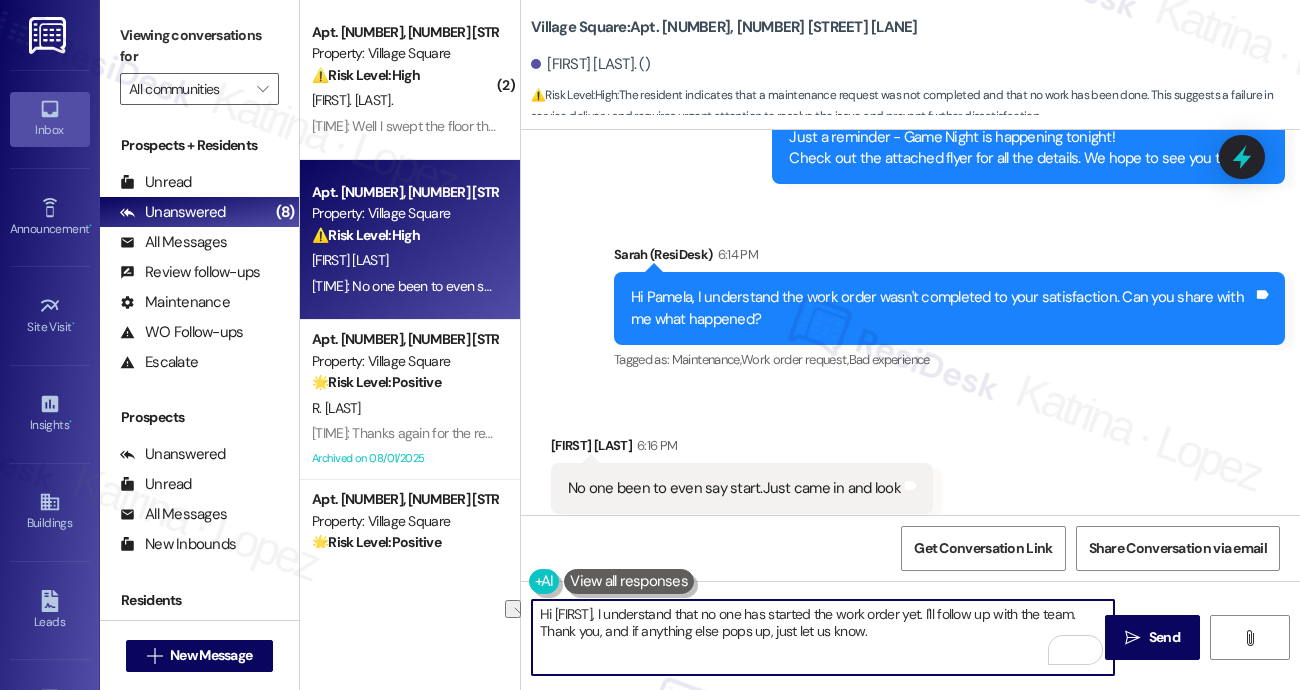 drag, startPoint x: 960, startPoint y: 620, endPoint x: 996, endPoint y: 612, distance: 36.878178 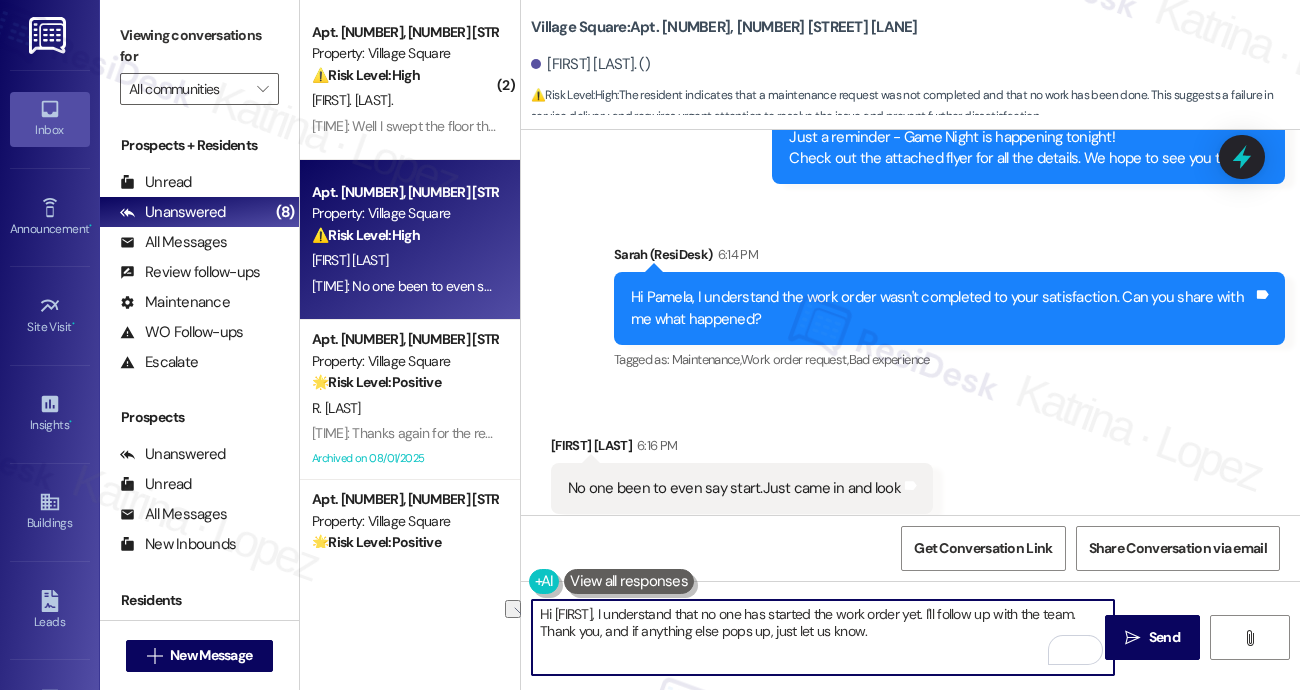 click on "Hi [FIRST], I understand that no one has started the work order yet. I'll follow up with the team. Thank you, and if anything else pops up, just let us know." at bounding box center (823, 637) 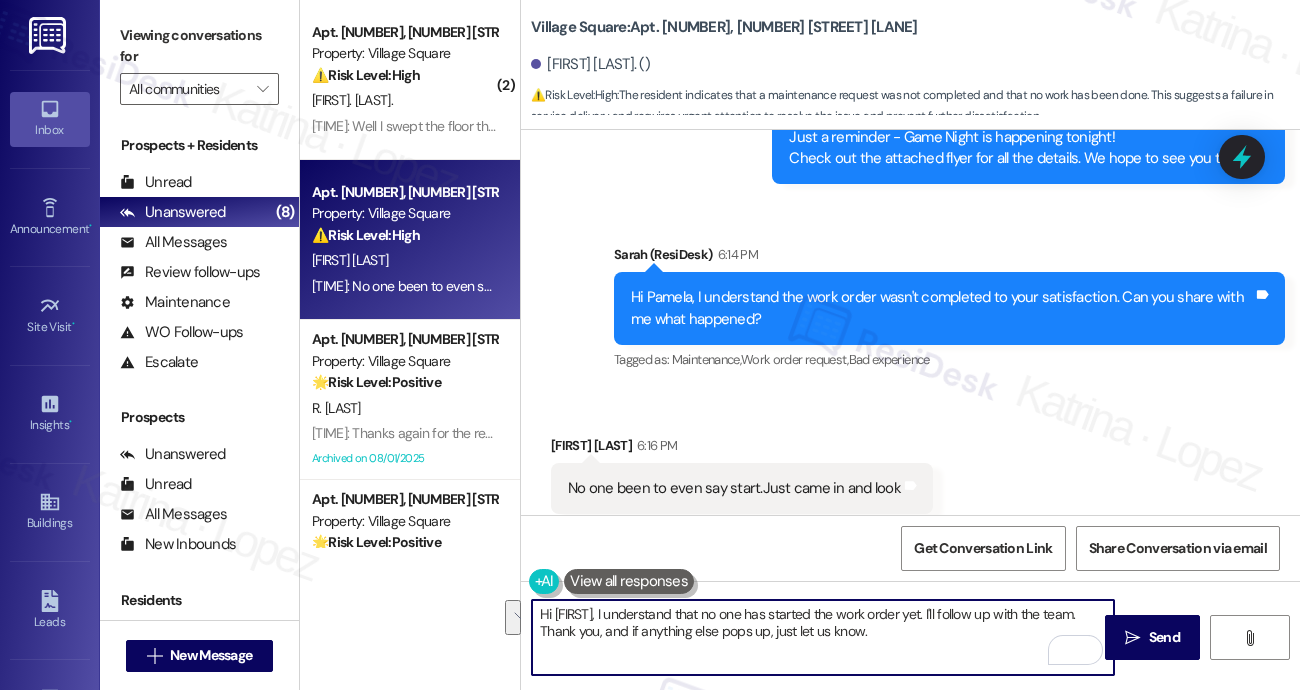 click on "Hi [FIRST], I understand that no one has started the work order yet. I'll follow up with the team. Thank you, and if anything else pops up, just let us know." at bounding box center [823, 637] 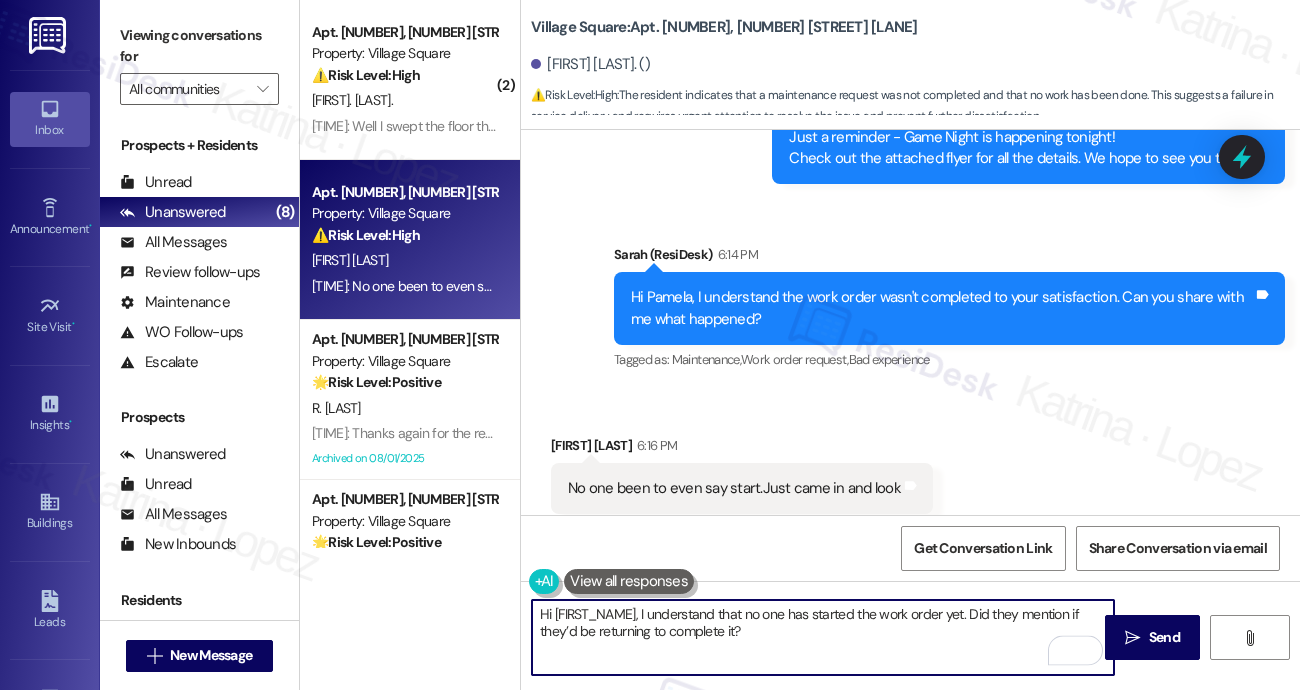 click on "Hi [FIRST_NAME], I understand that no one has started the work order yet. Did they mention if they’d be returning to complete it?" at bounding box center (823, 637) 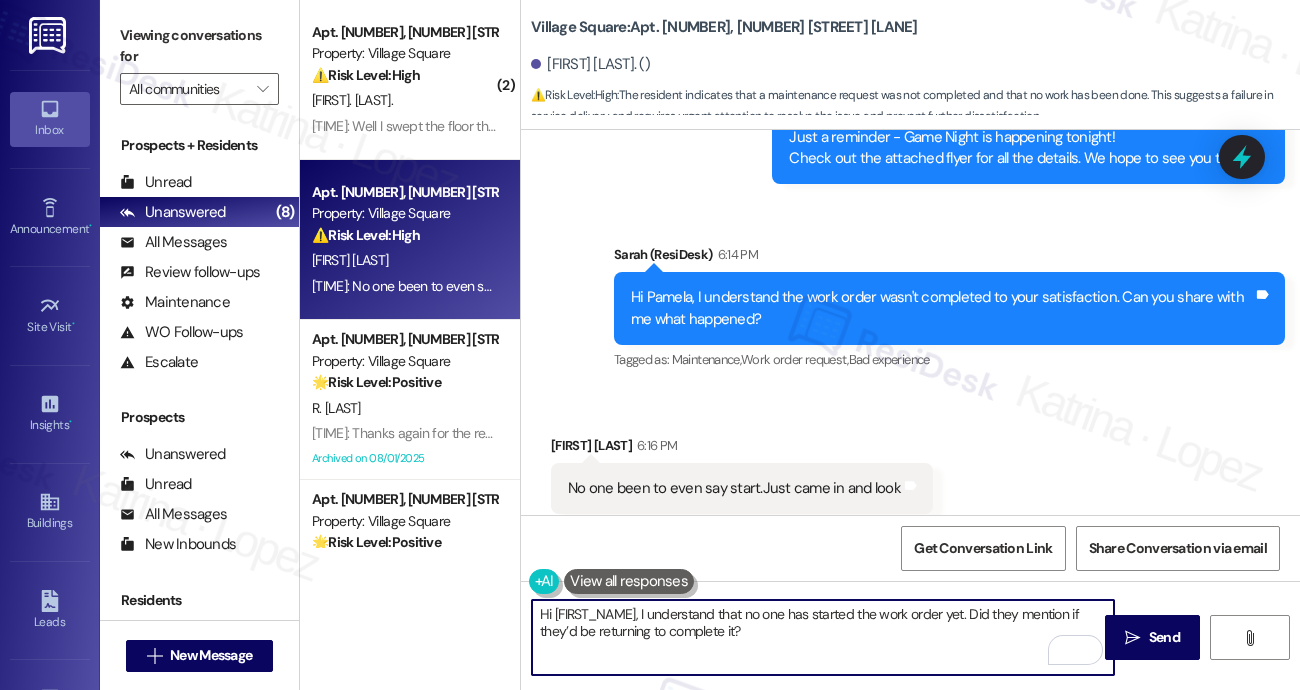 drag, startPoint x: 968, startPoint y: 615, endPoint x: 355, endPoint y: 611, distance: 613.01306 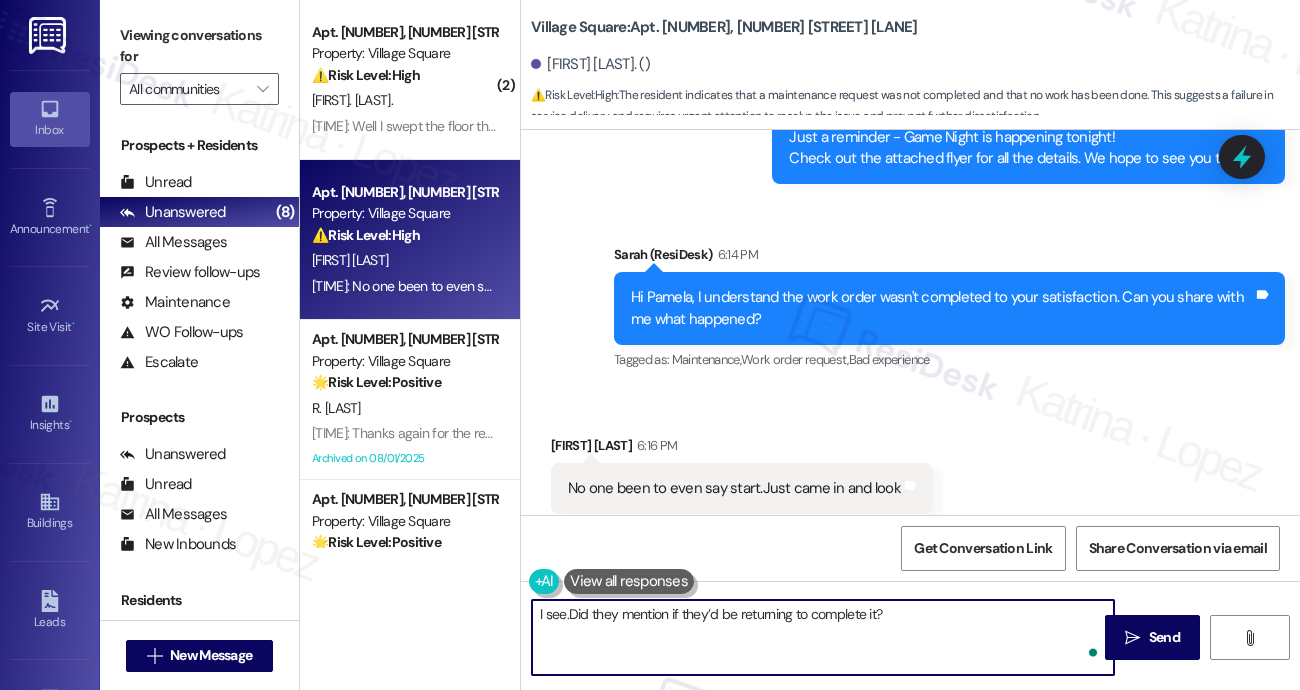 type on "I see. Did they mention if they’d be returning to complete it?" 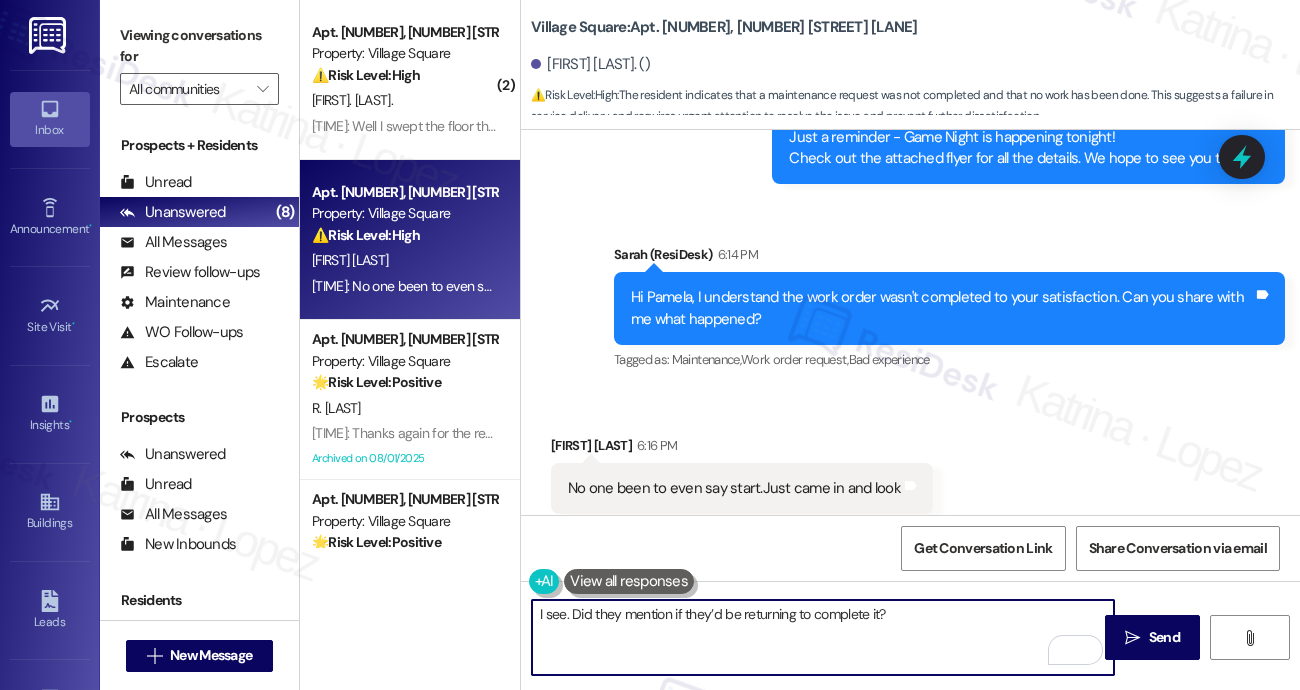 click on "I see. Did they mention if they’d be returning to complete it?" at bounding box center [823, 637] 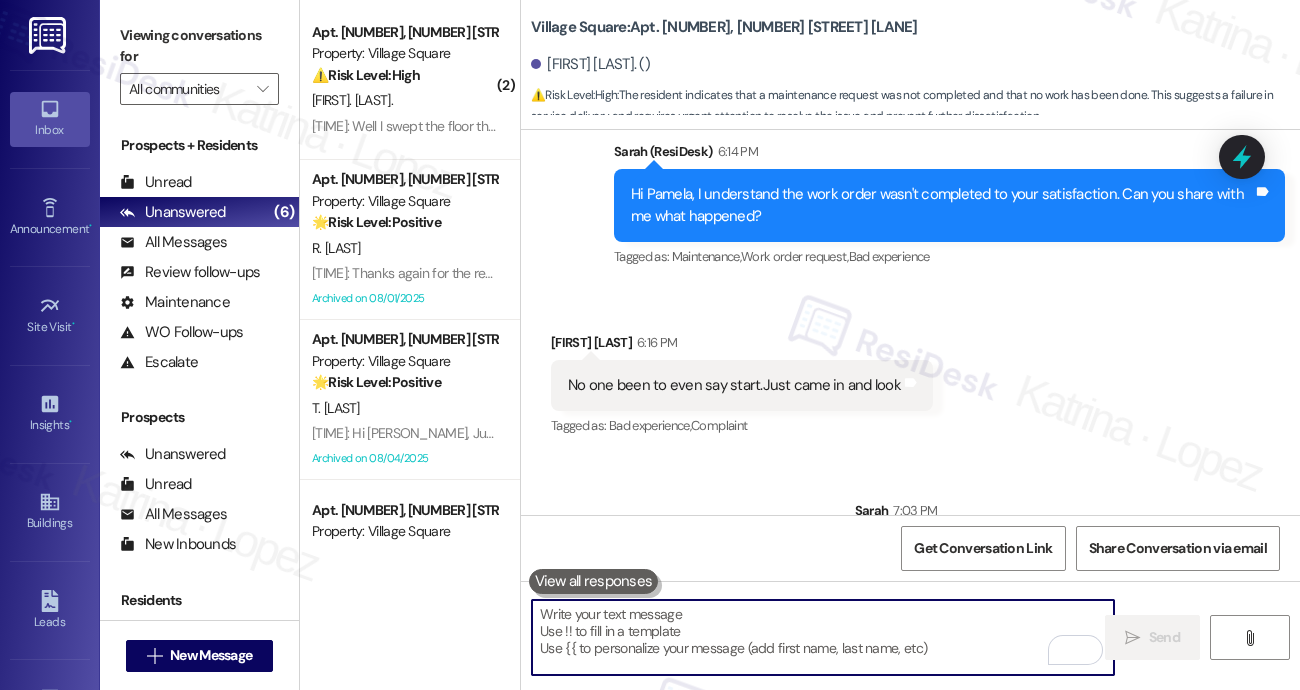 scroll, scrollTop: 18231, scrollLeft: 0, axis: vertical 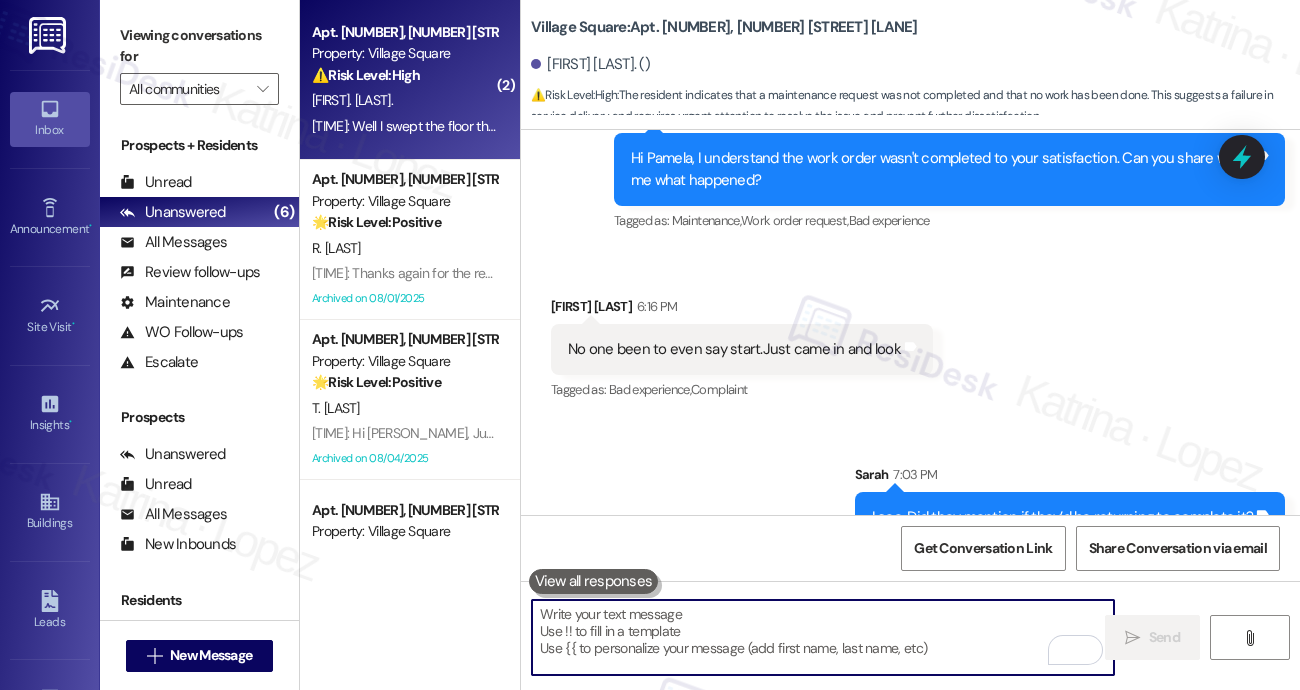type 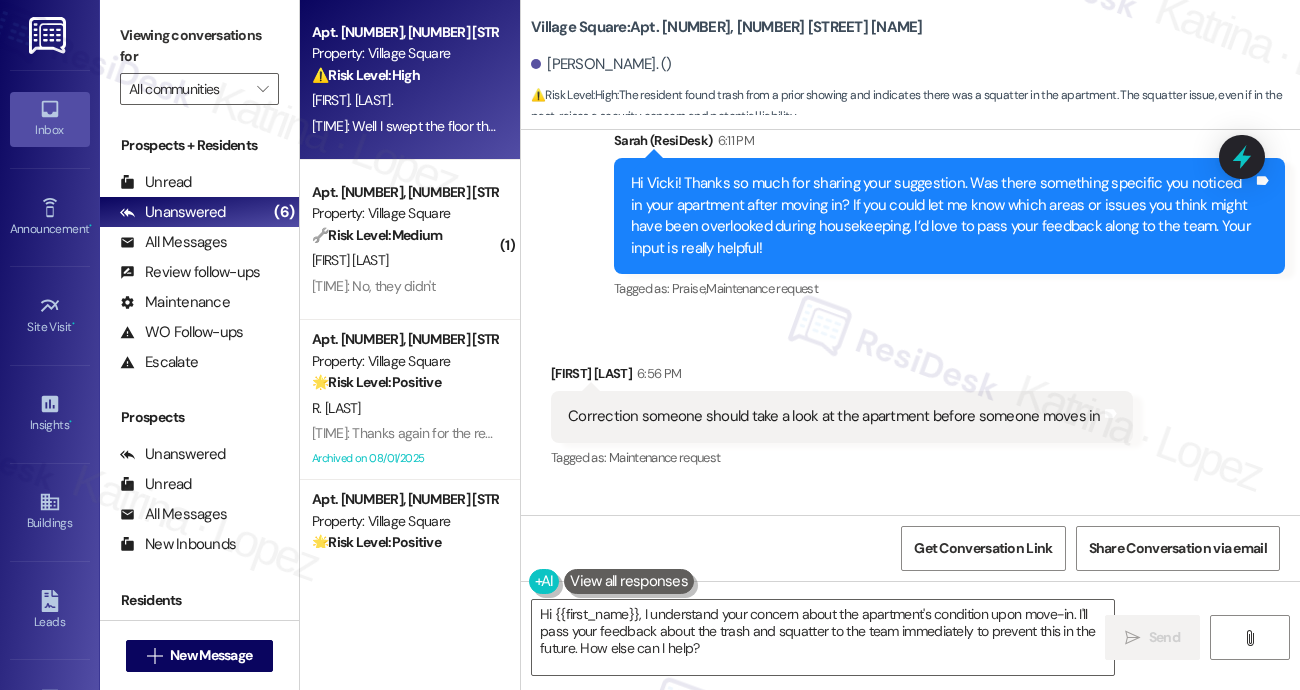 scroll, scrollTop: 560, scrollLeft: 0, axis: vertical 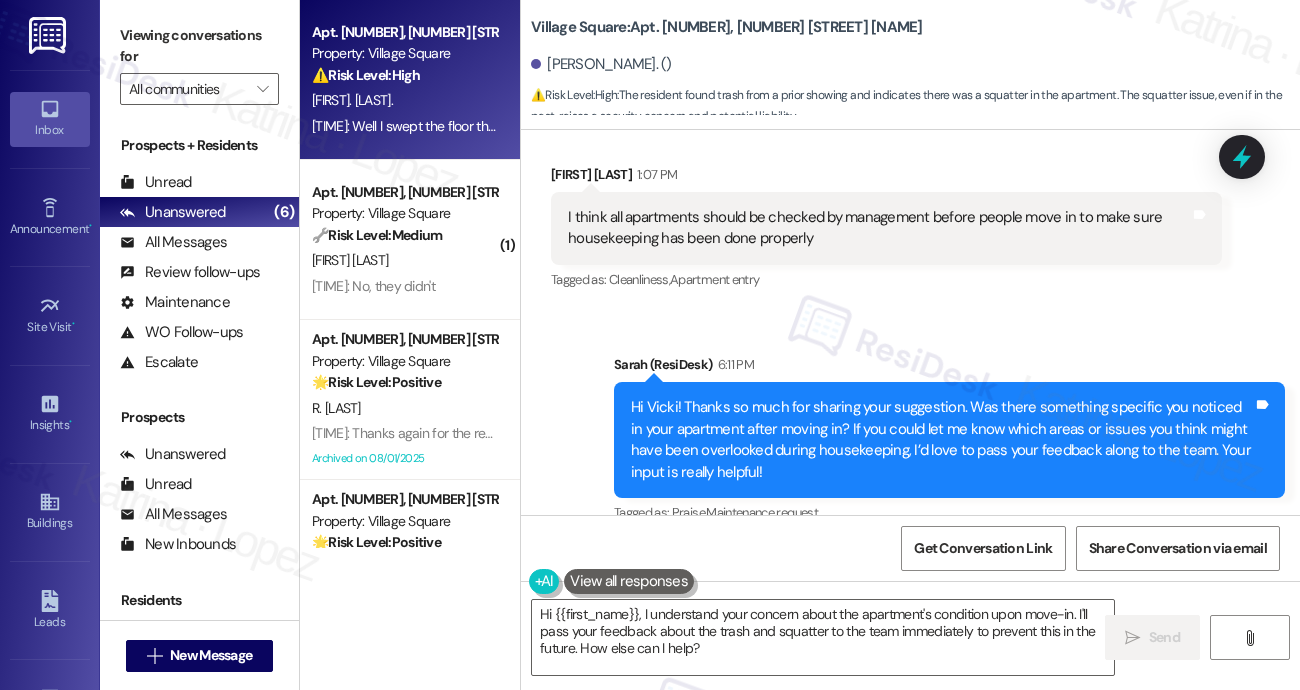 click on "Hi Vicki! Thanks so much for sharing your suggestion. Was there something specific you noticed in your apartment after moving in? If you could let me know which areas or issues you think might have been overlooked during housekeeping, I’d love to pass your feedback along to the team. Your input is really helpful!" at bounding box center [942, 440] 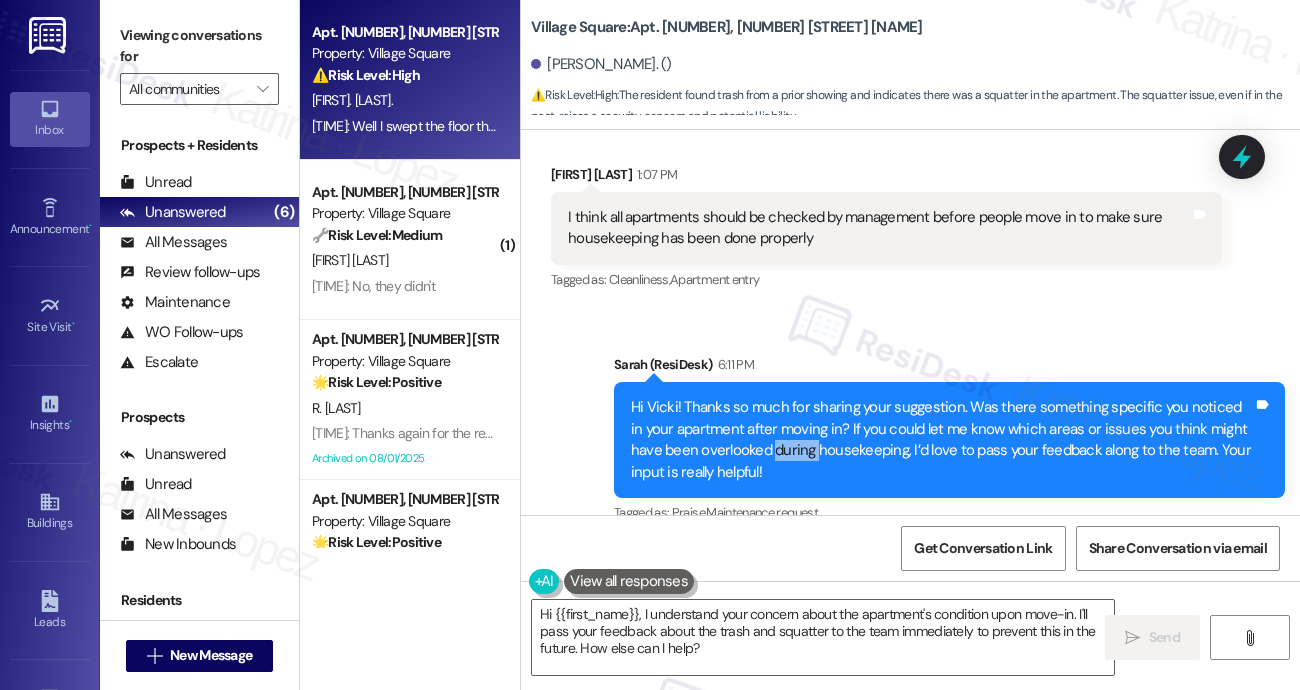 click on "Hi Vicki! Thanks so much for sharing your suggestion. Was there something specific you noticed in your apartment after moving in? If you could let me know which areas or issues you think might have been overlooked during housekeeping, I’d love to pass your feedback along to the team. Your input is really helpful!" at bounding box center [942, 440] 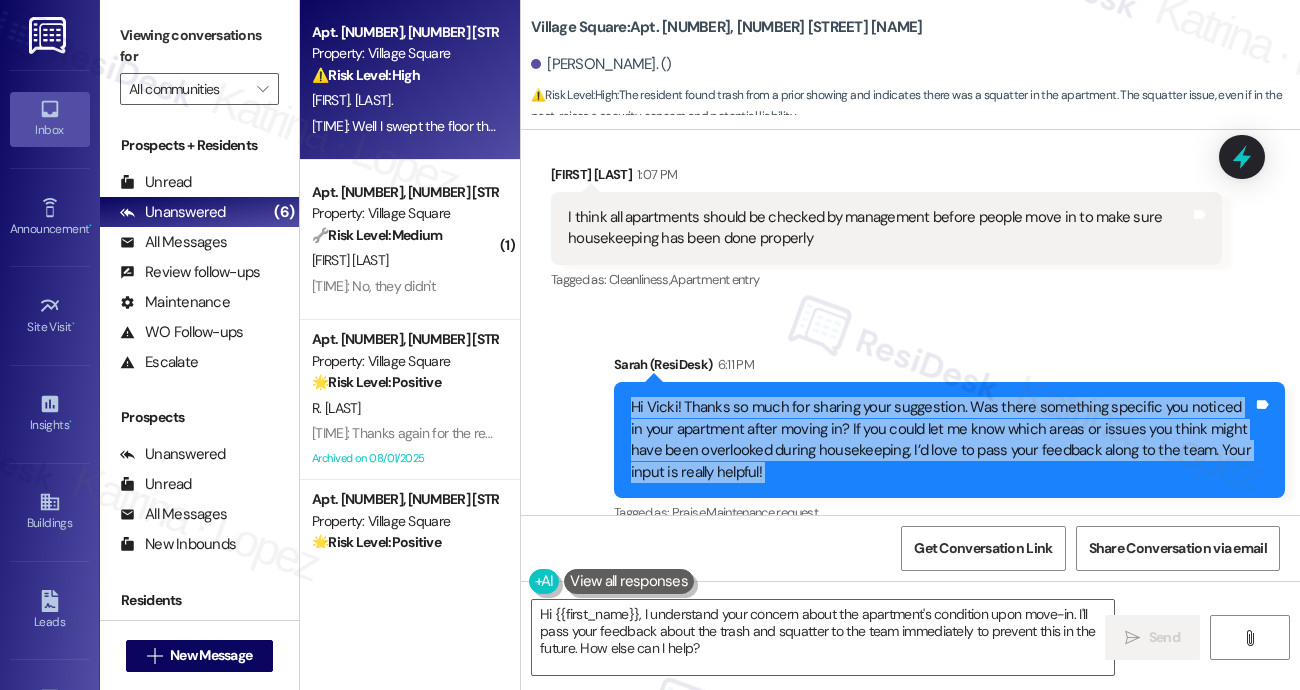 click on "Hi Vicki! Thanks so much for sharing your suggestion. Was there something specific you noticed in your apartment after moving in? If you could let me know which areas or issues you think might have been overlooked during housekeeping, I’d love to pass your feedback along to the team. Your input is really helpful!" at bounding box center (942, 440) 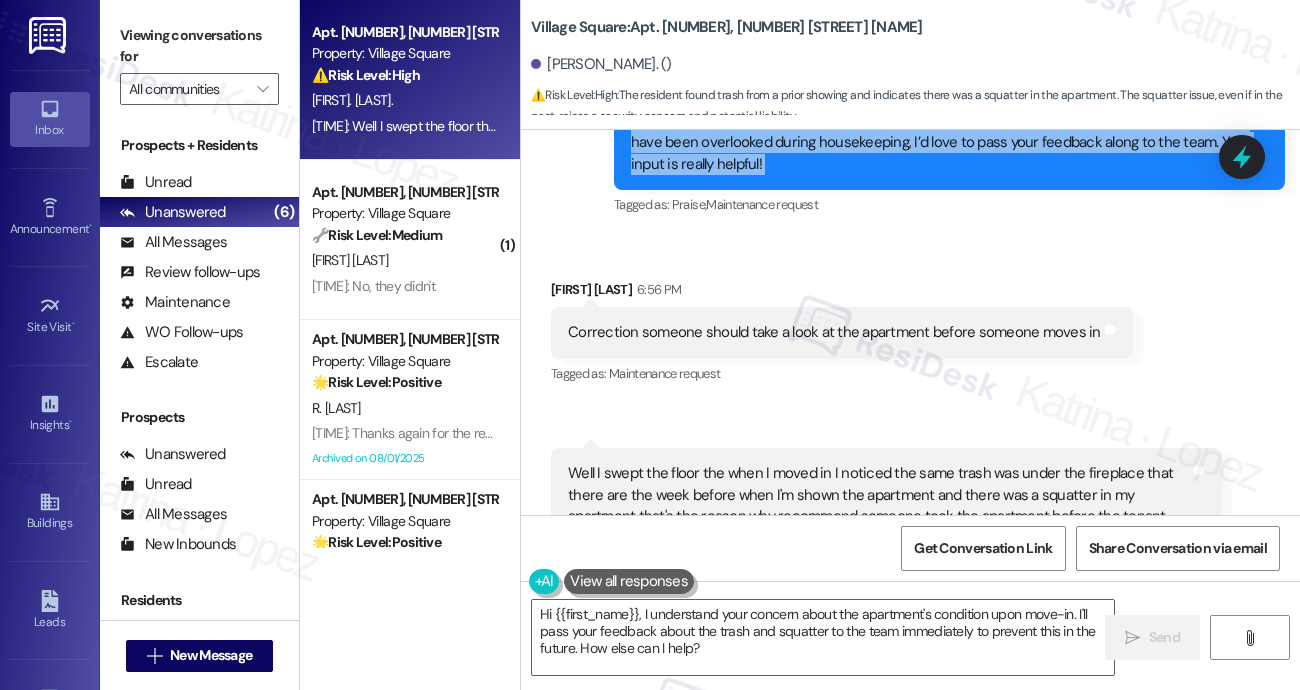 scroll, scrollTop: 961, scrollLeft: 0, axis: vertical 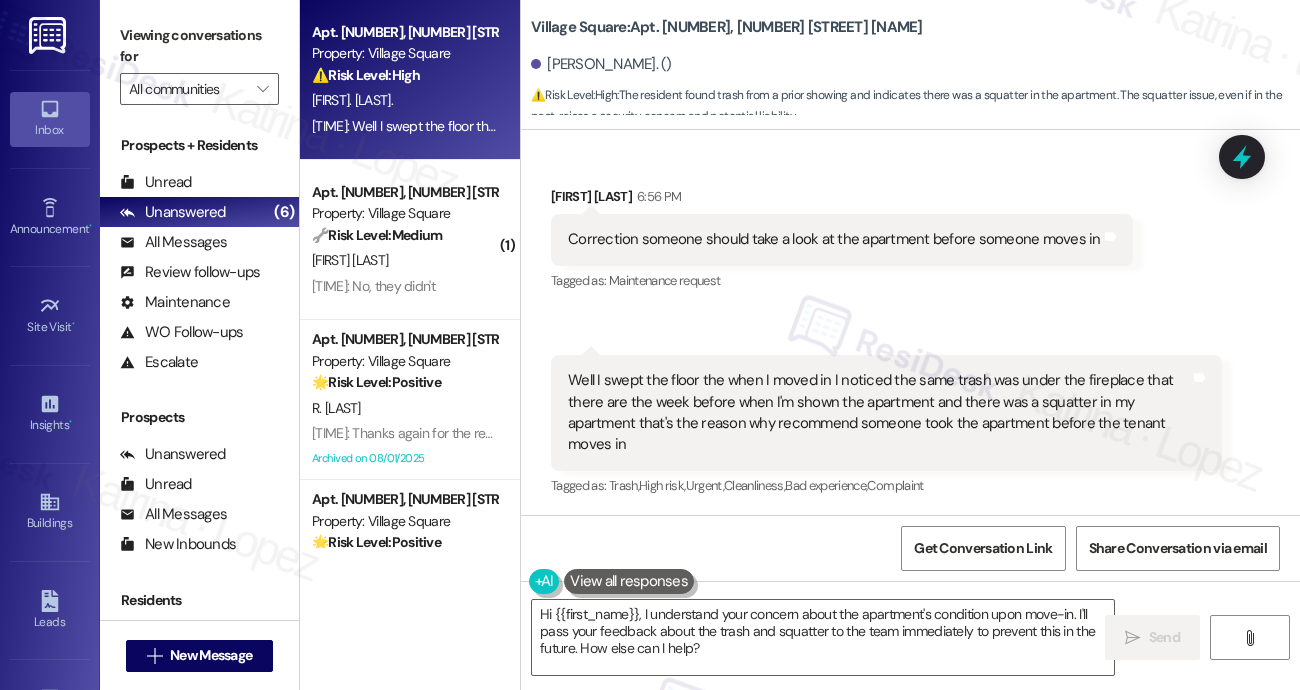 click on "Correction someone should take a look at the apartment before someone moves in" at bounding box center (834, 239) 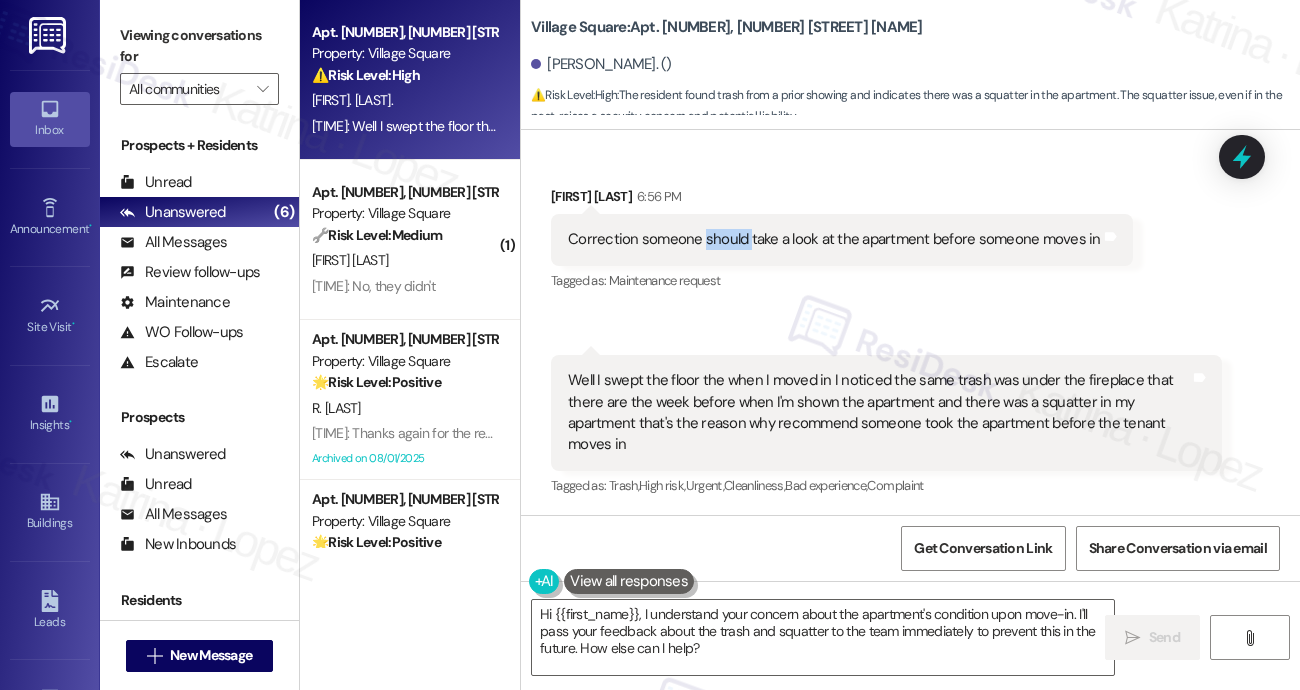 click on "Correction someone should take a look at the apartment before someone moves in" at bounding box center (834, 239) 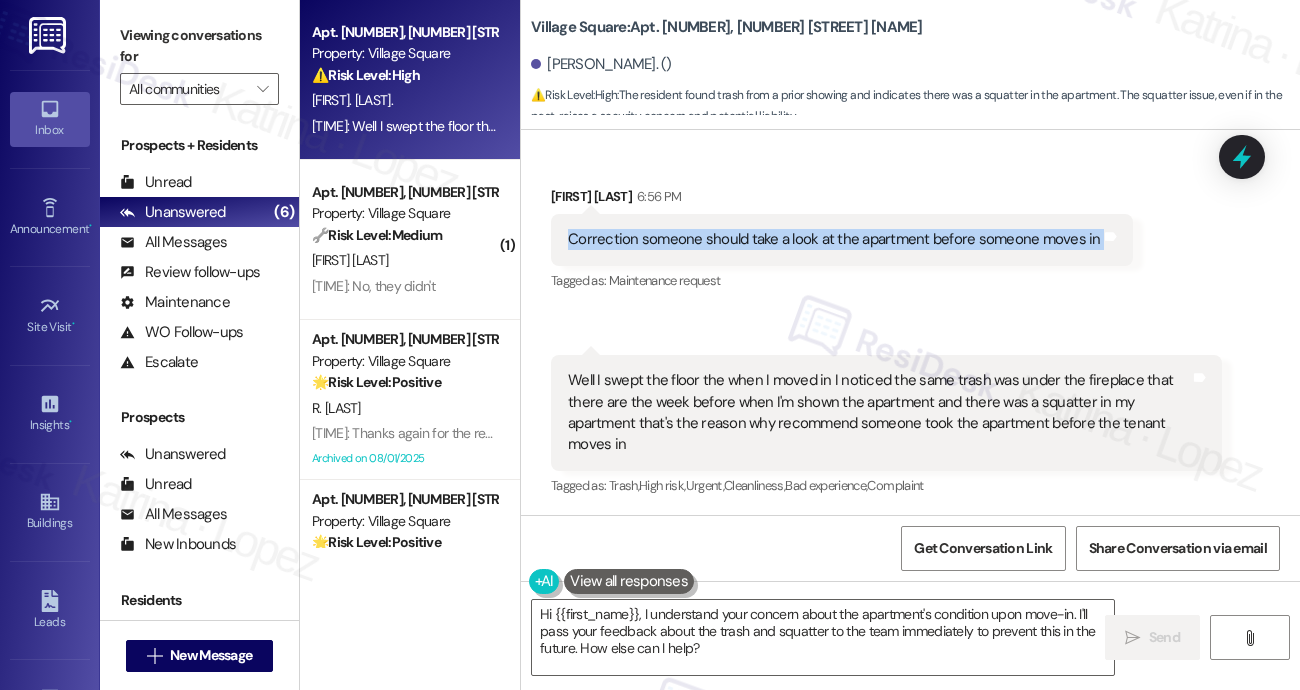 click on "Correction someone should take a look at the apartment before someone moves in" at bounding box center [834, 239] 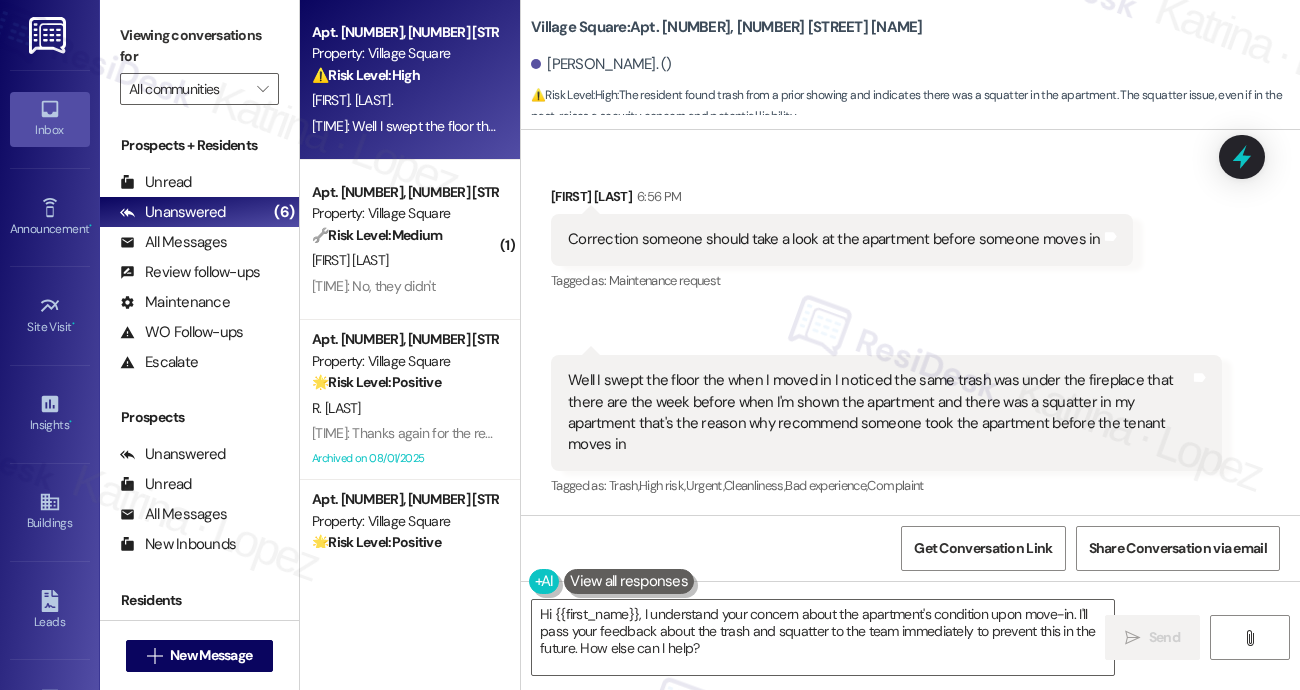 click on "Viewing conversations for" at bounding box center [199, 46] 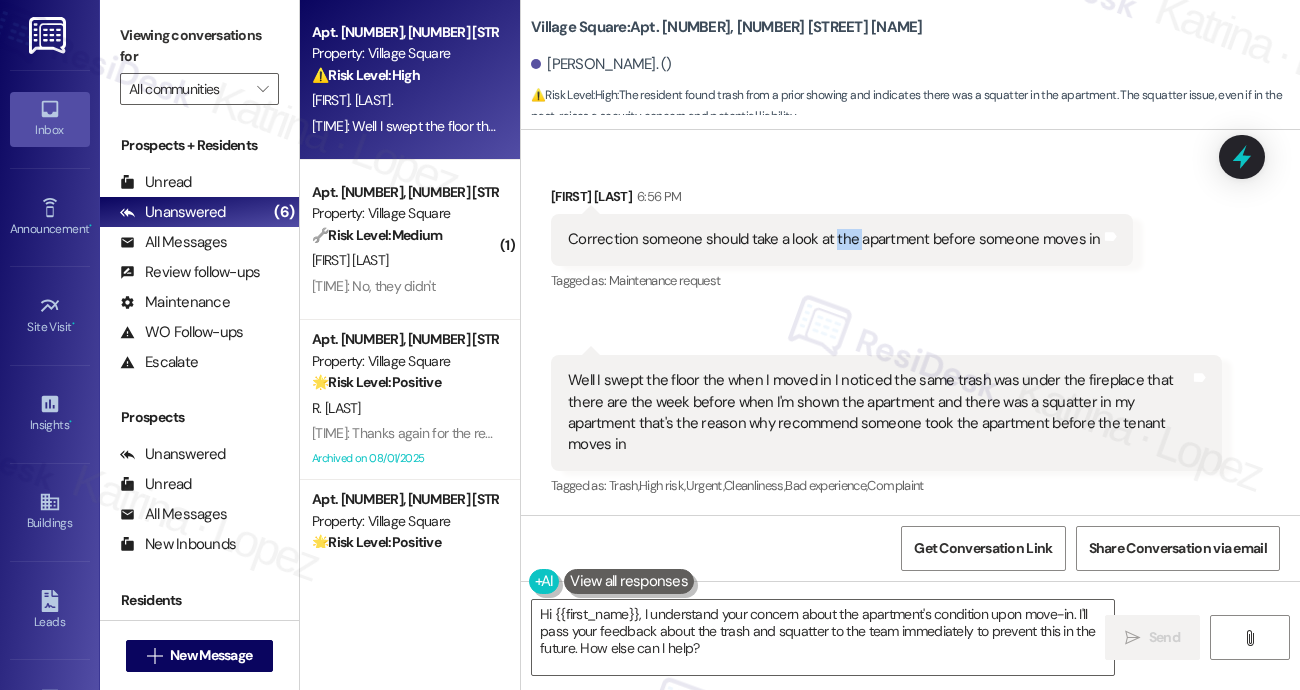 click on "Correction someone should take a look at the apartment before someone moves in" at bounding box center (834, 239) 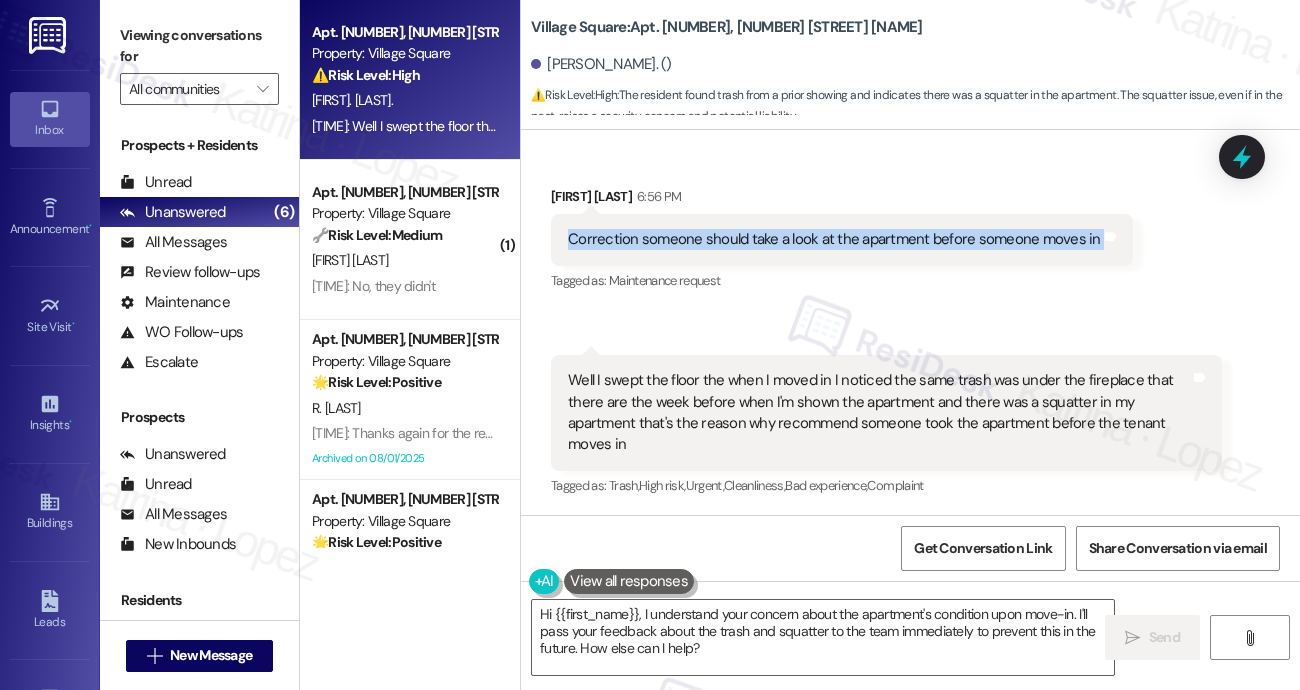 click on "Correction someone should take a look at the apartment before someone moves in" at bounding box center [834, 239] 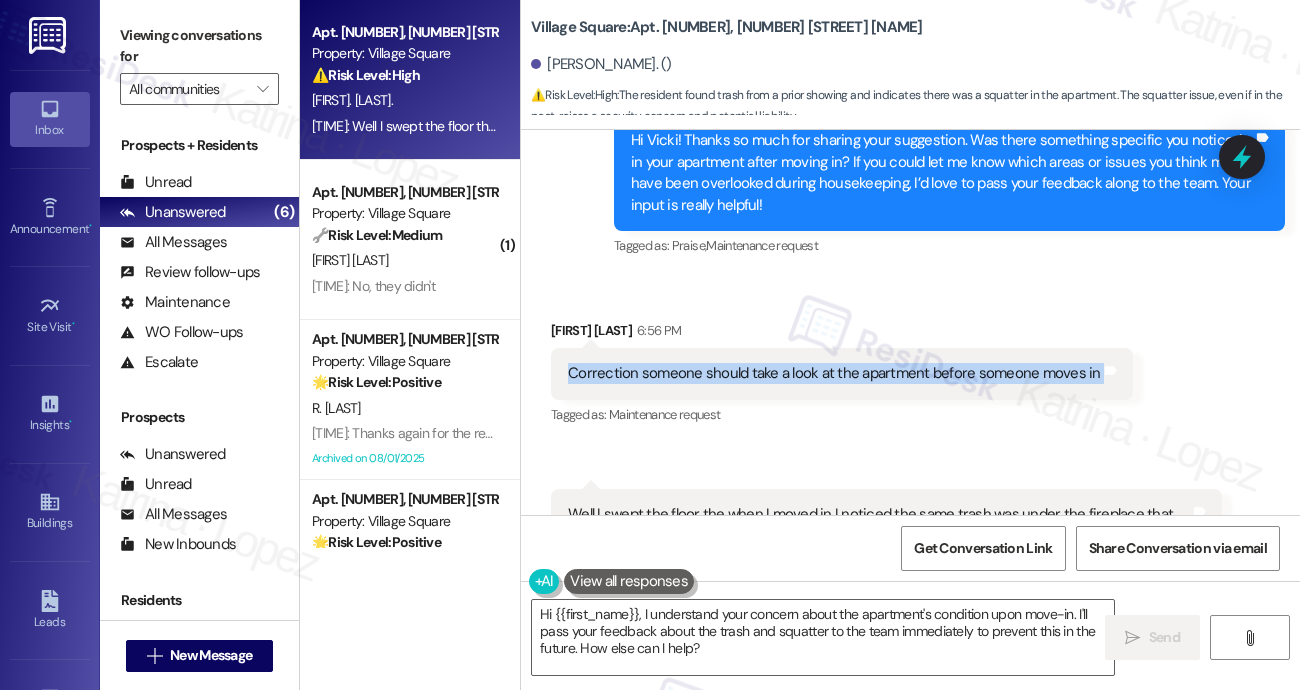scroll, scrollTop: 861, scrollLeft: 0, axis: vertical 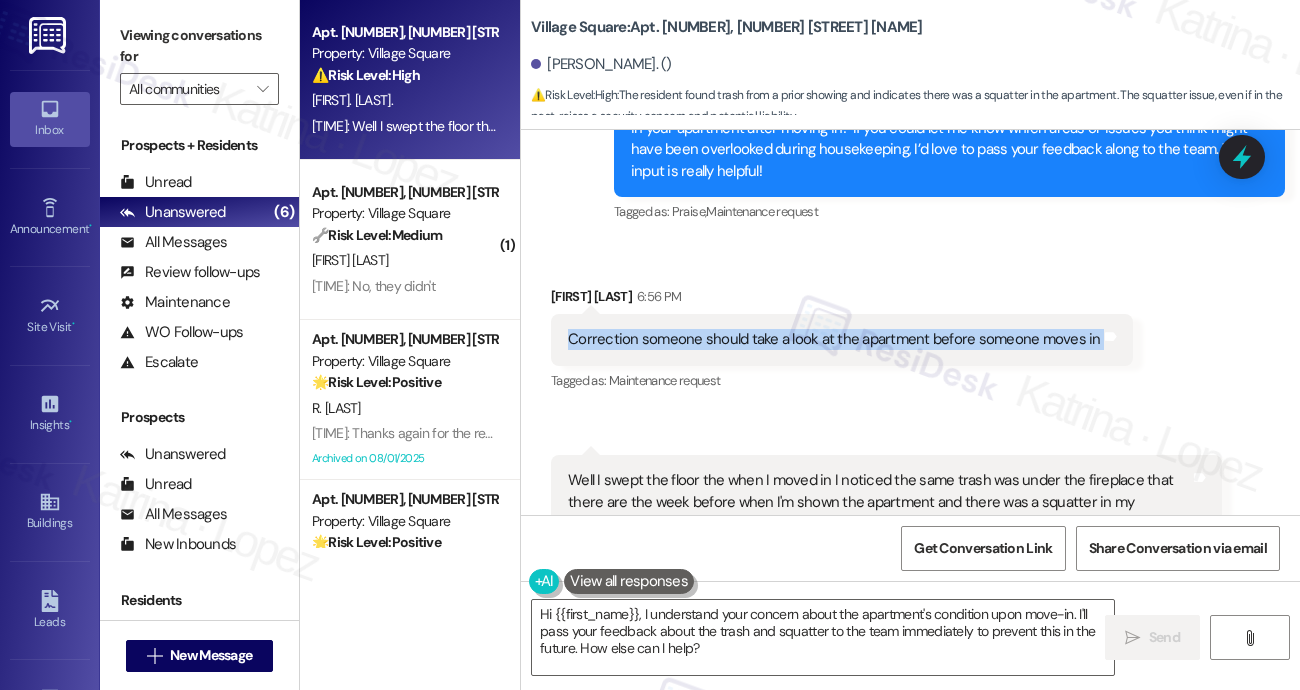 click on "Correction someone should take a look at the apartment before someone moves in" at bounding box center [834, 339] 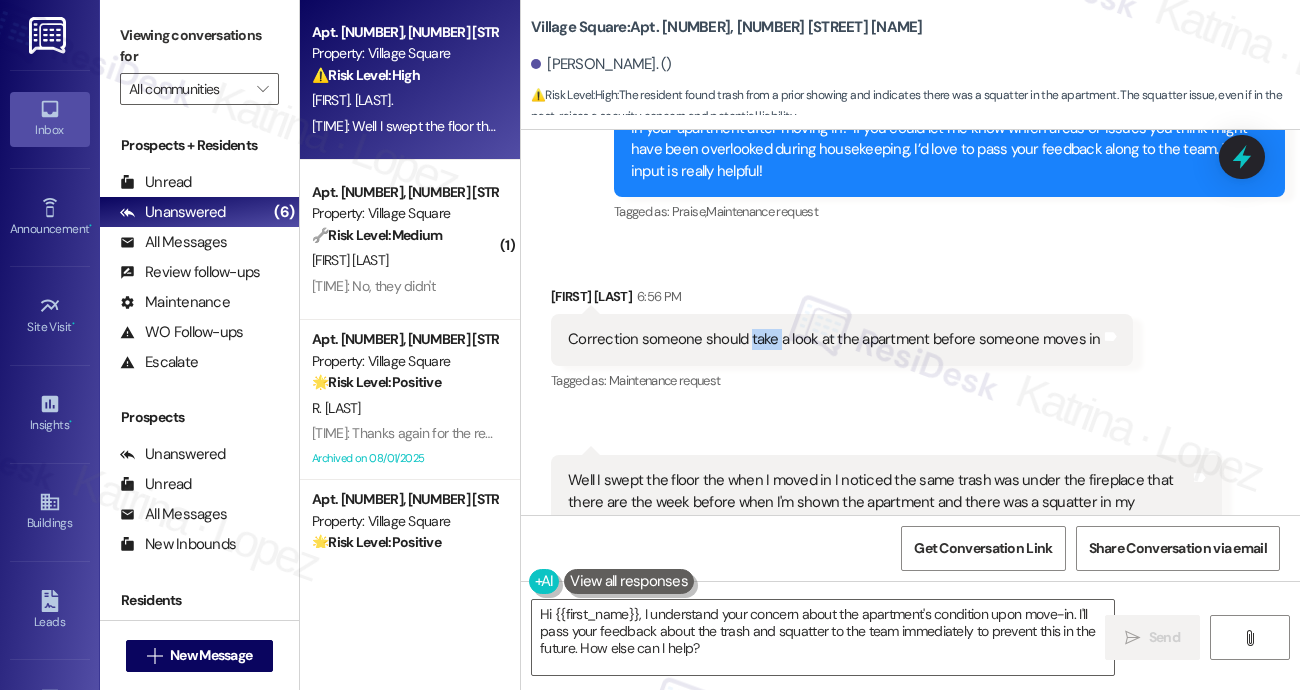 click on "Correction someone should take a look at the apartment before someone moves in" at bounding box center (834, 339) 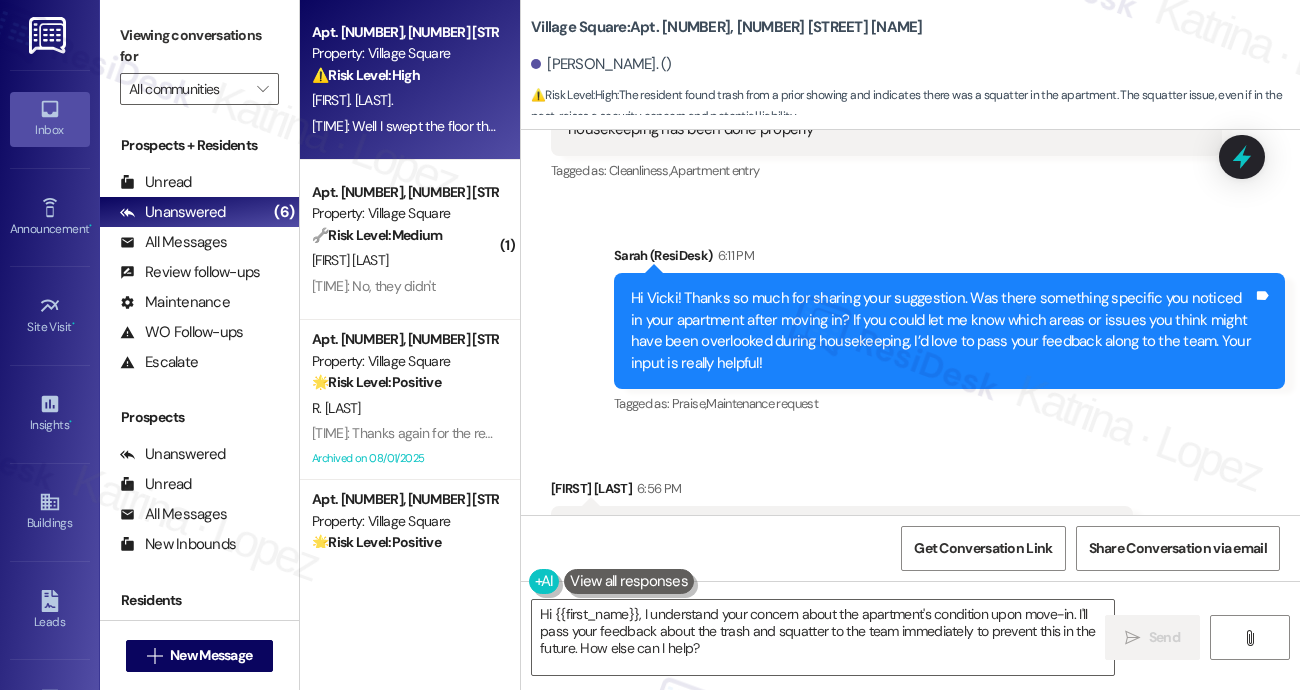 scroll, scrollTop: 661, scrollLeft: 0, axis: vertical 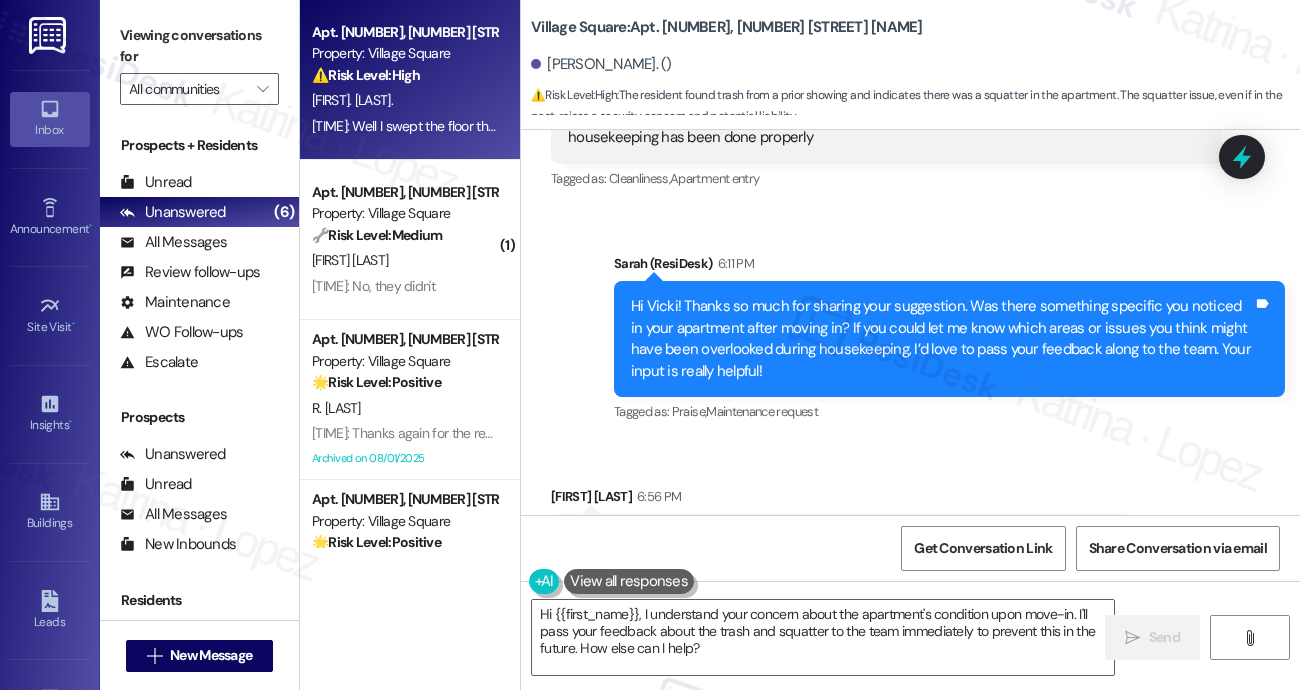 click on "Hi Vicki! Thanks so much for sharing your suggestion. Was there something specific you noticed in your apartment after moving in? If you could let me know which areas or issues you think might have been overlooked during housekeeping, I’d love to pass your feedback along to the team. Your input is really helpful!" at bounding box center [942, 339] 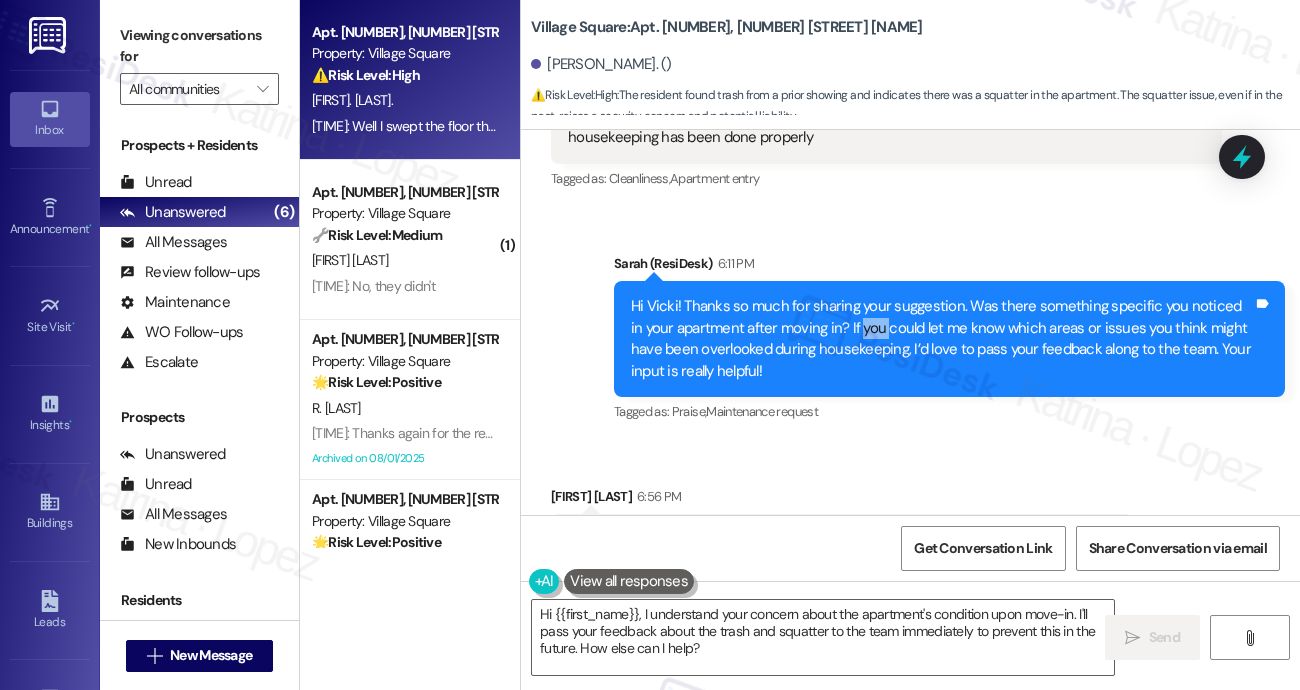 click on "Hi Vicki! Thanks so much for sharing your suggestion. Was there something specific you noticed in your apartment after moving in? If you could let me know which areas or issues you think might have been overlooked during housekeeping, I’d love to pass your feedback along to the team. Your input is really helpful!" at bounding box center (942, 339) 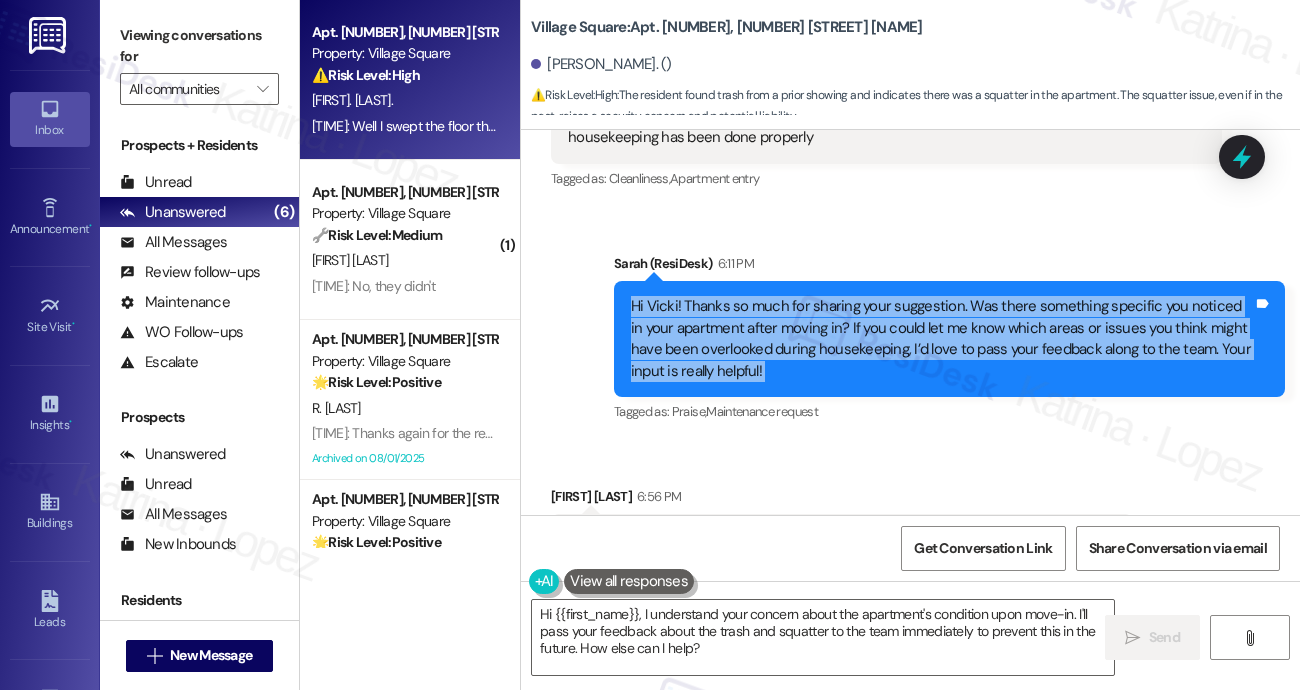 click on "Hi Vicki! Thanks so much for sharing your suggestion. Was there something specific you noticed in your apartment after moving in? If you could let me know which areas or issues you think might have been overlooked during housekeeping, I’d love to pass your feedback along to the team. Your input is really helpful!" at bounding box center [942, 339] 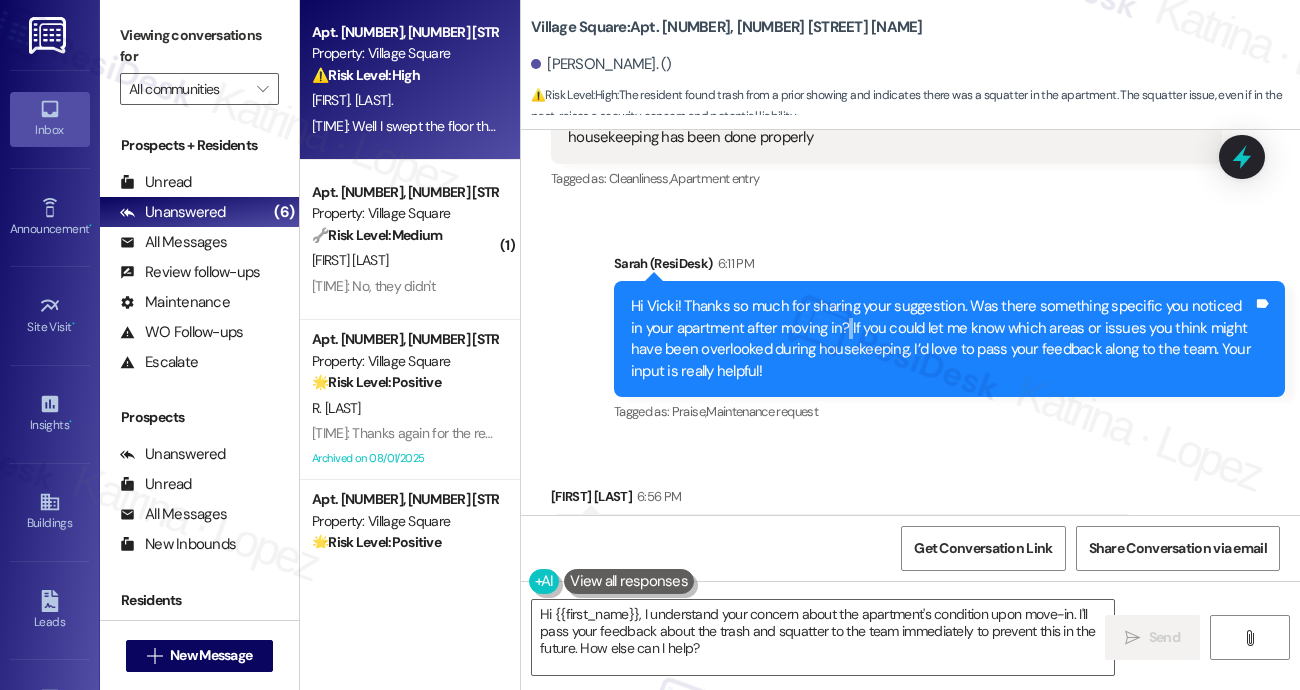 click on "Hi Vicki! Thanks so much for sharing your suggestion. Was there something specific you noticed in your apartment after moving in? If you could let me know which areas or issues you think might have been overlooked during housekeeping, I’d love to pass your feedback along to the team. Your input is really helpful!" at bounding box center [942, 339] 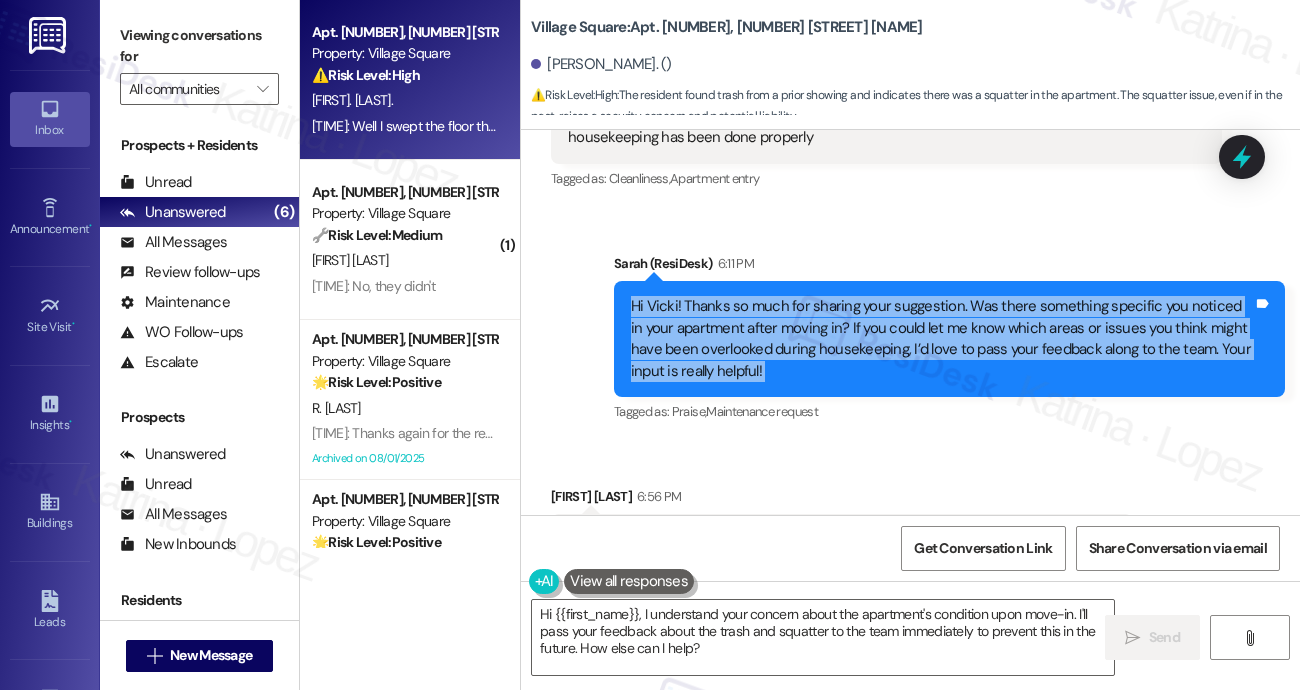 click on "Hi Vicki! Thanks so much for sharing your suggestion. Was there something specific you noticed in your apartment after moving in? If you could let me know which areas or issues you think might have been overlooked during housekeeping, I’d love to pass your feedback along to the team. Your input is really helpful!" at bounding box center [942, 339] 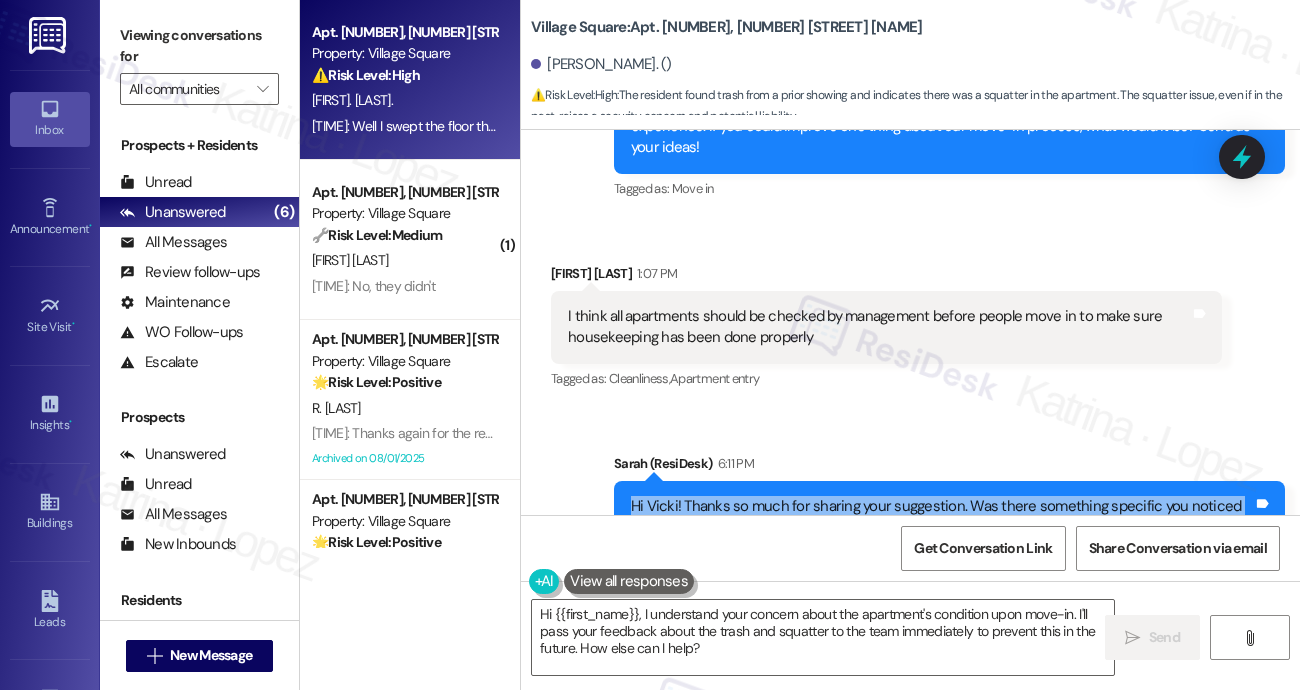 click on "I think all apartments should be checked by management before people move in to make sure housekeeping has been done properly" at bounding box center (879, 327) 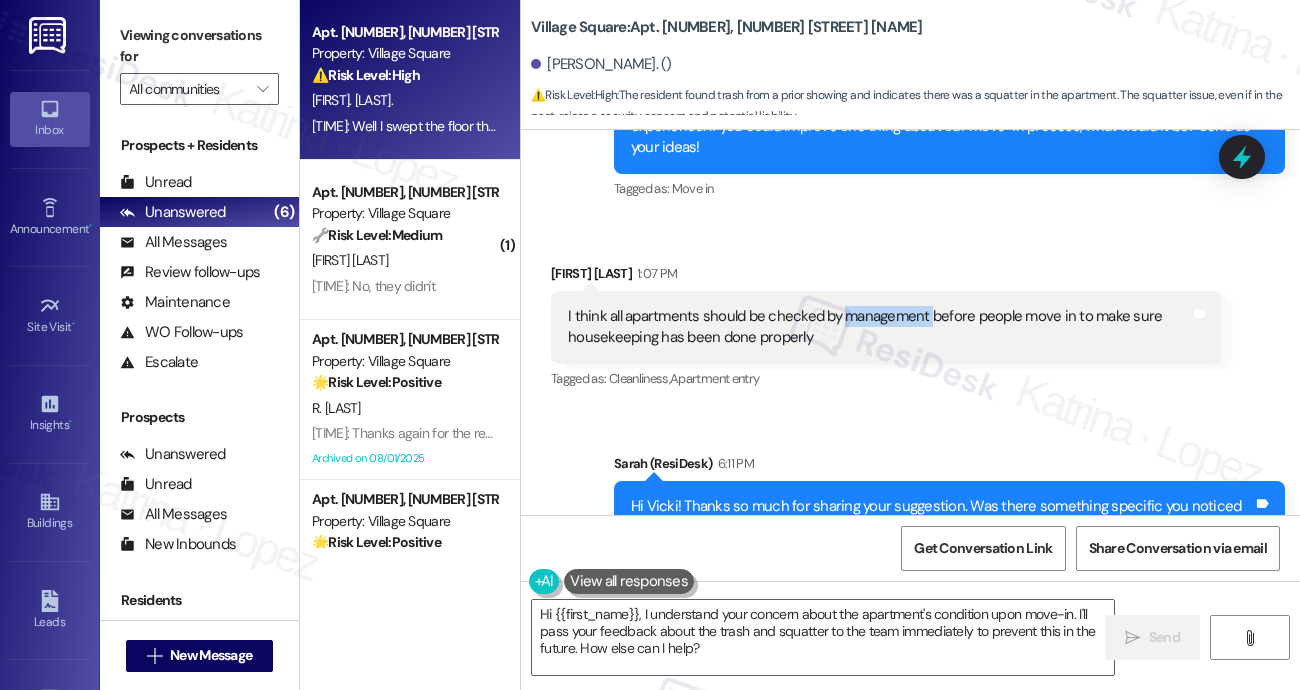 click on "I think all apartments should be checked by management before people move in to make sure housekeeping has been done properly" at bounding box center [879, 327] 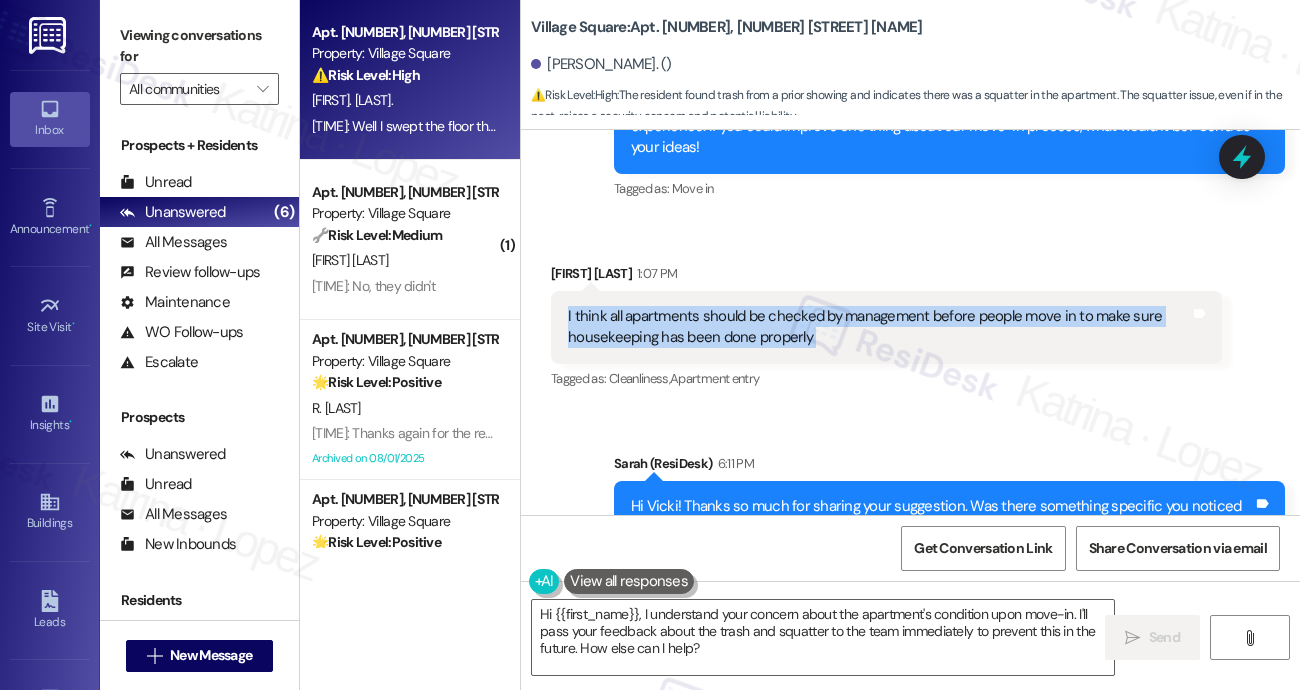 click on "I think all apartments should be checked by management before people move in to make sure housekeeping has been done properly" at bounding box center (879, 327) 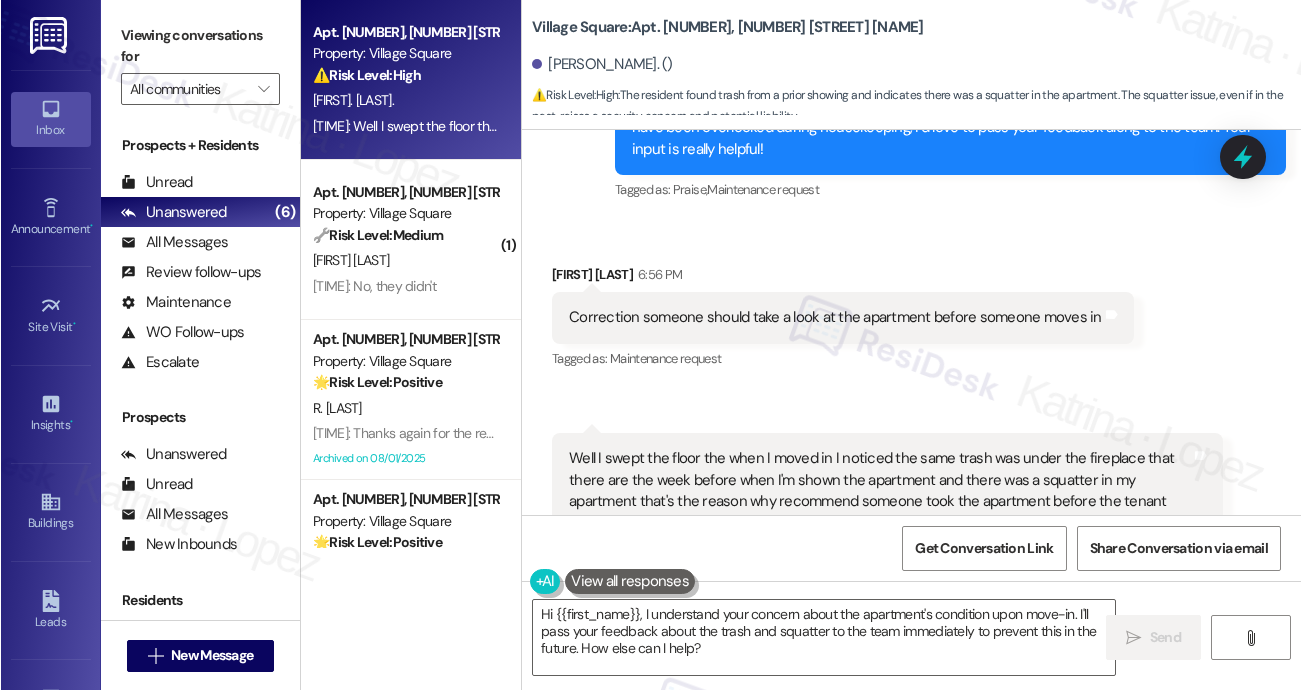 scroll, scrollTop: 961, scrollLeft: 0, axis: vertical 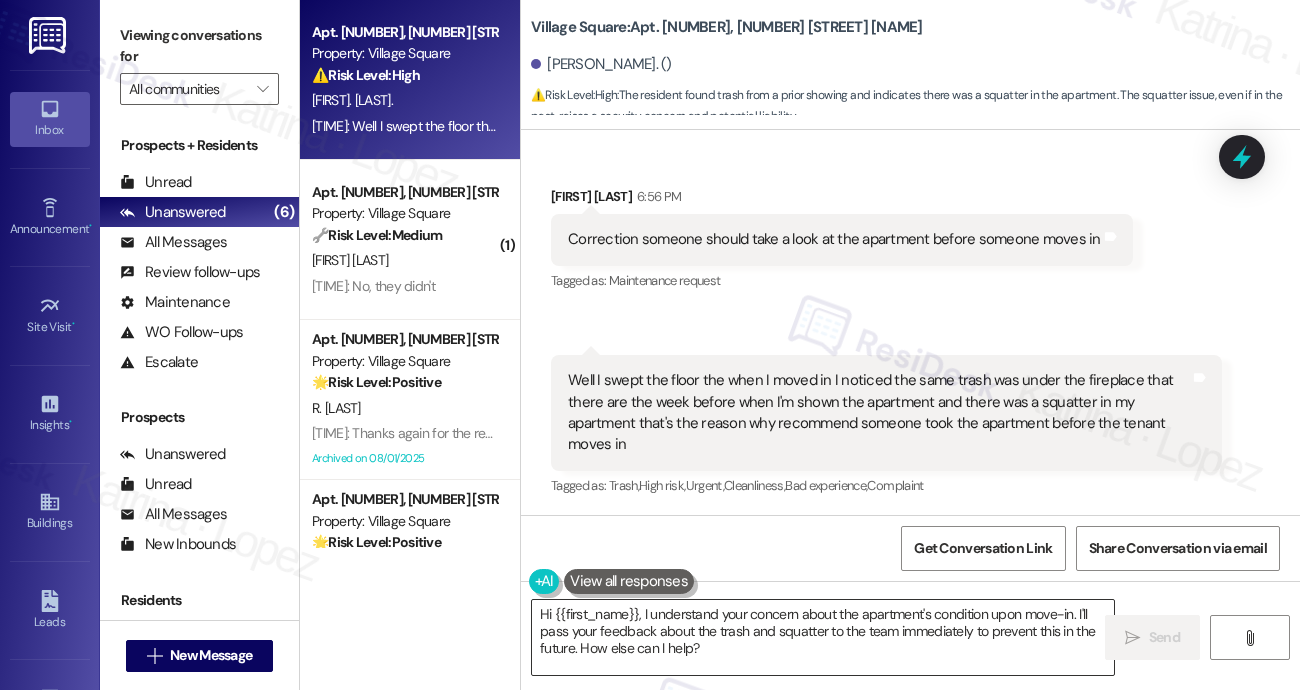 click on "Hi {{first_name}}, I understand your concern about the apartment's condition upon move-in. I'll pass your feedback about the trash and squatter to the team immediately to prevent this in the future. How else can I help?" at bounding box center [823, 637] 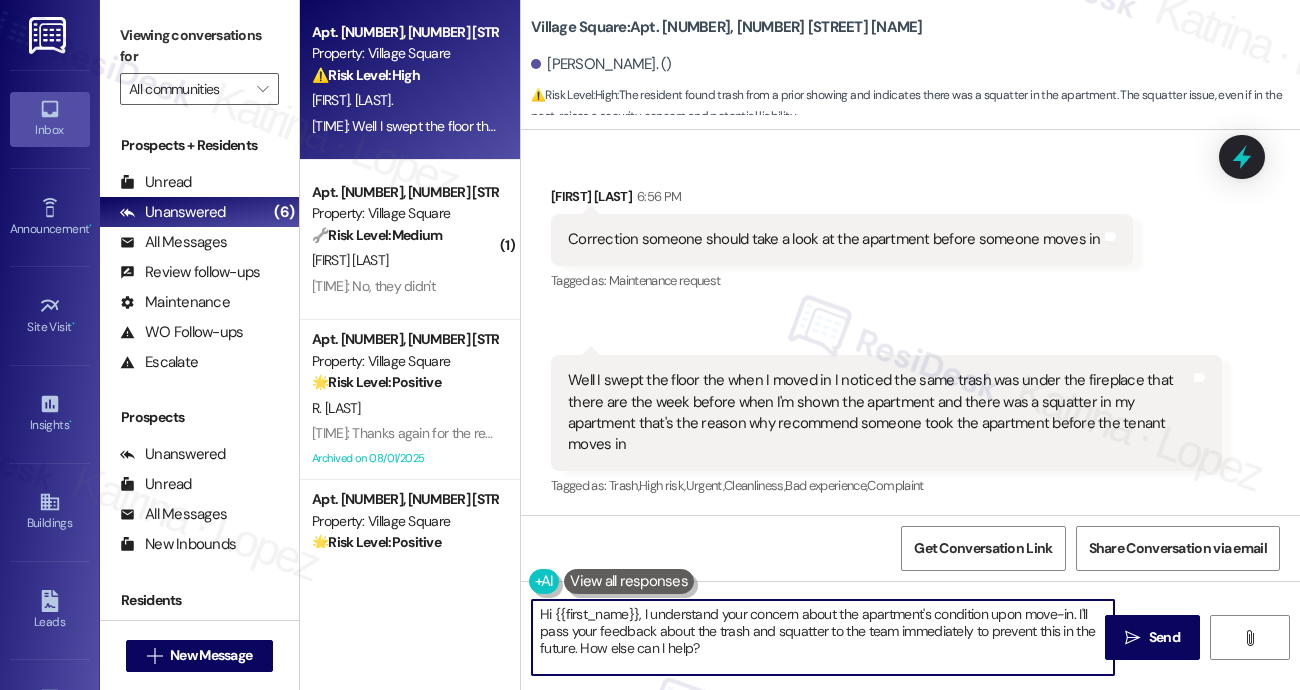 click on "Hi {{first_name}}, I understand your concern about the apartment's condition upon move-in. I'll pass your feedback about the trash and squatter to the team immediately to prevent this in the future. How else can I help?" at bounding box center [823, 637] 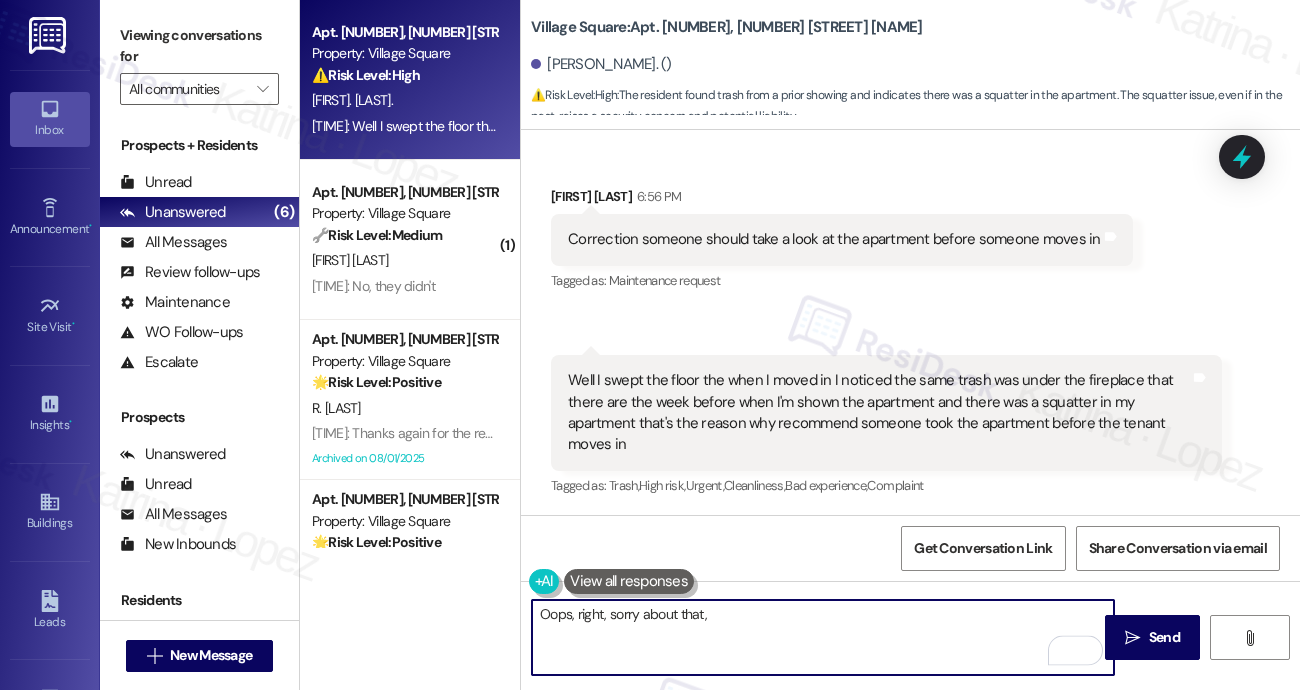 click on "Oops, right, sorry about that," at bounding box center (823, 637) 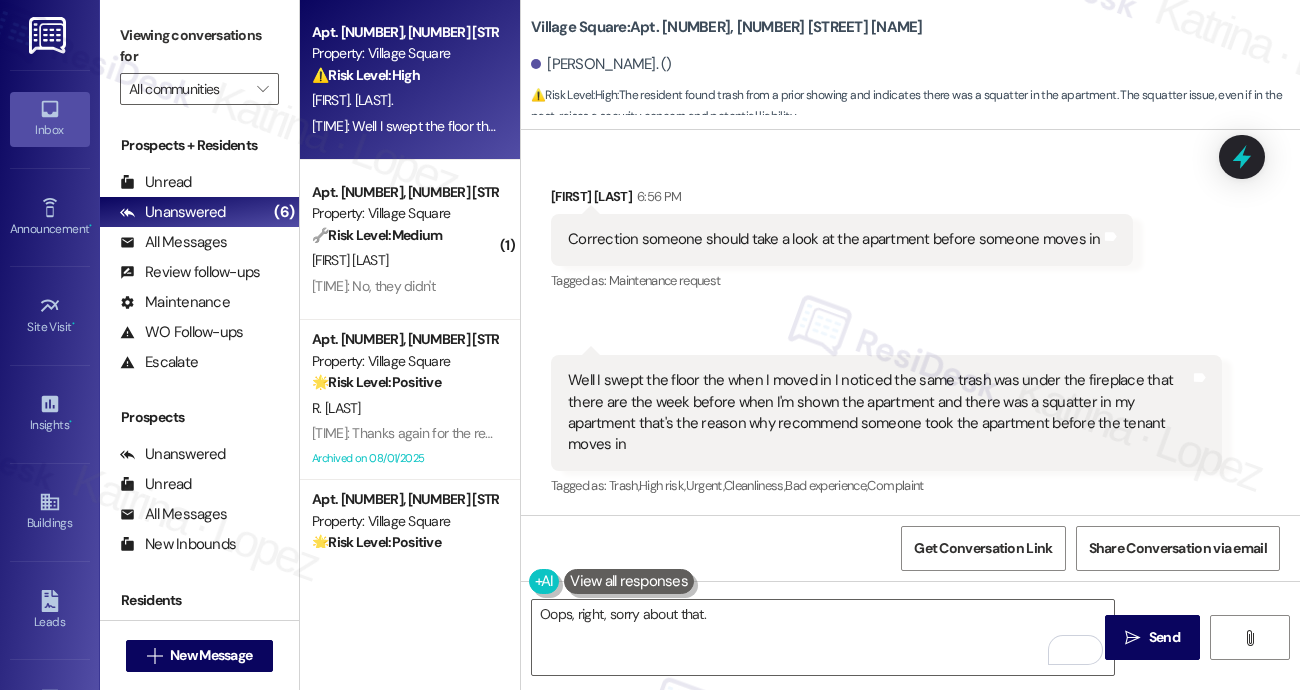click on "Well I swept the floor the when I moved in I noticed the same trash was under the fireplace that there are the week before when I'm shown the apartment and there was a squatter in my apartment that's the reason why recommend someone took the apartment before the tenant moves in" at bounding box center [879, 413] 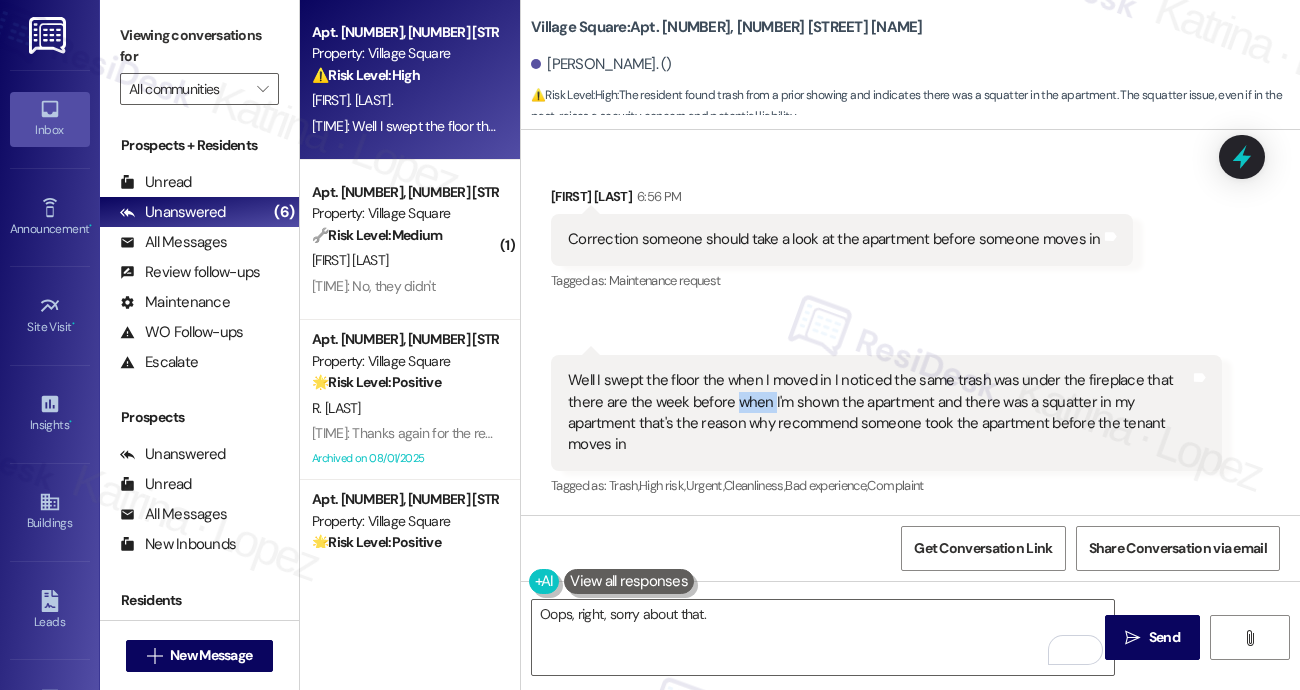 click on "Well I swept the floor the when I moved in I noticed the same trash was under the fireplace that there are the week before when I'm shown the apartment and there was a squatter in my apartment that's the reason why recommend someone took the apartment before the tenant moves in" at bounding box center [879, 413] 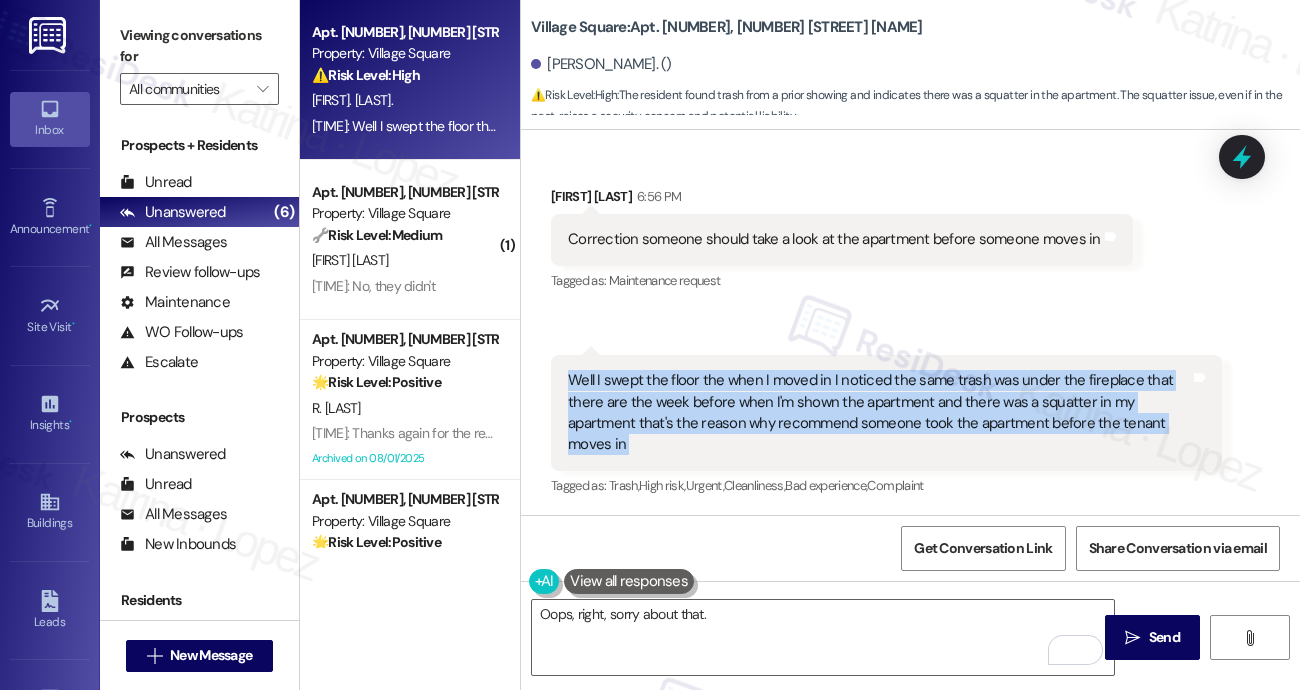 click on "Well I swept the floor the when I moved in I noticed the same trash was under the fireplace that there are the week before when I'm shown the apartment and there was a squatter in my apartment that's the reason why recommend someone took the apartment before the tenant moves in" at bounding box center [879, 413] 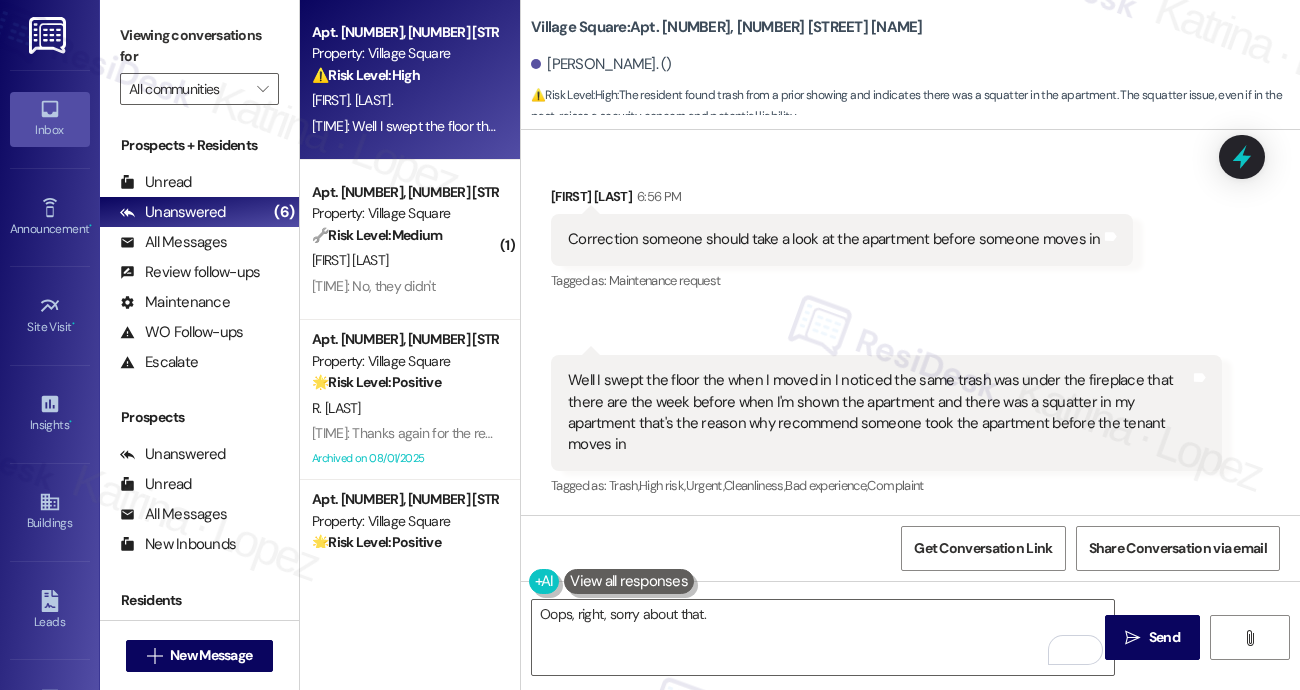 click on "Viewing conversations for" at bounding box center (199, 46) 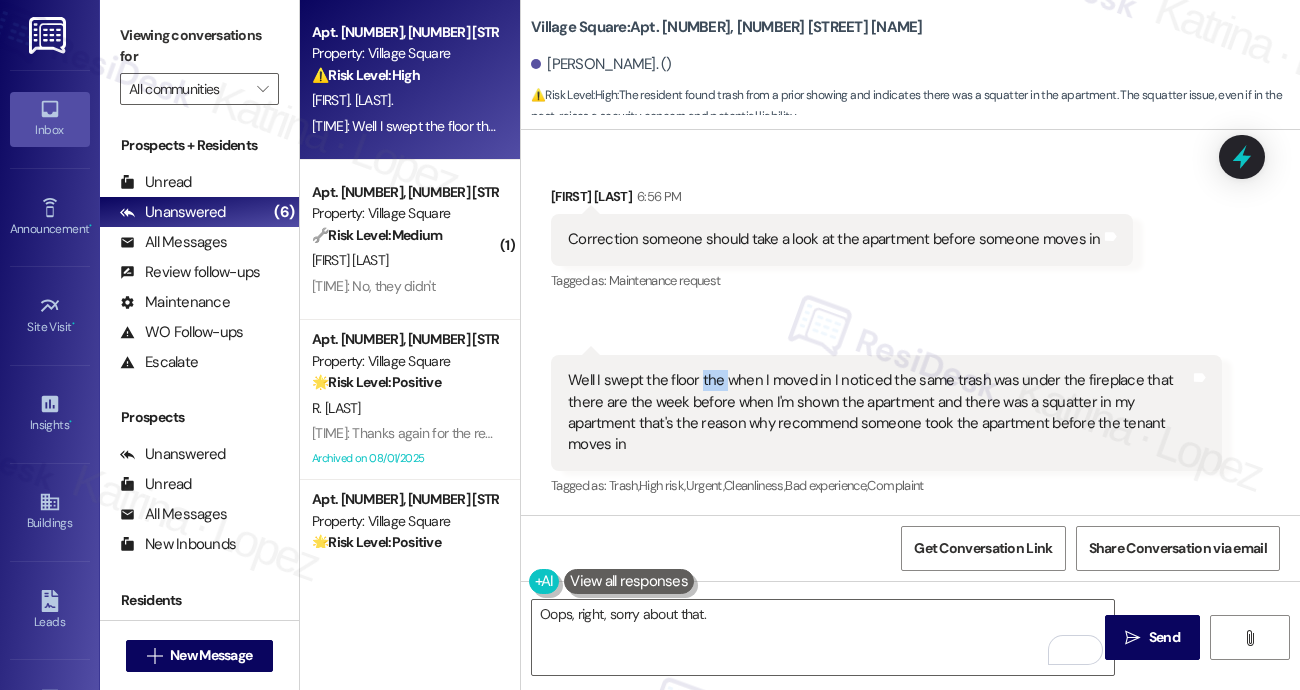 click on "Well I swept the floor the when I moved in I noticed the same trash was under the fireplace that there are the week before when I'm shown the apartment and there was a squatter in my apartment that's the reason why recommend someone took the apartment before the tenant moves in  Tags and notes" at bounding box center (886, 413) 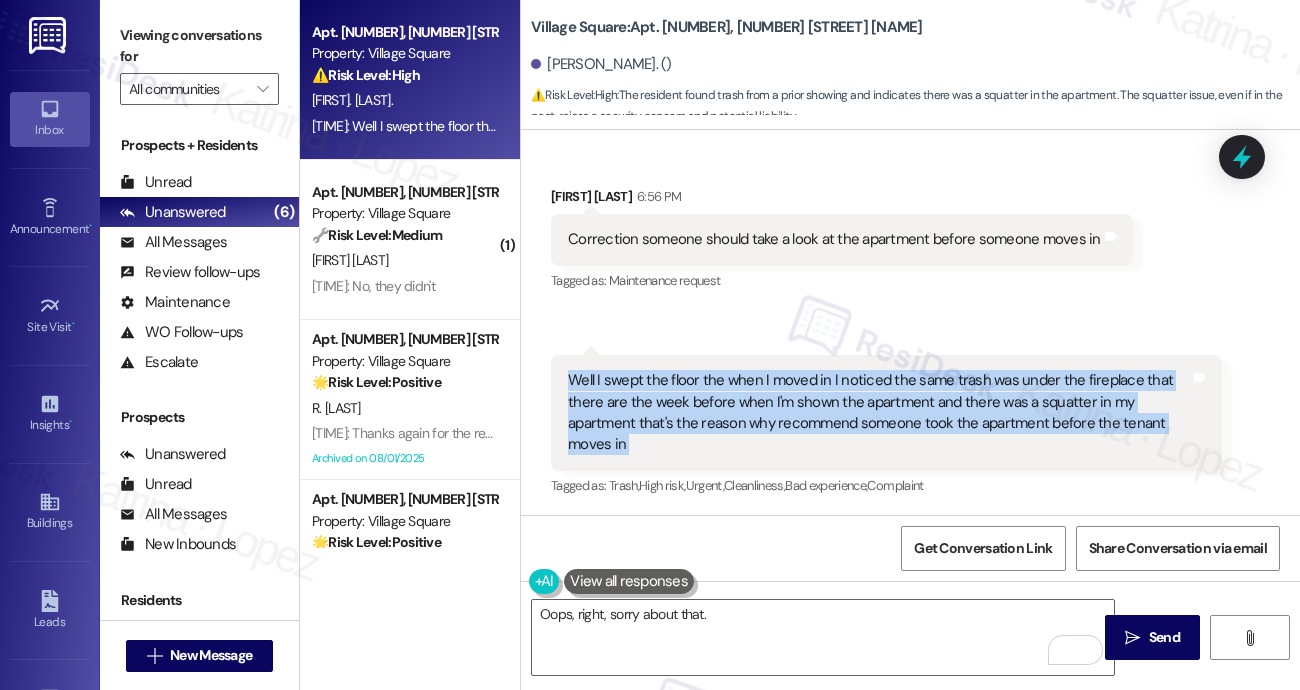 click on "Well I swept the floor the when I moved in I noticed the same trash was under the fireplace that there are the week before when I'm shown the apartment and there was a squatter in my apartment that's the reason why recommend someone took the apartment before the tenant moves in  Tags and notes" at bounding box center [886, 413] 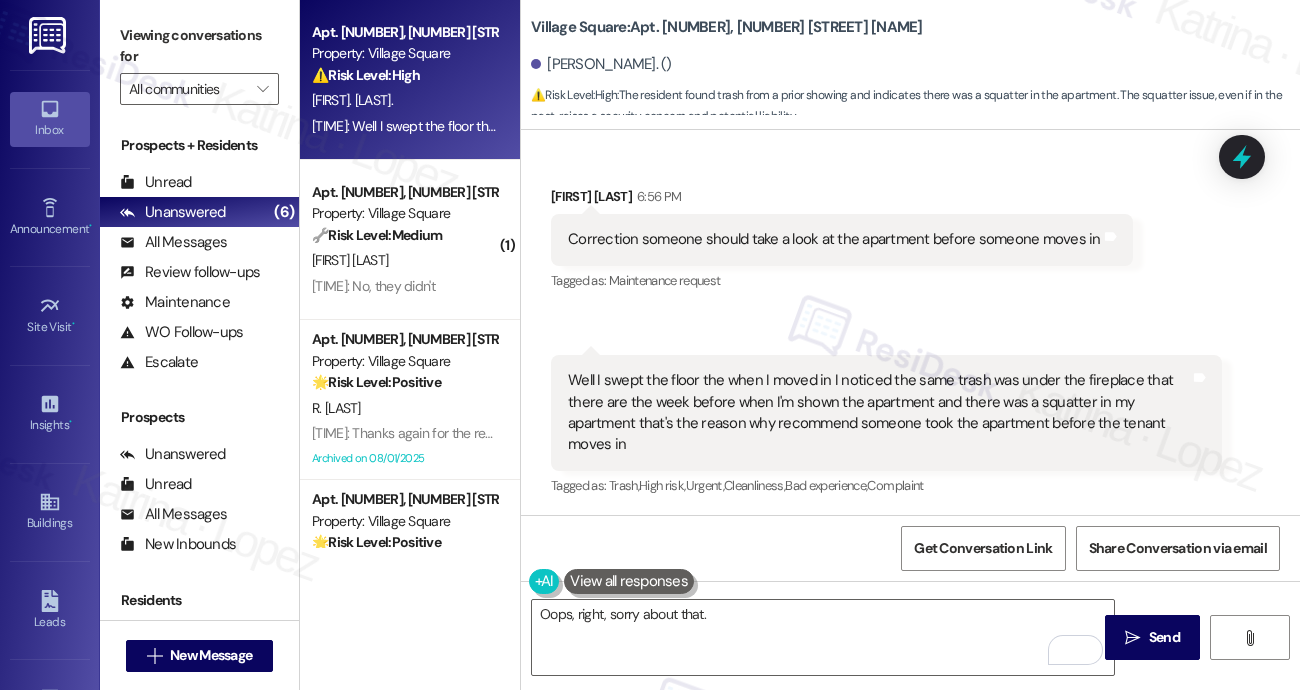 click on "Viewing conversations for" at bounding box center [199, 46] 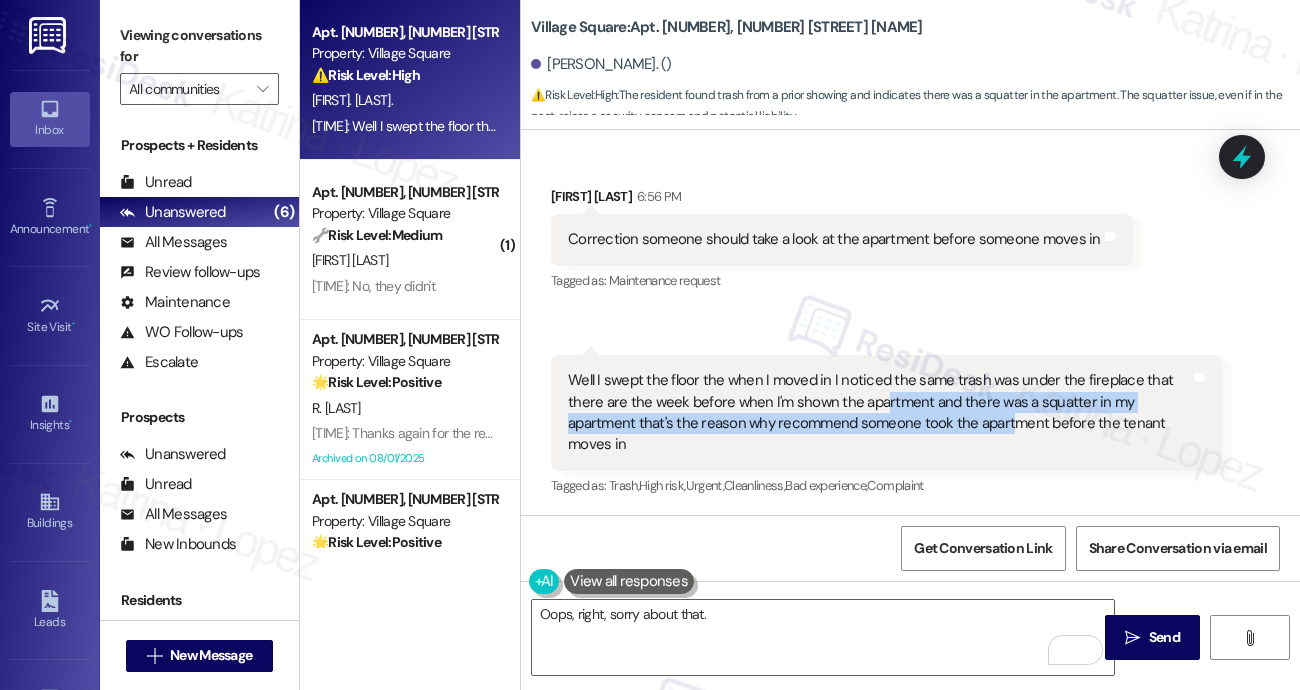 drag, startPoint x: 880, startPoint y: 391, endPoint x: 1006, endPoint y: 426, distance: 130.7708 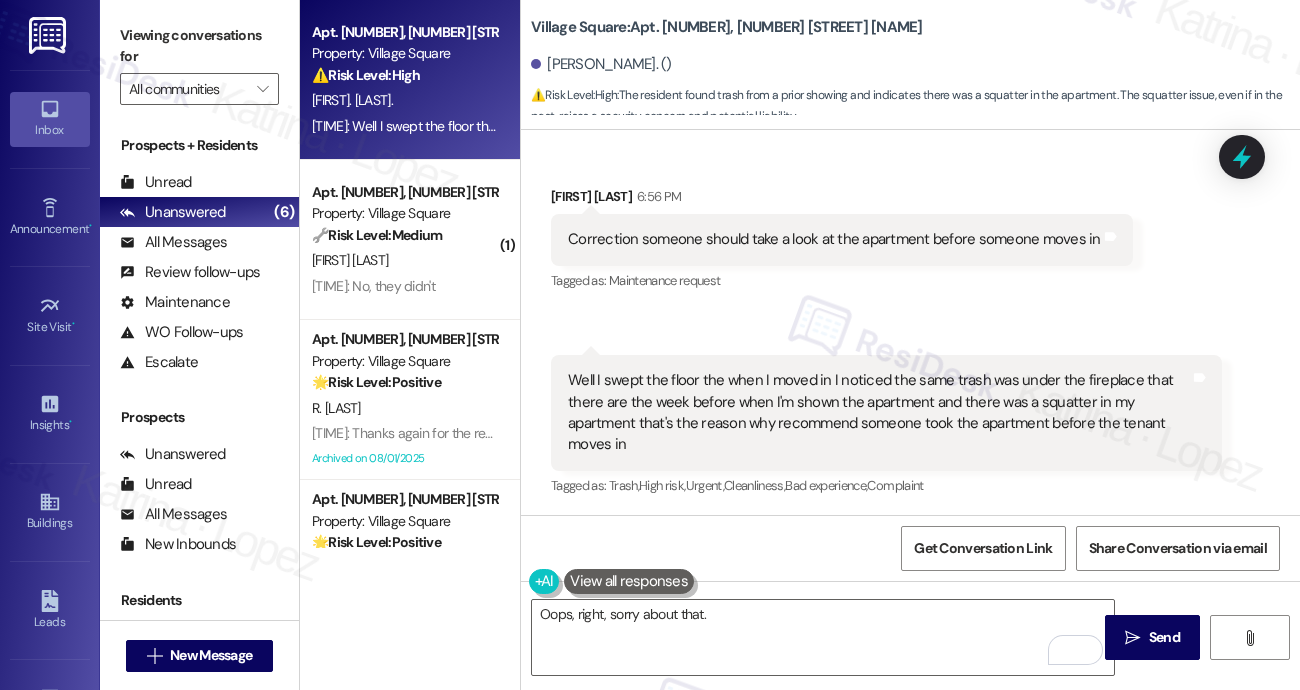 click on "Well I swept the floor the when I moved in I noticed the same trash was under the fireplace that there are the week before when I'm shown the apartment and there was a squatter in my apartment that's the reason why recommend someone took the apartment before the tenant moves in" at bounding box center (879, 413) 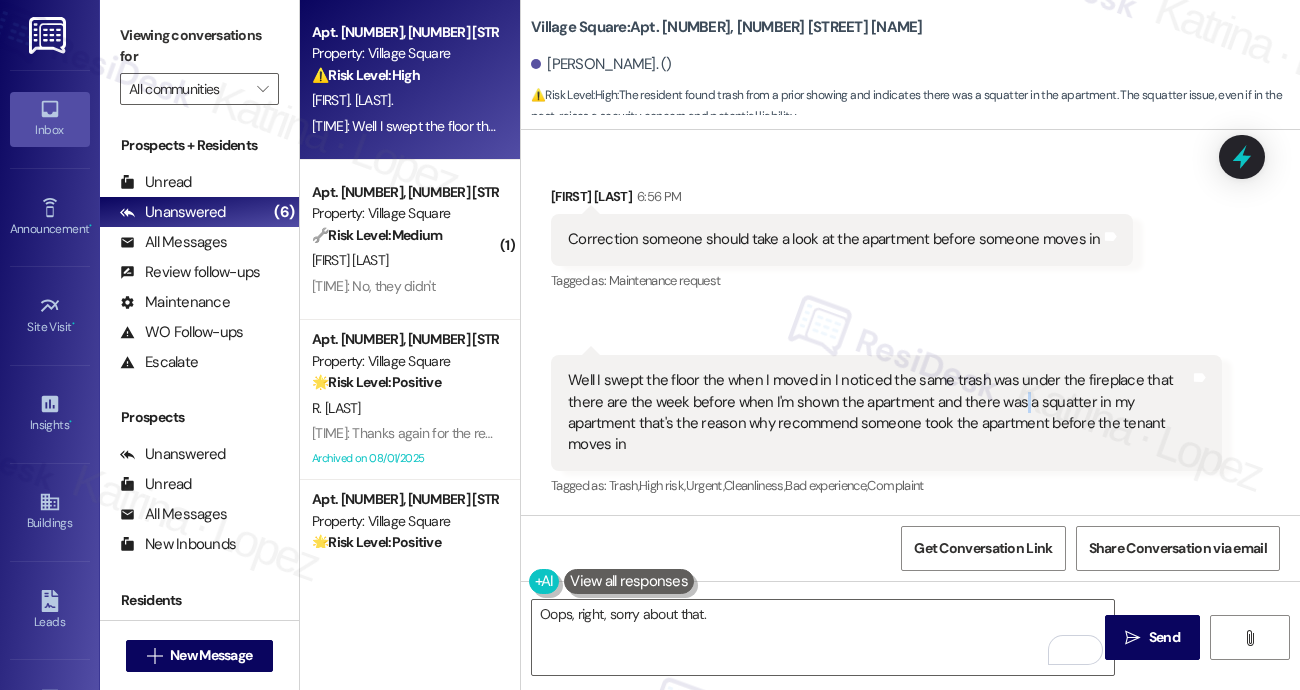 click on "Well I swept the floor the when I moved in I noticed the same trash was under the fireplace that there are the week before when I'm shown the apartment and there was a squatter in my apartment that's the reason why recommend someone took the apartment before the tenant moves in" at bounding box center (879, 413) 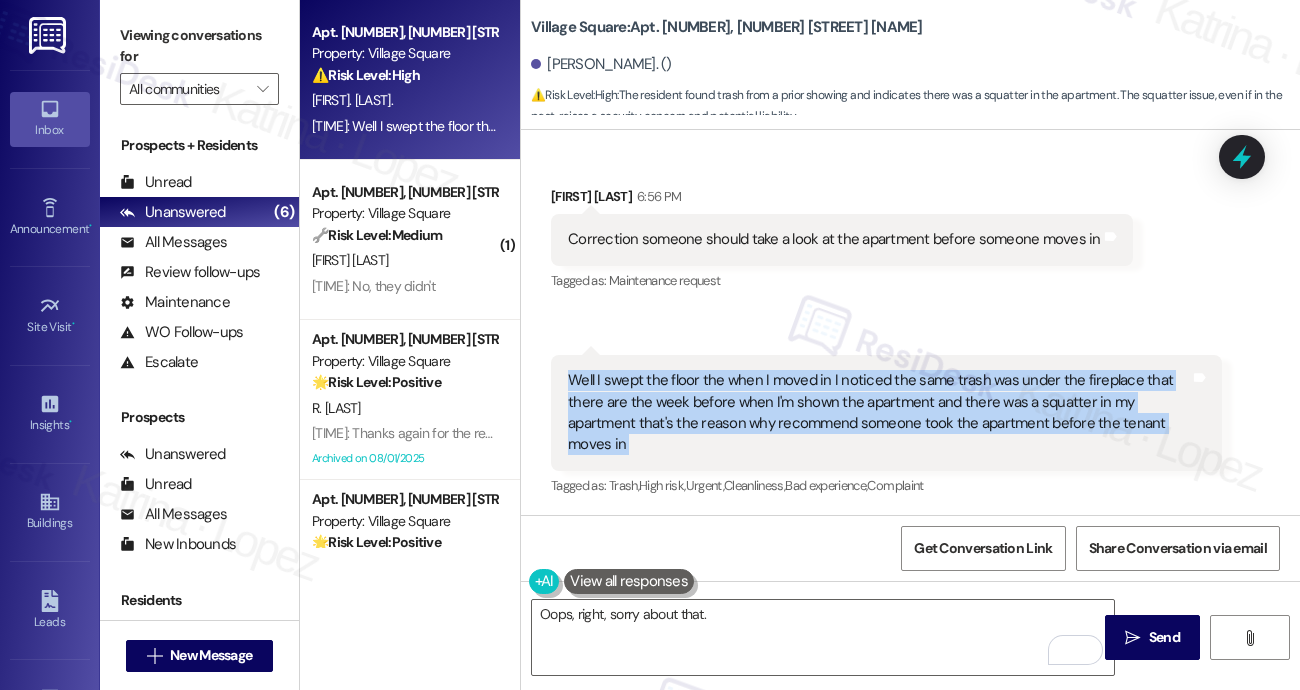 click on "Well I swept the floor the when I moved in I noticed the same trash was under the fireplace that there are the week before when I'm shown the apartment and there was a squatter in my apartment that's the reason why recommend someone took the apartment before the tenant moves in" at bounding box center [879, 413] 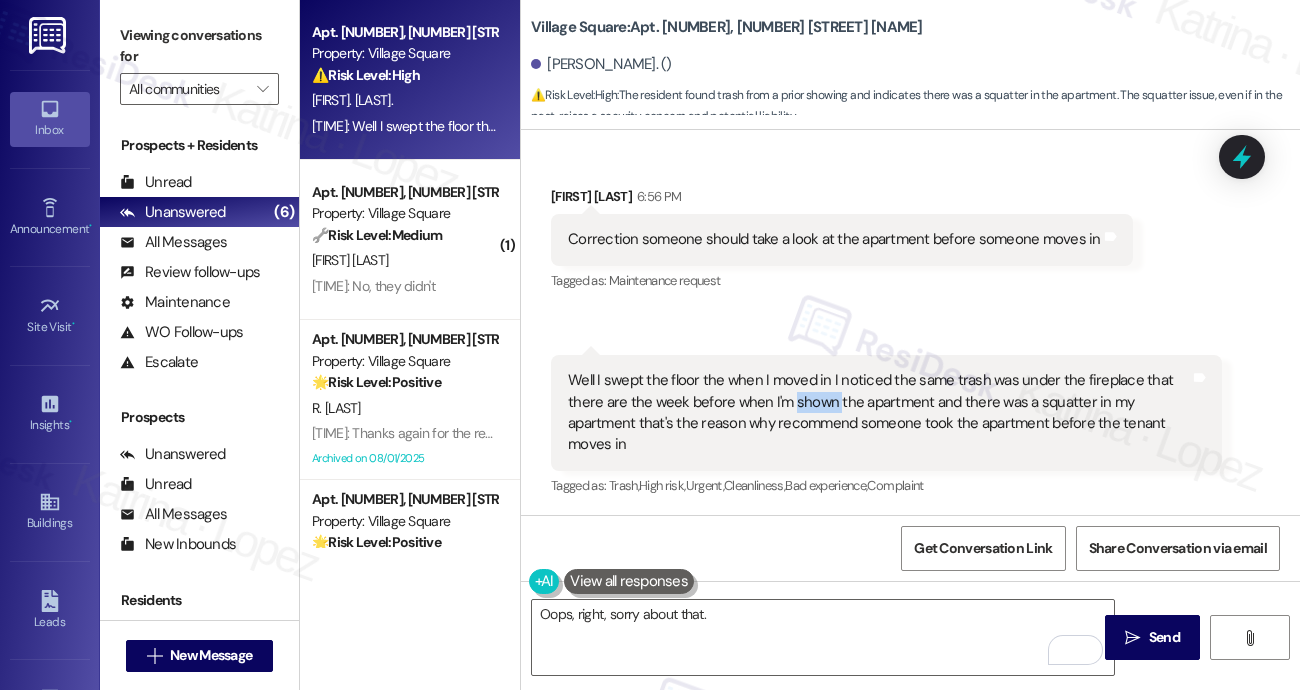 click on "Well I swept the floor the when I moved in I noticed the same trash was under the fireplace that there are the week before when I'm shown the apartment and there was a squatter in my apartment that's the reason why recommend someone took the apartment before the tenant moves in" at bounding box center [879, 413] 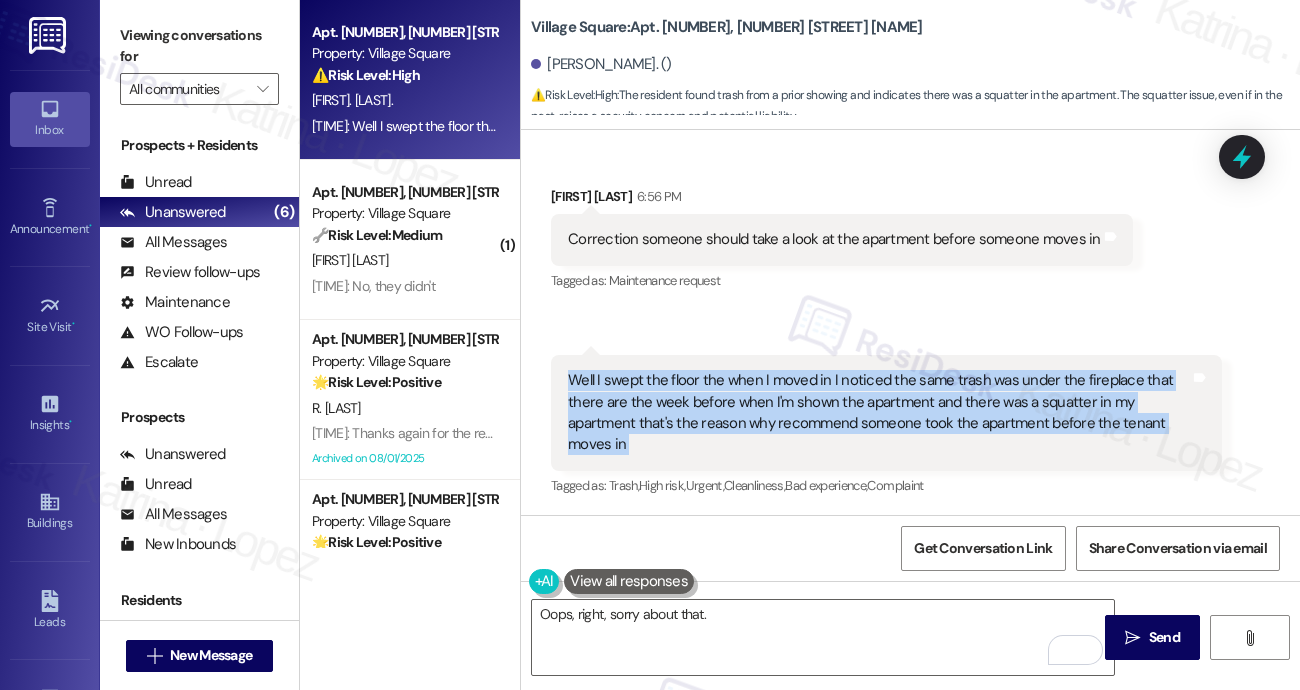 click on "Well I swept the floor the when I moved in I noticed the same trash was under the fireplace that there are the week before when I'm shown the apartment and there was a squatter in my apartment that's the reason why recommend someone took the apartment before the tenant moves in" at bounding box center [879, 413] 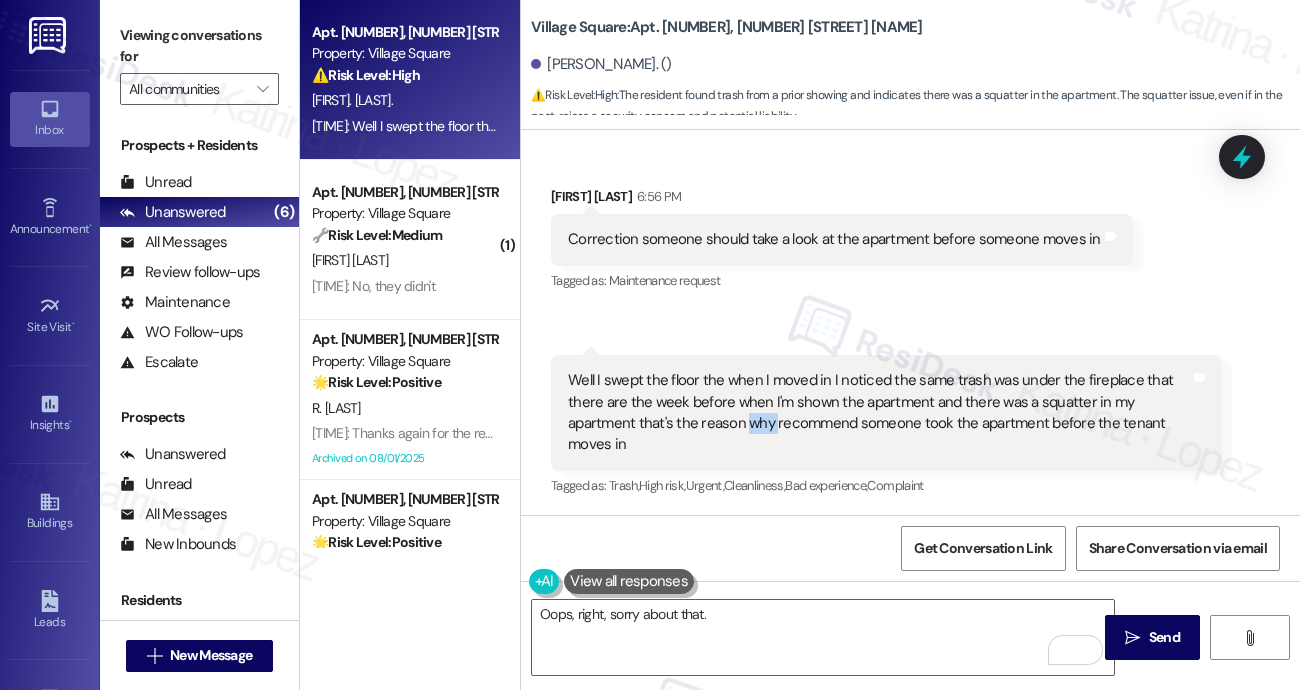 click on "Well I swept the floor the when I moved in I noticed the same trash was under the fireplace that there are the week before when I'm shown the apartment and there was a squatter in my apartment that's the reason why recommend someone took the apartment before the tenant moves in" at bounding box center (879, 413) 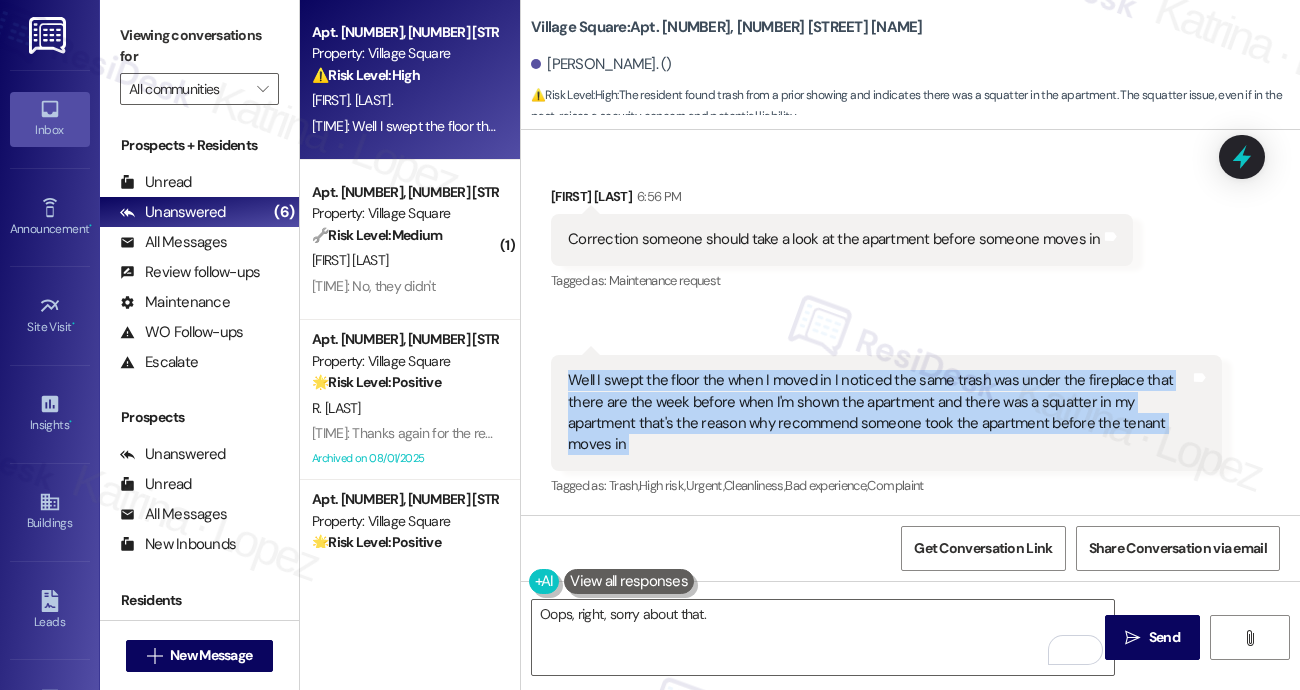 click on "Well I swept the floor the when I moved in I noticed the same trash was under the fireplace that there are the week before when I'm shown the apartment and there was a squatter in my apartment that's the reason why recommend someone took the apartment before the tenant moves in" at bounding box center [879, 413] 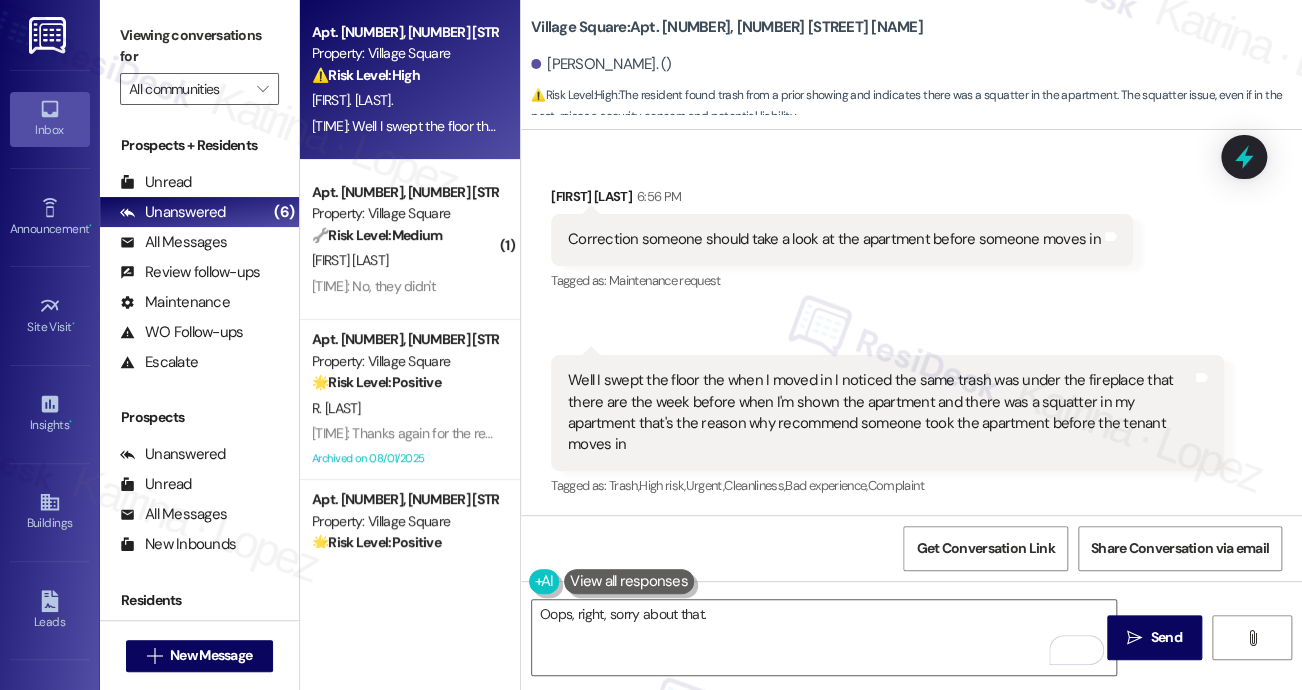 click on "Viewing conversations for" at bounding box center [199, 46] 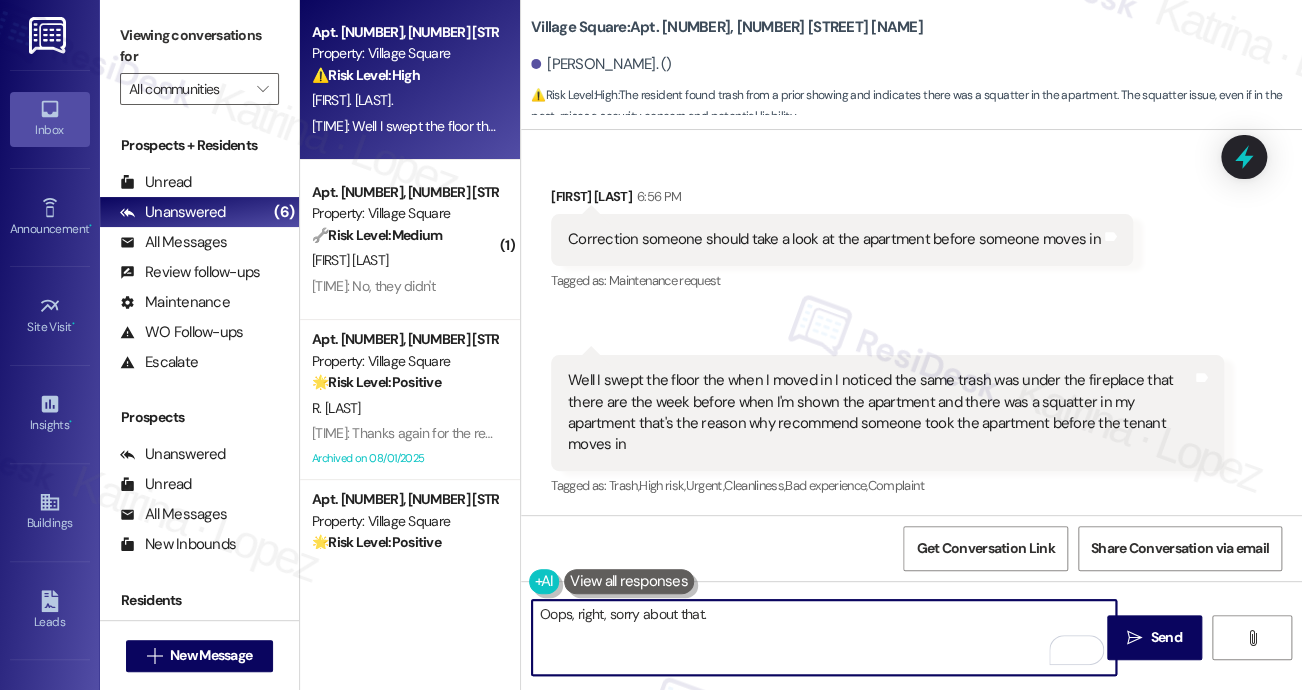 click on "Oops, right, sorry about that." at bounding box center [824, 637] 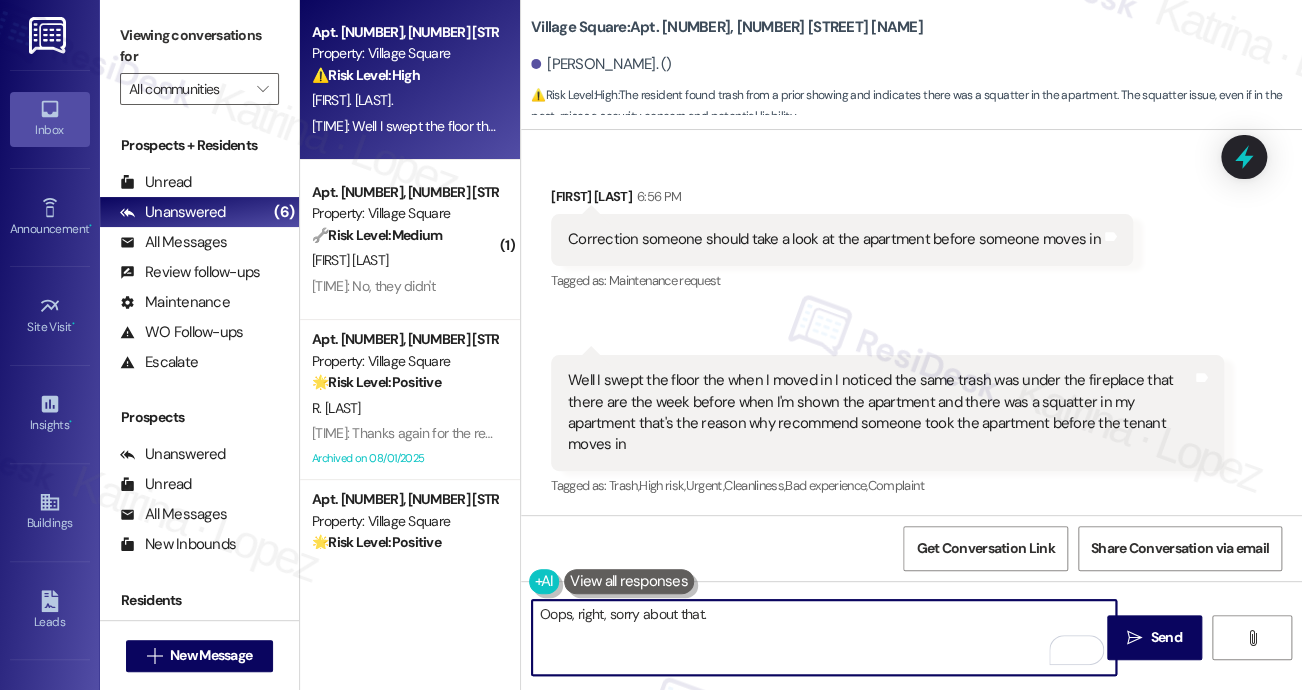 paste on "Hi {{first_name}}, I’m really sorry to hear about what you experienced, both with the cleanliness under the fireplace and the situation with someone being in your apartment before you moved in. I understand how concerning that must have been. I’ll share this with the site team and check on it for you. Please reach out if you notice anything else or have further concerns while I gather more information." 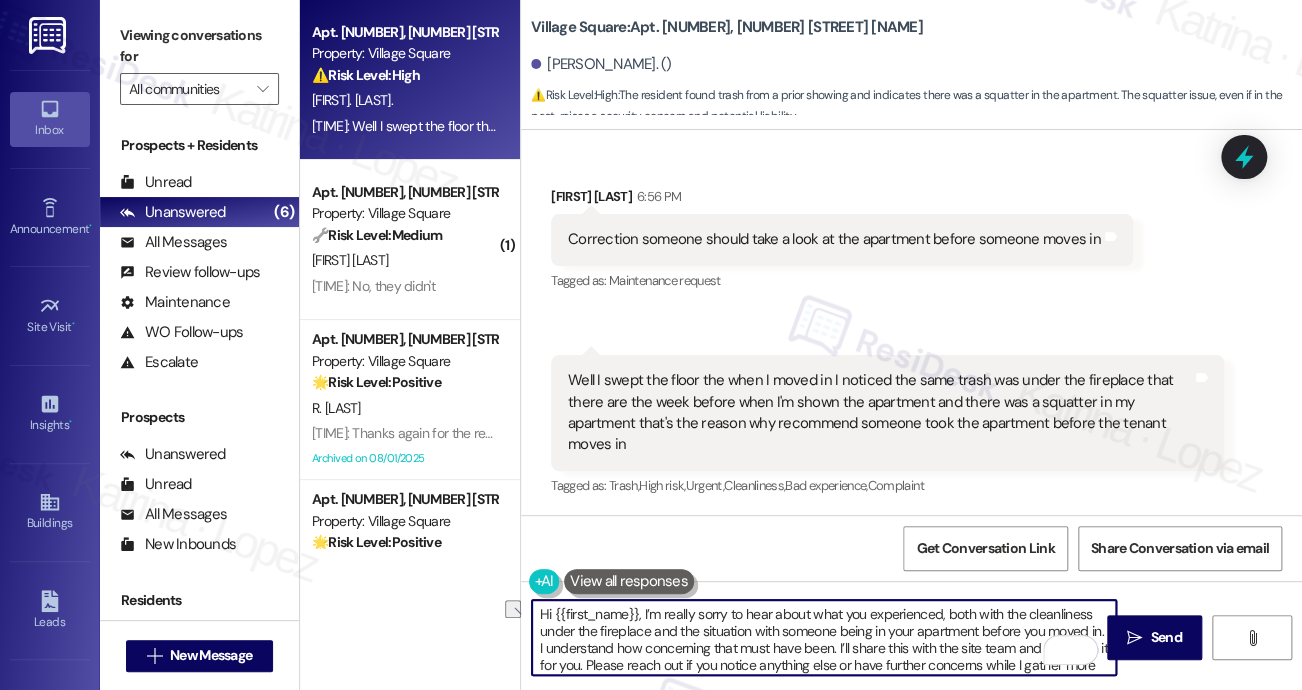 scroll, scrollTop: 50, scrollLeft: 0, axis: vertical 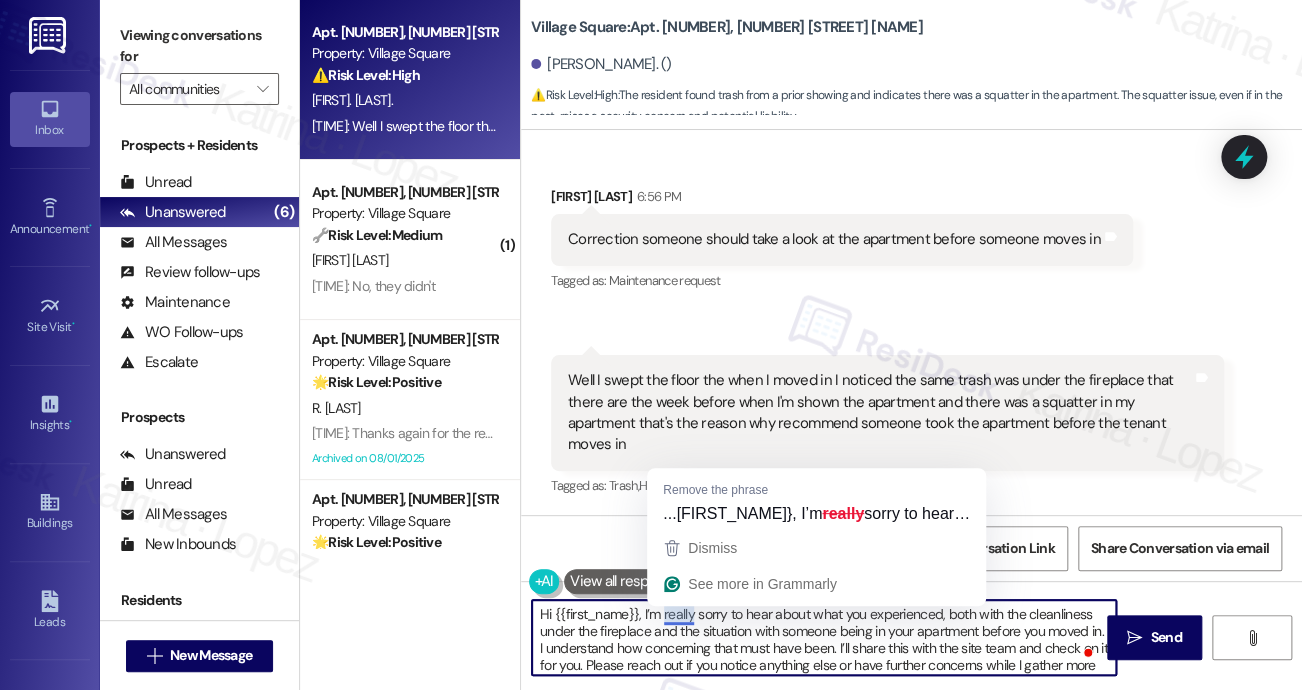 click on "Hi {{first_name}}, I’m really sorry to hear about what you experienced, both with the cleanliness under the fireplace and the situation with someone being in your apartment before you moved in. I understand how concerning that must have been. I’ll share this with the site team and check on it for you. Please reach out if you notice anything else or have further concerns while I gather more information." at bounding box center (824, 637) 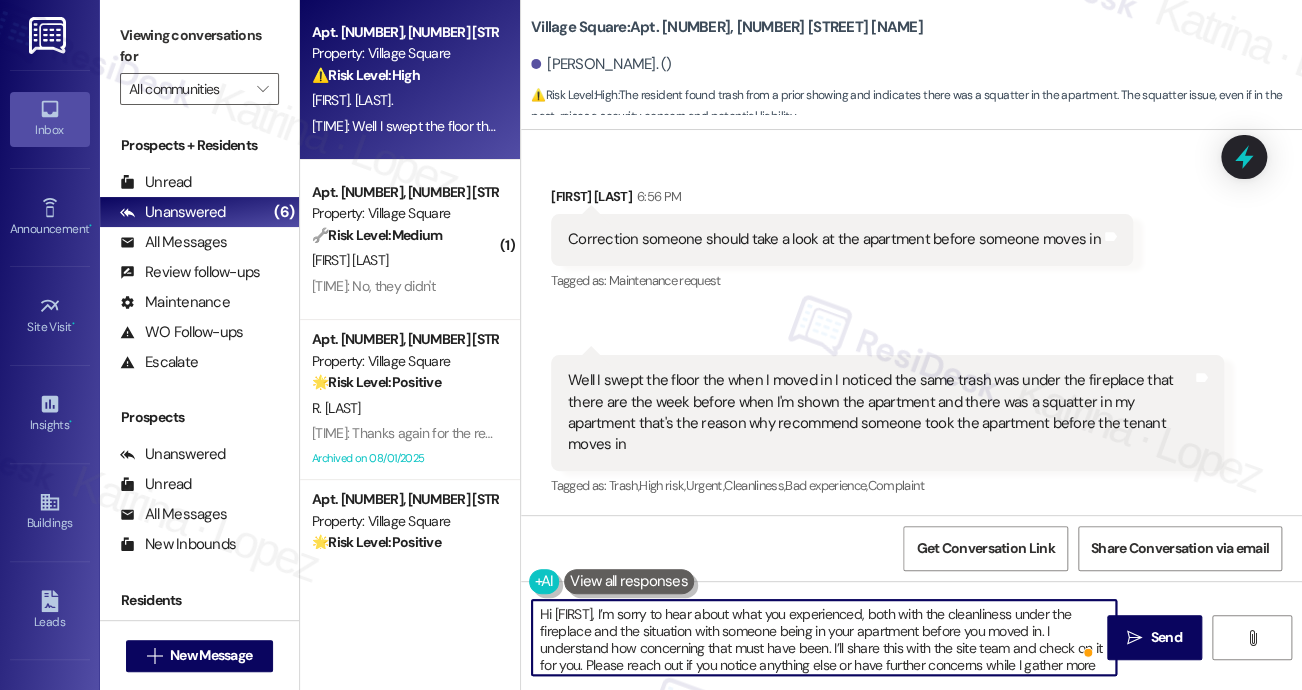 drag, startPoint x: 643, startPoint y: 614, endPoint x: 493, endPoint y: 607, distance: 150.16324 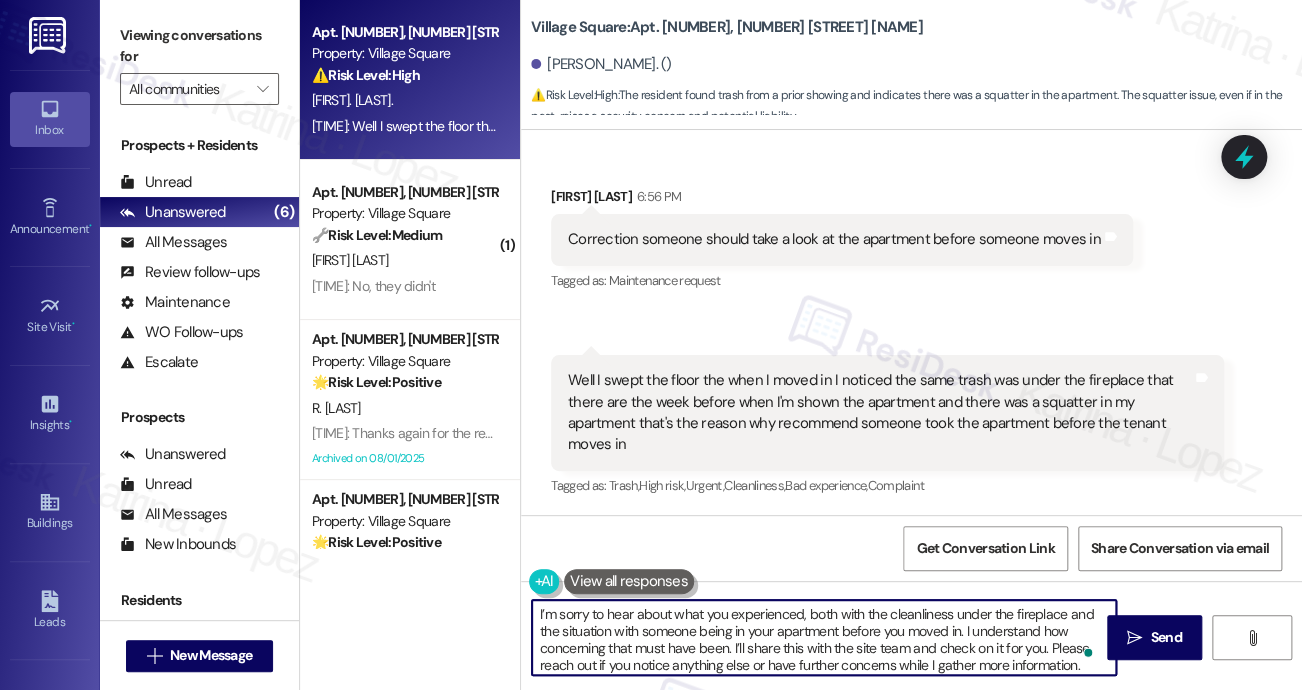drag, startPoint x: 641, startPoint y: 631, endPoint x: 896, endPoint y: 631, distance: 255 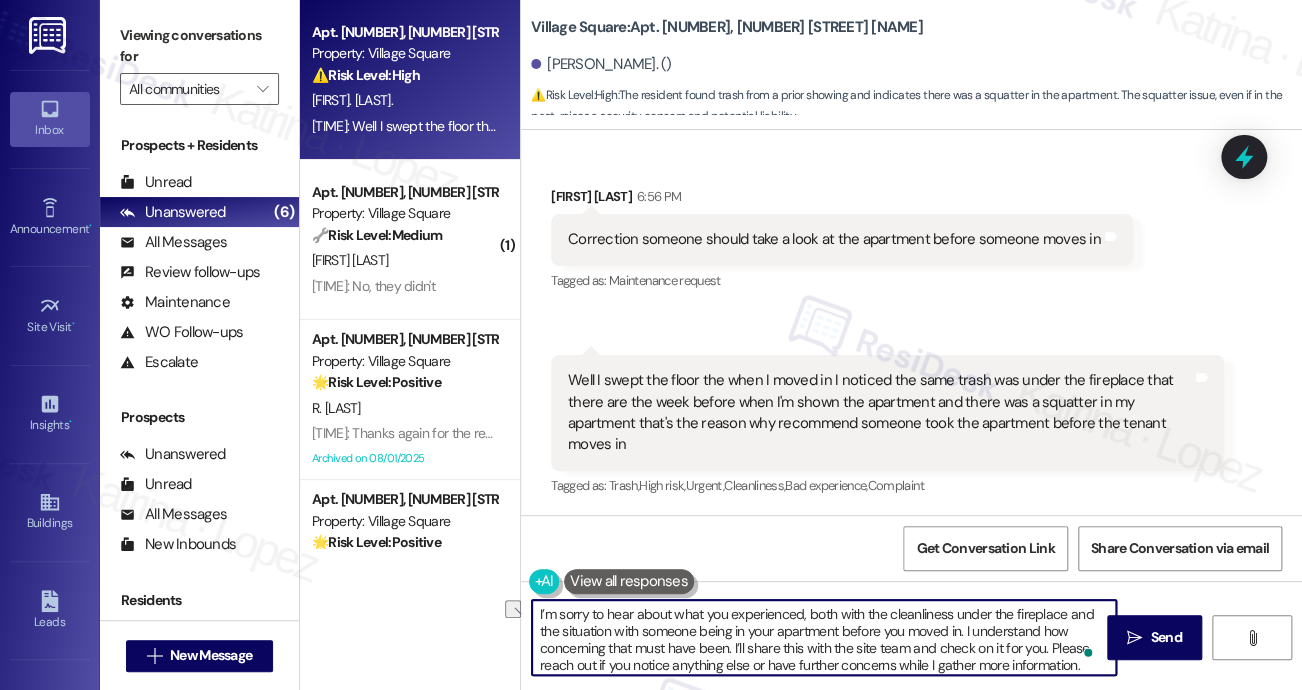 click on "I’m sorry to hear about what you experienced, both with the cleanliness under the fireplace and the situation with someone being in your apartment before you moved in. I understand how concerning that must have been. I’ll share this with the site team and check on it for you. Please reach out if you notice anything else or have further concerns while I gather more information." at bounding box center [824, 637] 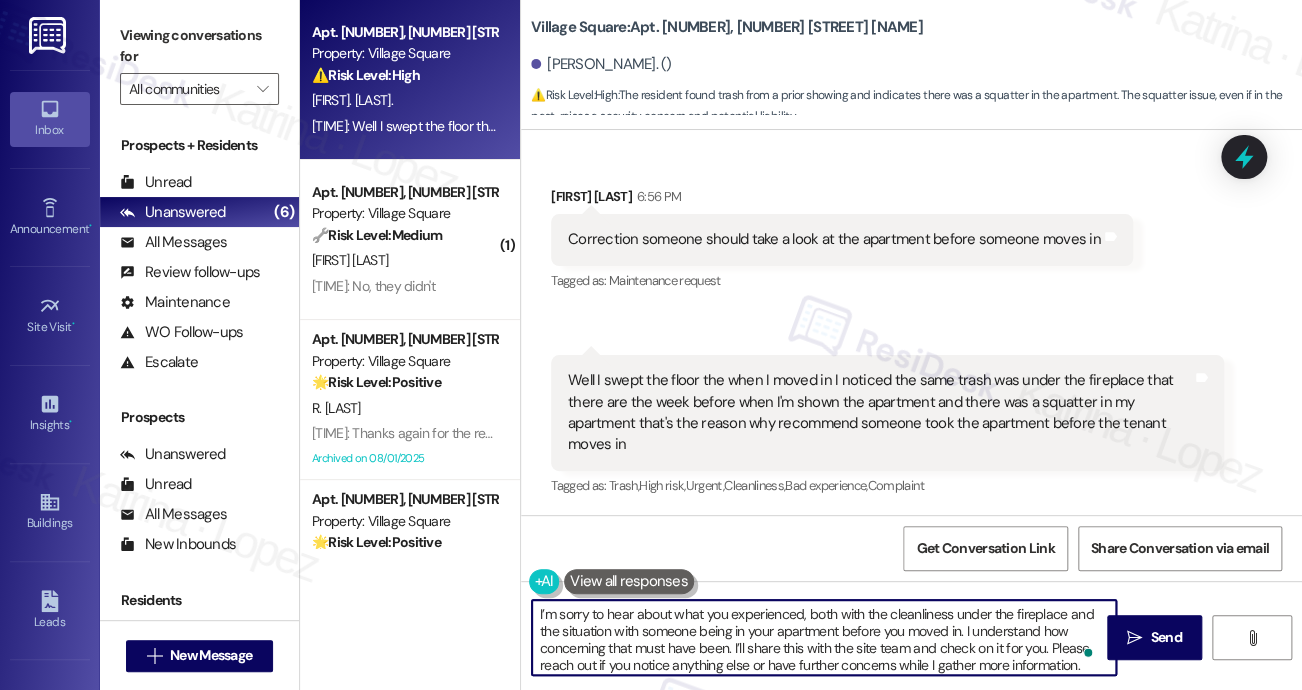 click on "I’m sorry to hear about what you experienced, both with the cleanliness under the fireplace and the situation with someone being in your apartment before you moved in. I understand how concerning that must have been. I’ll share this with the site team and check on it for you. Please reach out if you notice anything else or have further concerns while I gather more information." at bounding box center (824, 637) 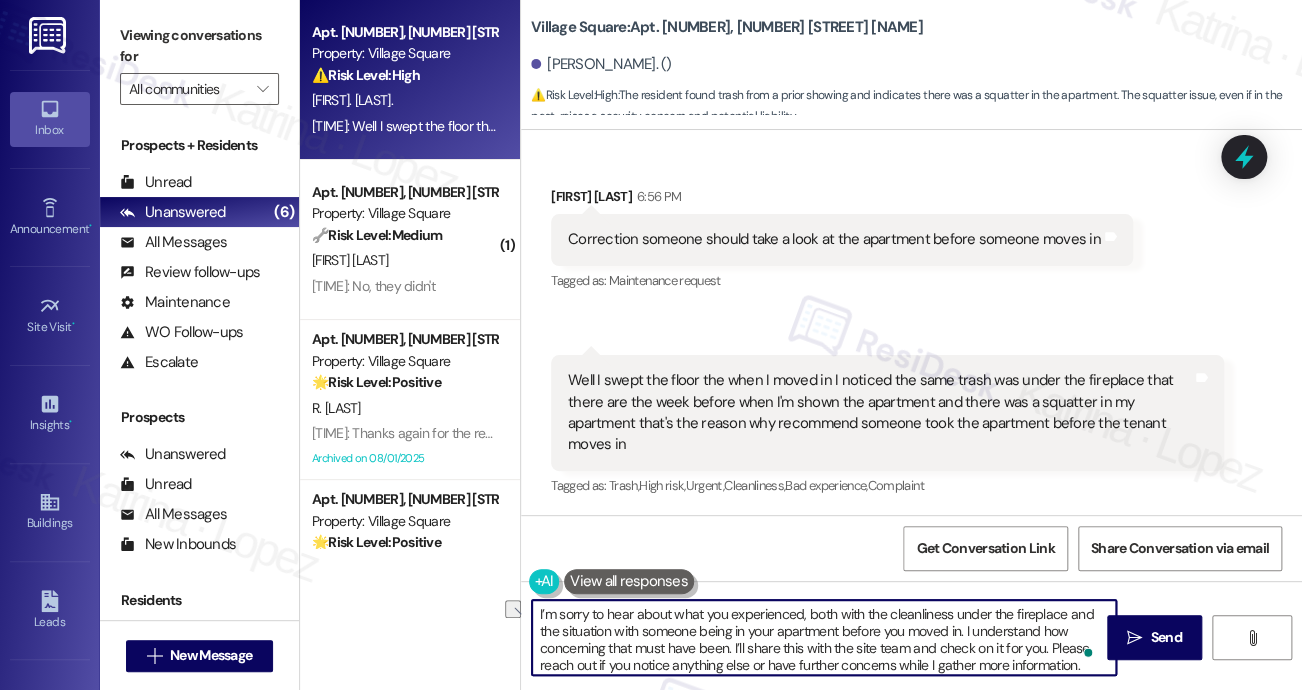 drag, startPoint x: 909, startPoint y: 649, endPoint x: 1046, endPoint y: 643, distance: 137.13132 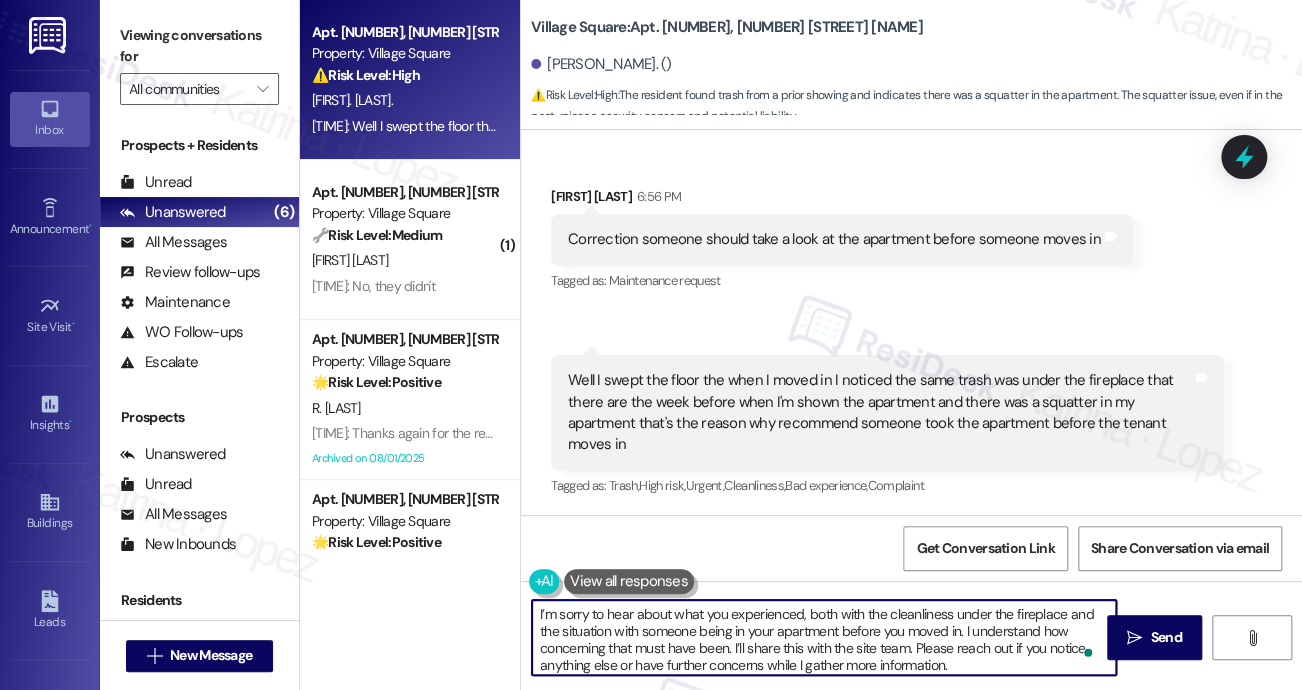 click on "I’m sorry to hear about what you experienced, both with the cleanliness under the fireplace and the situation with someone being in your apartment before you moved in. I understand how concerning that must have been. I’ll share this with the site team. Please reach out if you notice anything else or have further concerns while I gather more information." at bounding box center [824, 637] 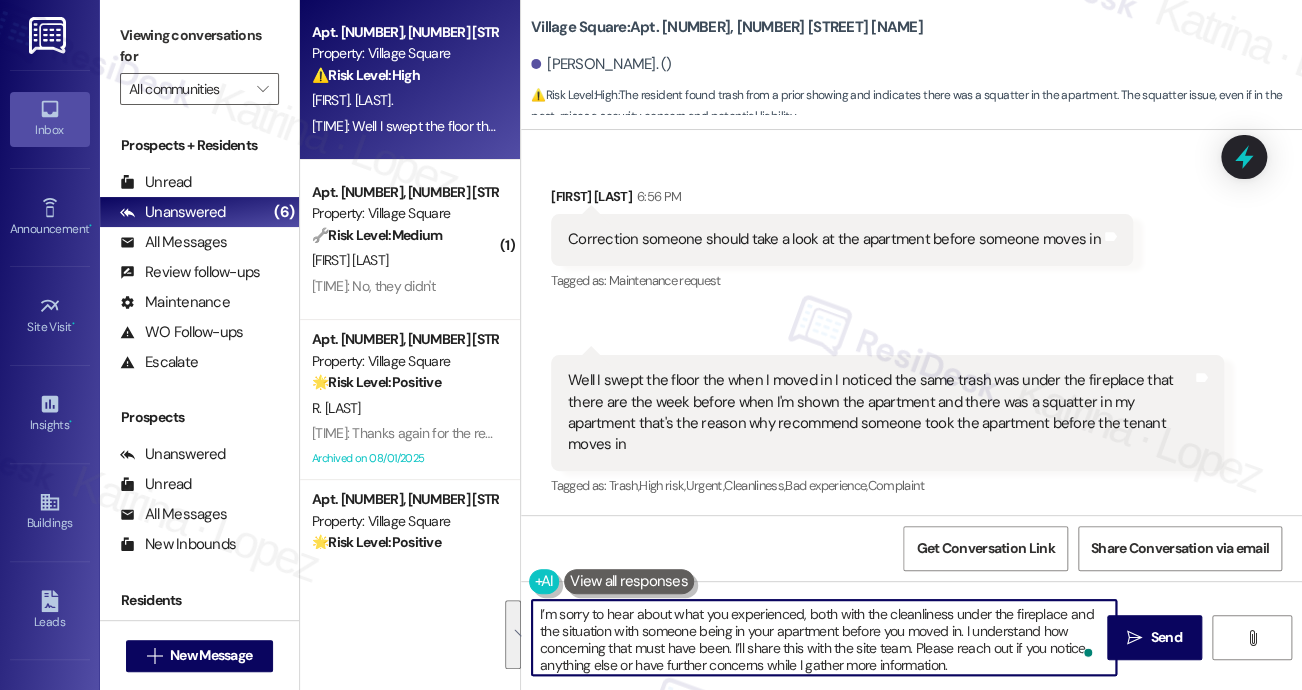 click on "Well I swept the floor the when I moved in I noticed the same trash was under the fireplace that there are the week before when I'm shown the apartment and there was a squatter in my apartment that's the reason why recommend someone took the apartment before the tenant moves in" at bounding box center (880, 413) 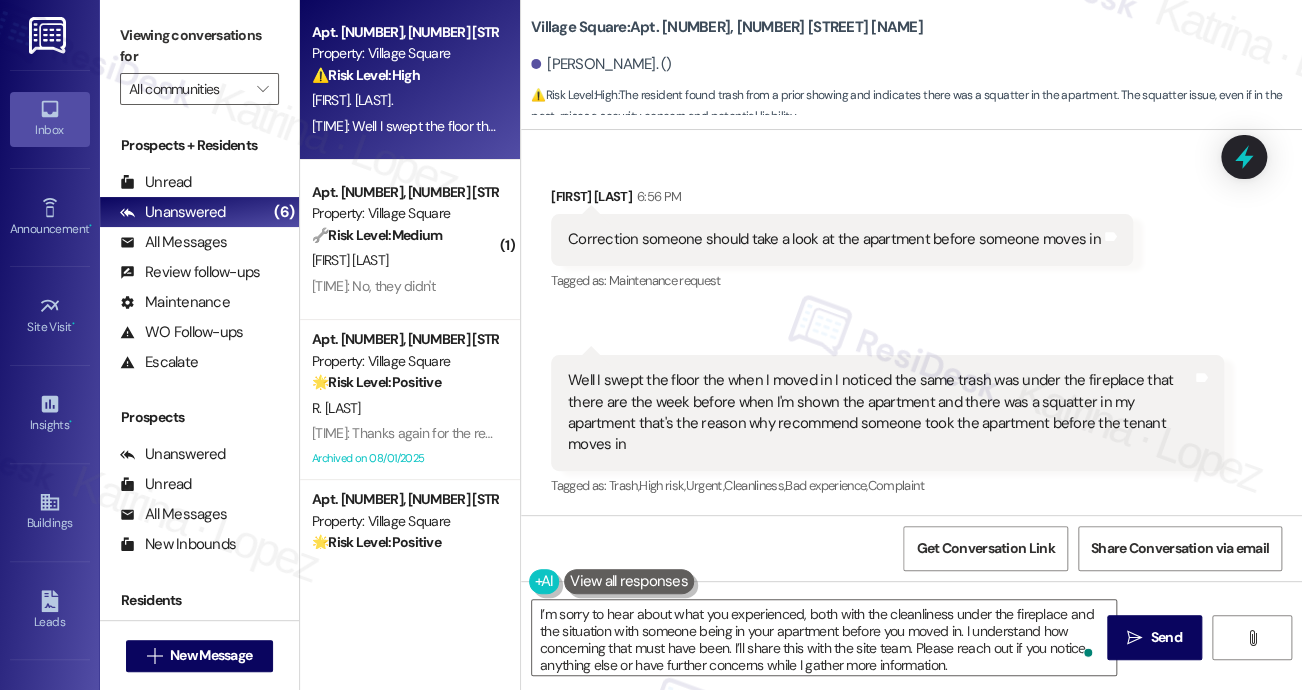 click on "Well I swept the floor the when I moved in I noticed the same trash was under the fireplace that there are the week before when I'm shown the apartment and there was a squatter in my apartment that's the reason why recommend someone took the apartment before the tenant moves in" at bounding box center (880, 413) 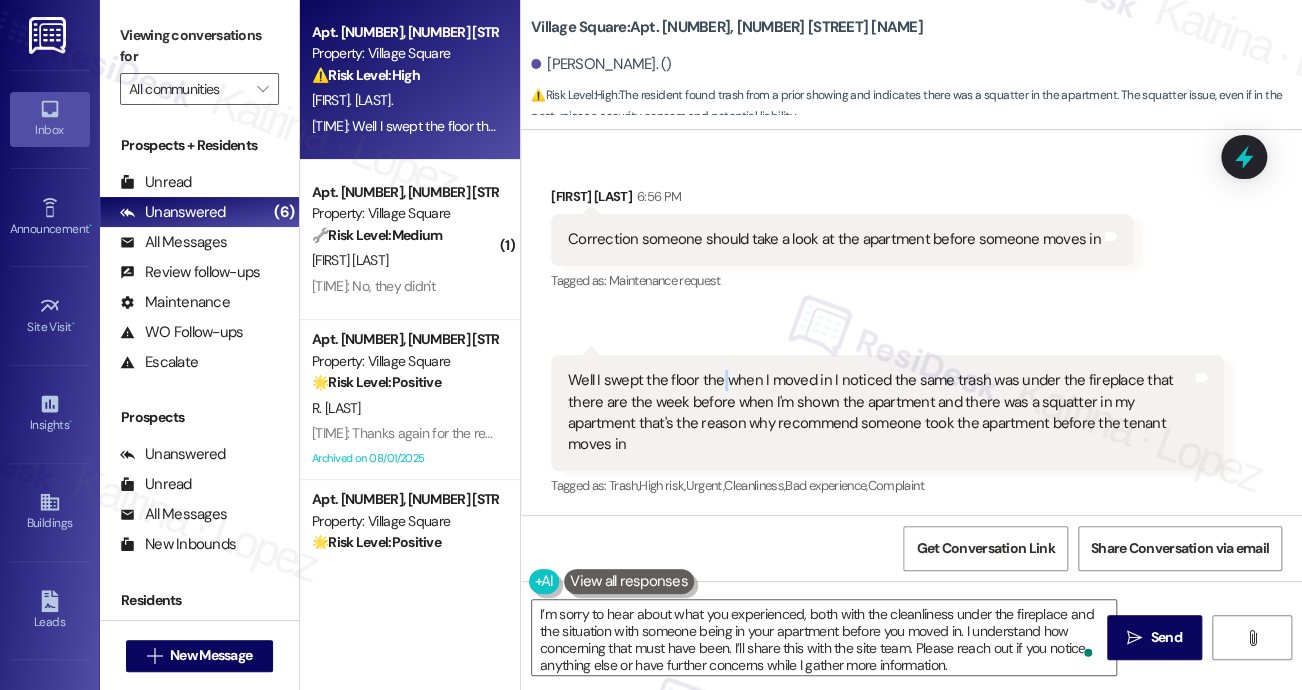 click on "Well I swept the floor the when I moved in I noticed the same trash was under the fireplace that there are the week before when I'm shown the apartment and there was a squatter in my apartment that's the reason why recommend someone took the apartment before the tenant moves in" at bounding box center (880, 413) 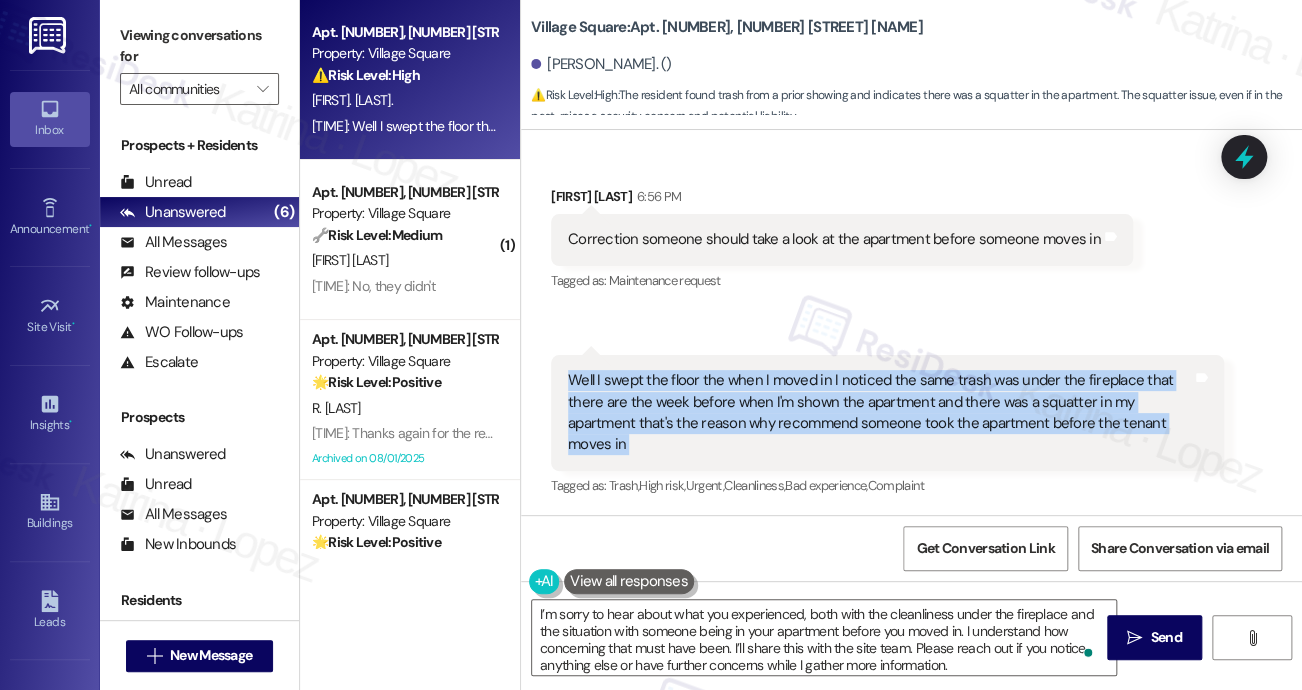 click on "Well I swept the floor the when I moved in I noticed the same trash was under the fireplace that there are the week before when I'm shown the apartment and there was a squatter in my apartment that's the reason why recommend someone took the apartment before the tenant moves in" at bounding box center [880, 413] 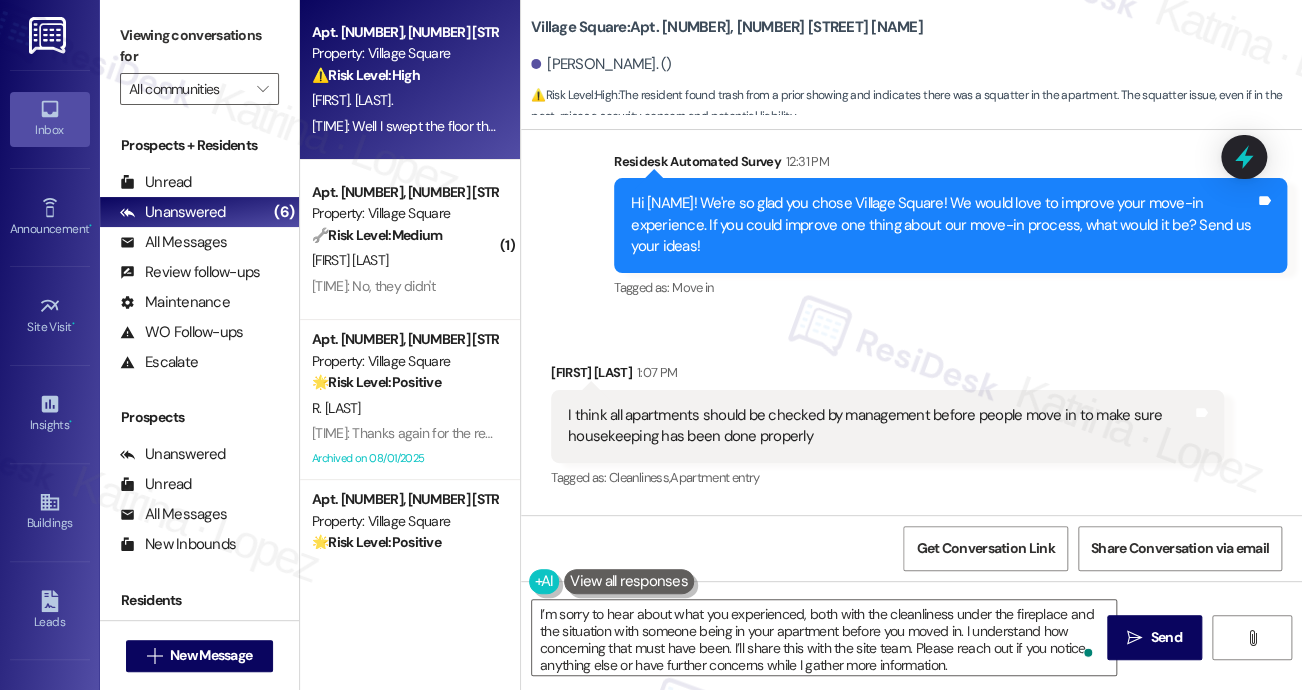 scroll, scrollTop: 361, scrollLeft: 0, axis: vertical 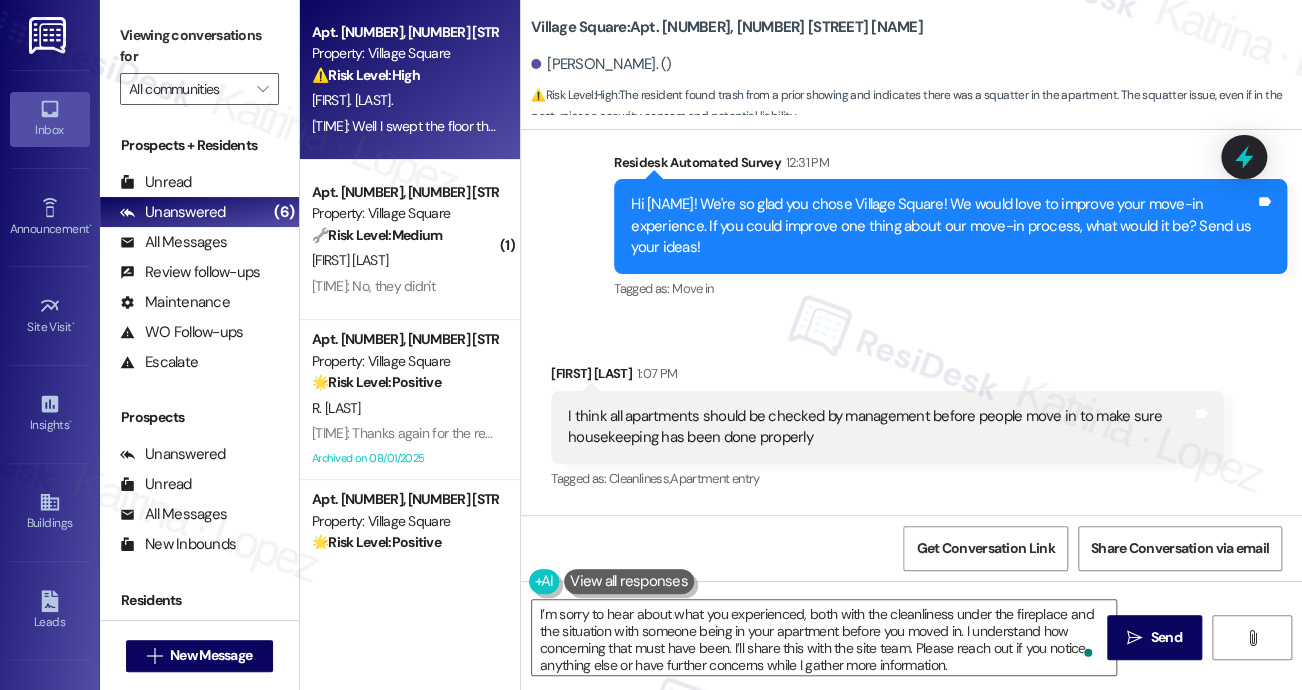click on "I think all apartments should be checked by management before people move in to make sure housekeeping has been done properly Tags and notes" at bounding box center (887, 427) 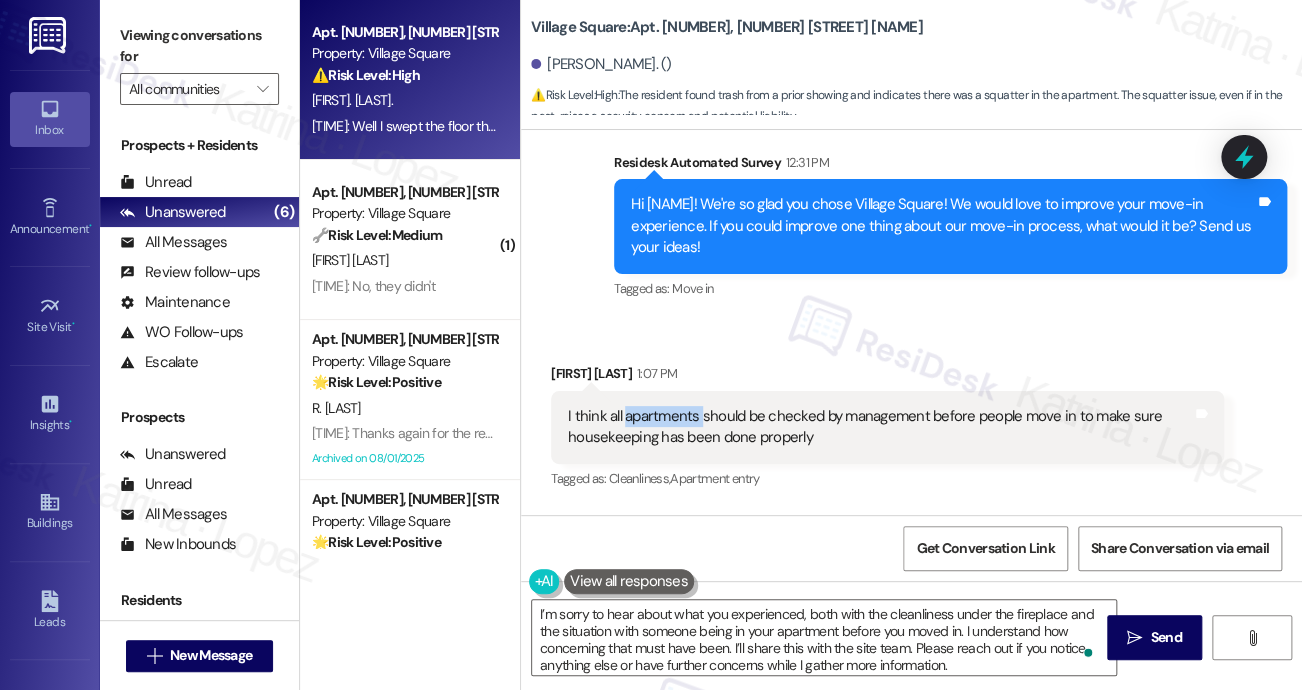 click on "I think all apartments should be checked by management before people move in to make sure housekeeping has been done properly Tags and notes" at bounding box center (887, 427) 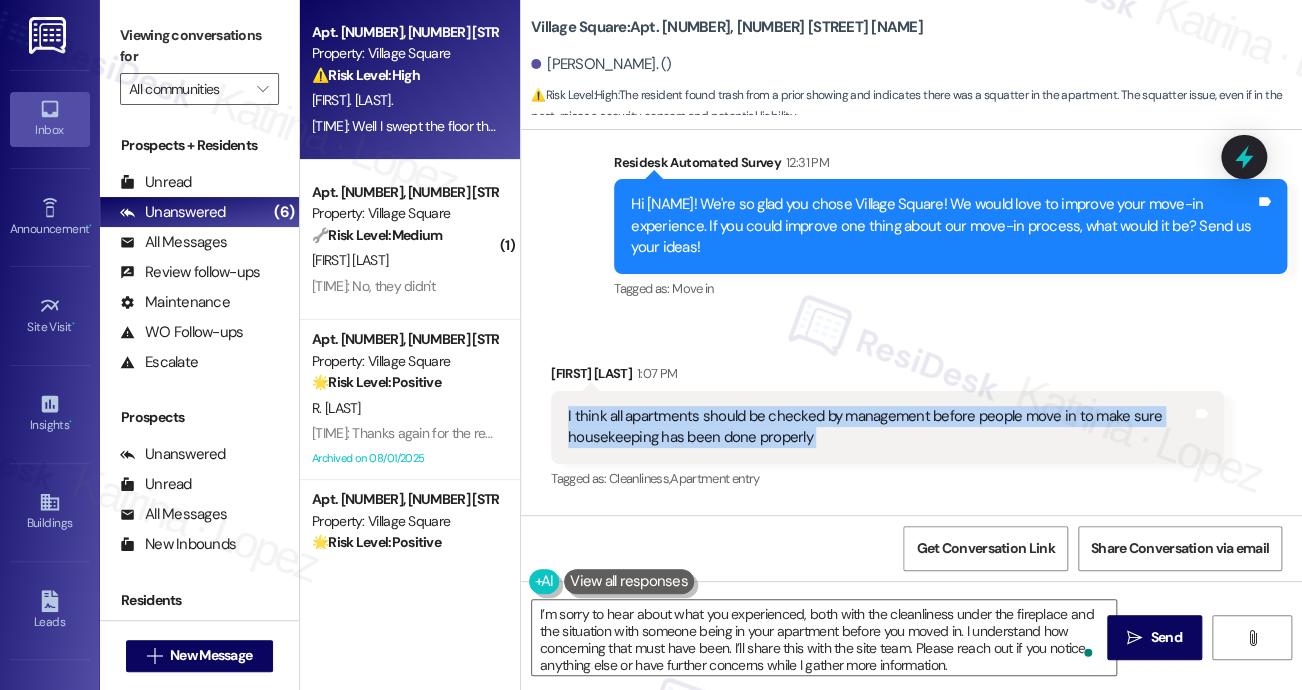 click on "I think all apartments should be checked by management before people move in to make sure housekeeping has been done properly Tags and notes" at bounding box center (887, 427) 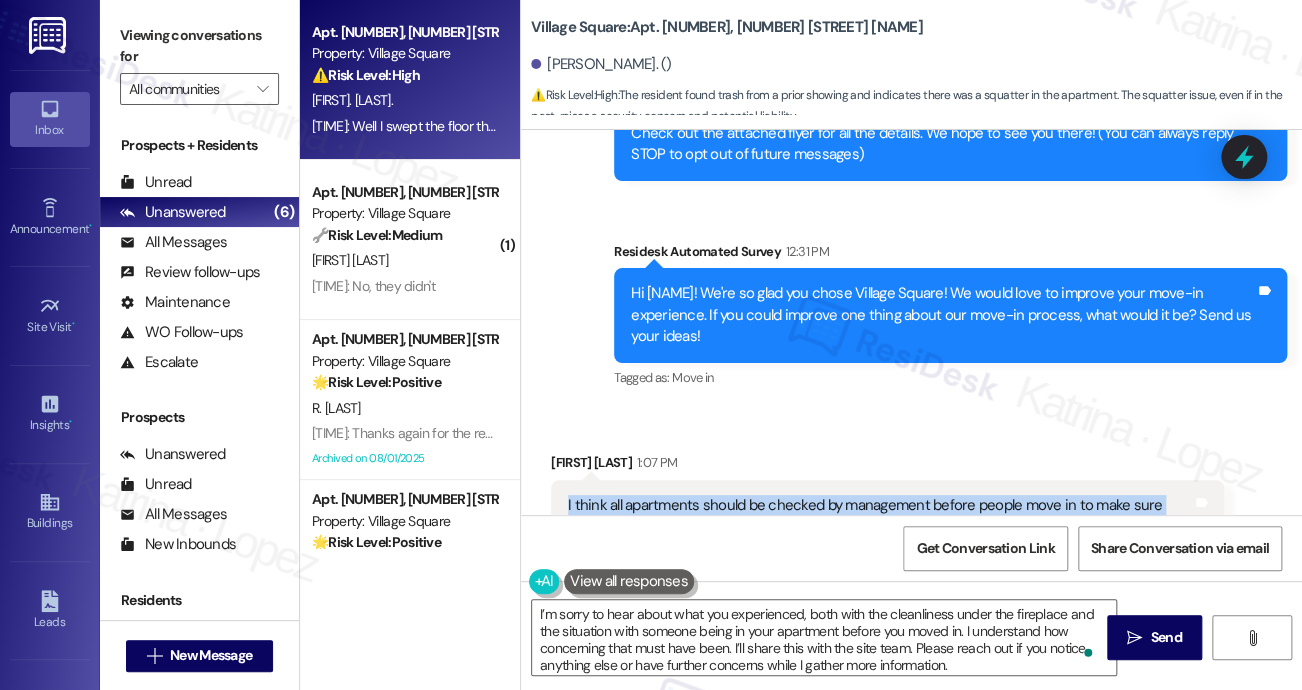 scroll, scrollTop: 500, scrollLeft: 0, axis: vertical 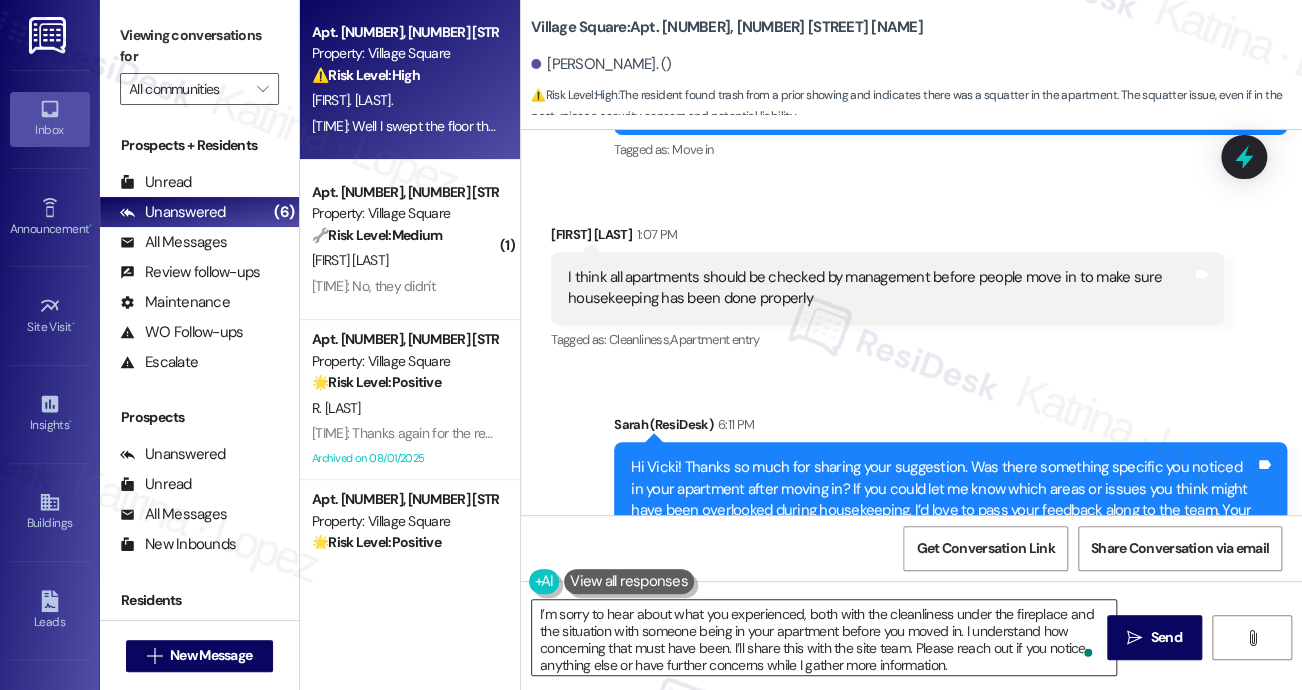 click on "I’m sorry to hear about what you experienced, both with the cleanliness under the fireplace and the situation with someone being in your apartment before you moved in. I understand how concerning that must have been. I’ll share this with the site team. Please reach out if you notice anything else or have further concerns while I gather more information." at bounding box center [824, 637] 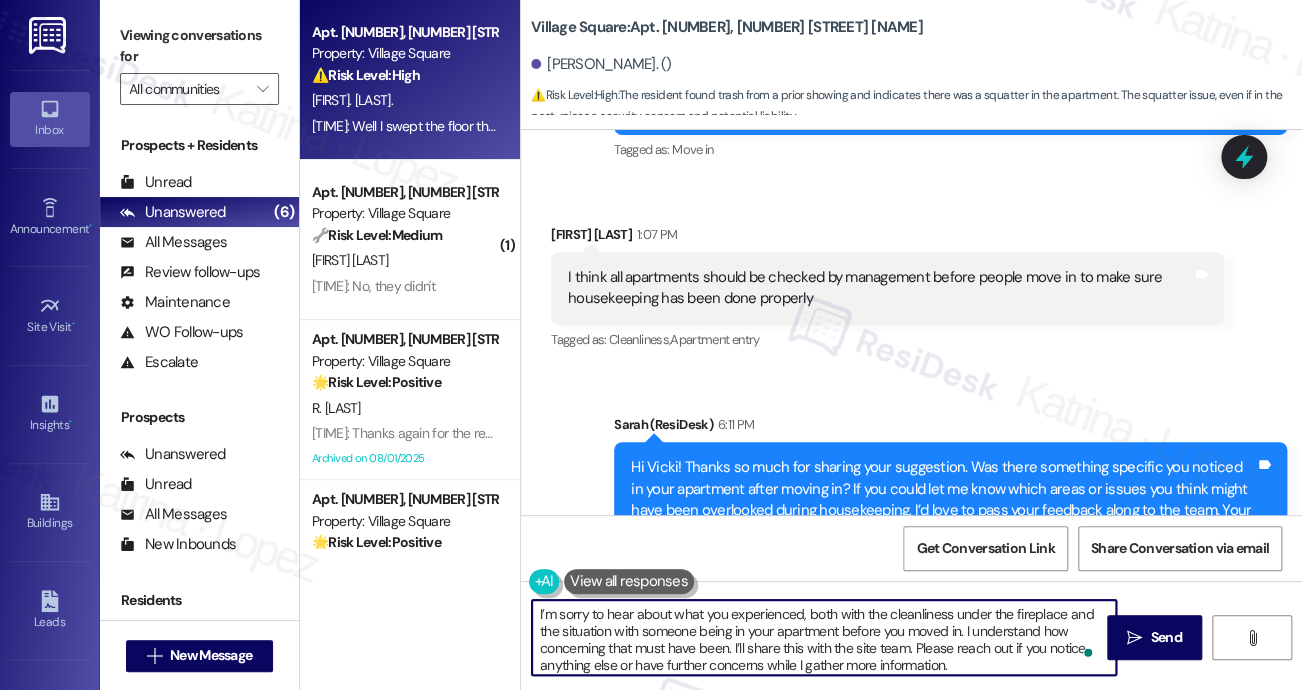 click on "I’m sorry to hear about what you experienced, both with the cleanliness under the fireplace and the situation with someone being in your apartment before you moved in. I understand how concerning that must have been. I’ll share this with the site team. Please reach out if you notice anything else or have further concerns while I gather more information." at bounding box center (824, 637) 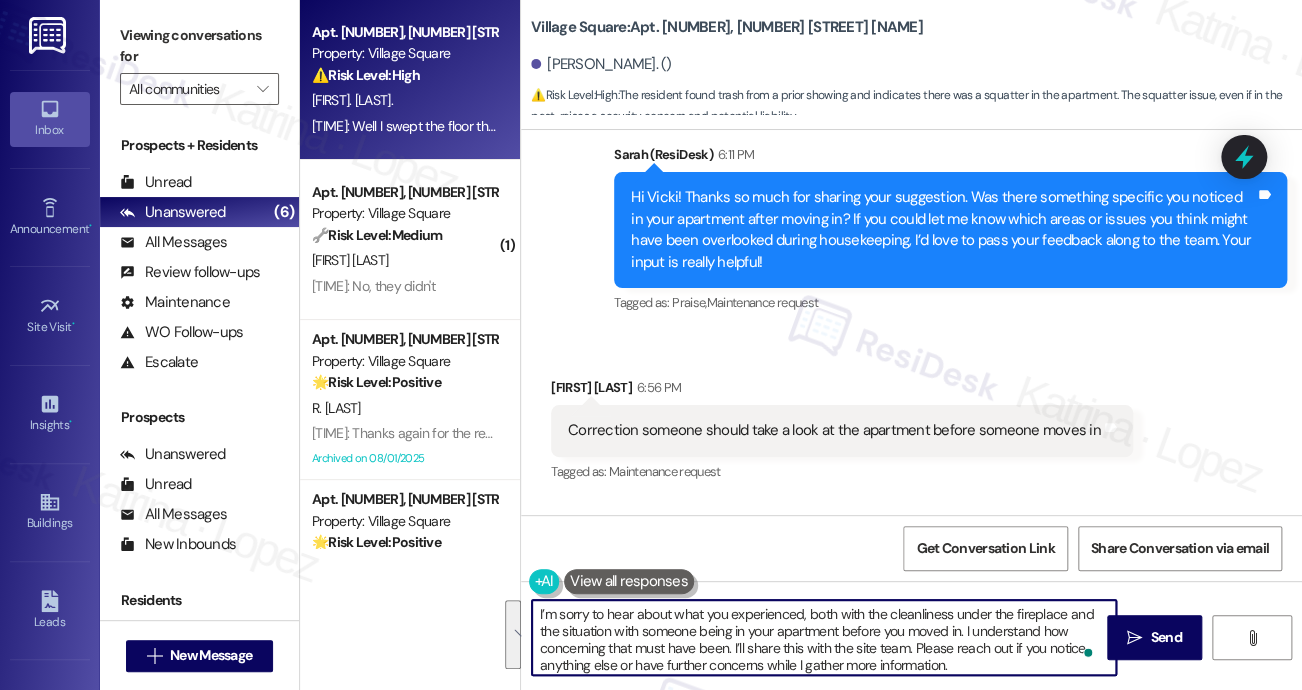 scroll, scrollTop: 961, scrollLeft: 0, axis: vertical 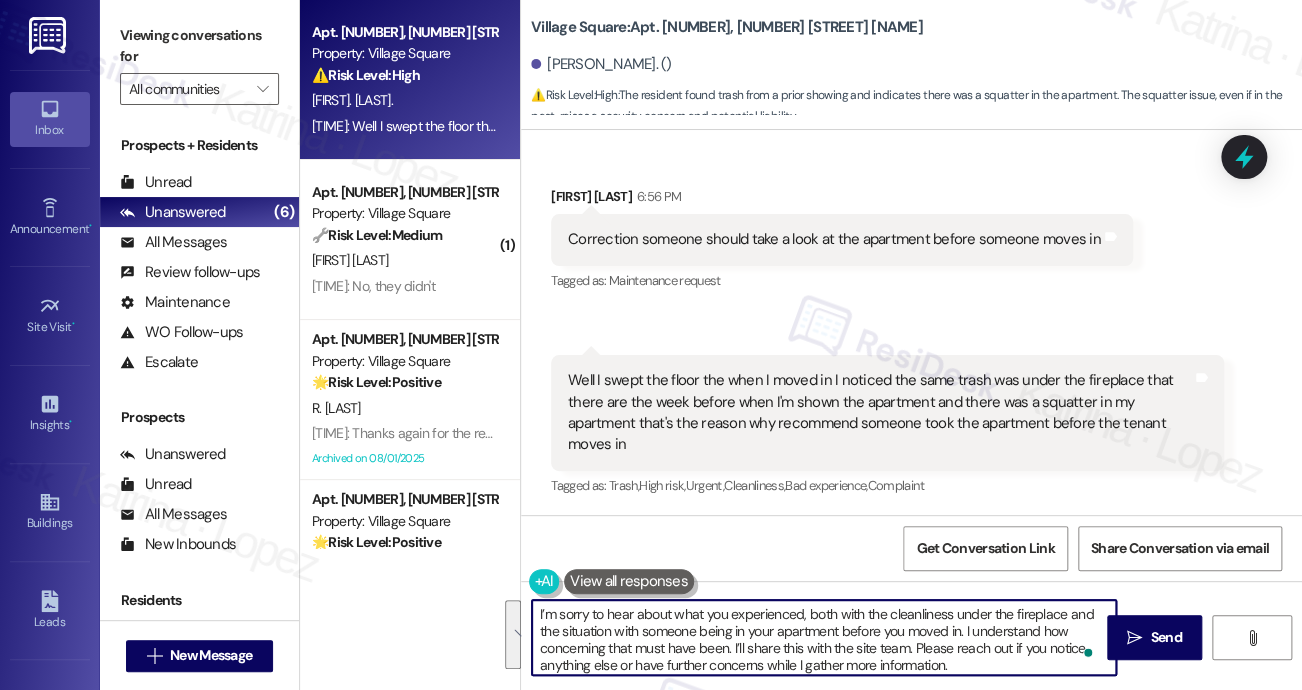 click on "I’m sorry to hear about what you experienced, both with the cleanliness under the fireplace and the situation with someone being in your apartment before you moved in. I understand how concerning that must have been. I’ll share this with the site team. Please reach out if you notice anything else or have further concerns while I gather more information." at bounding box center [824, 637] 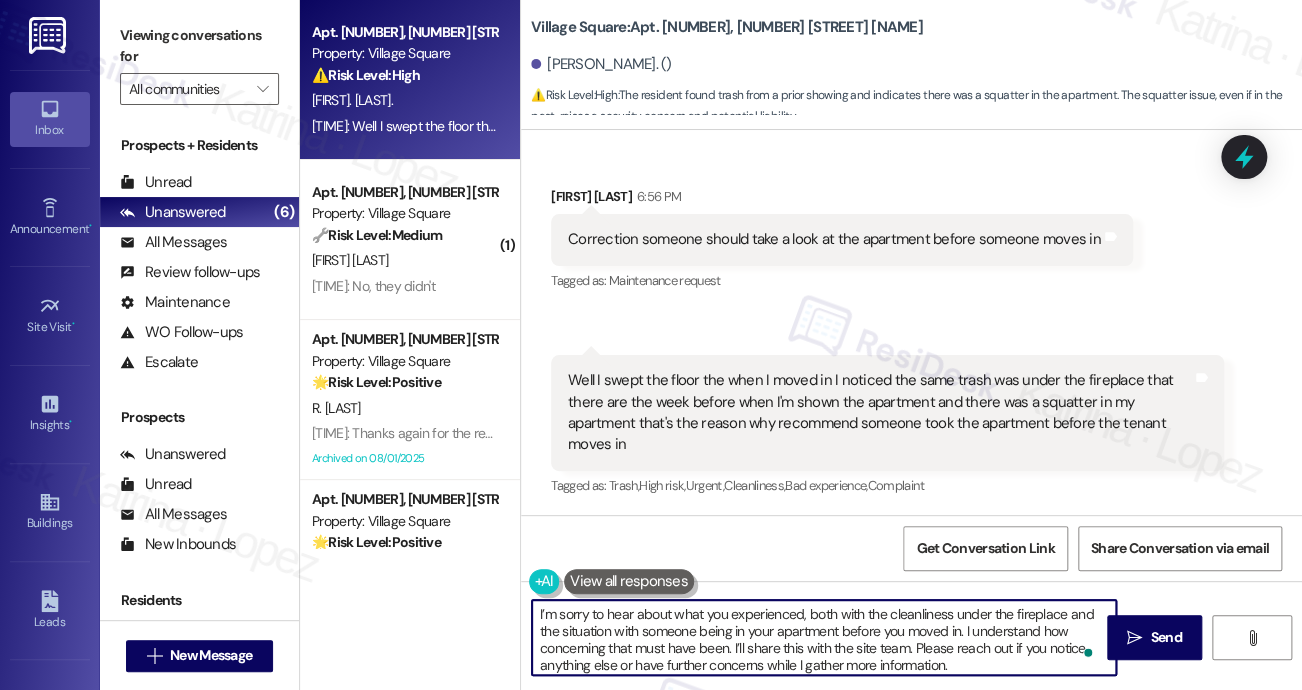 scroll, scrollTop: 4, scrollLeft: 0, axis: vertical 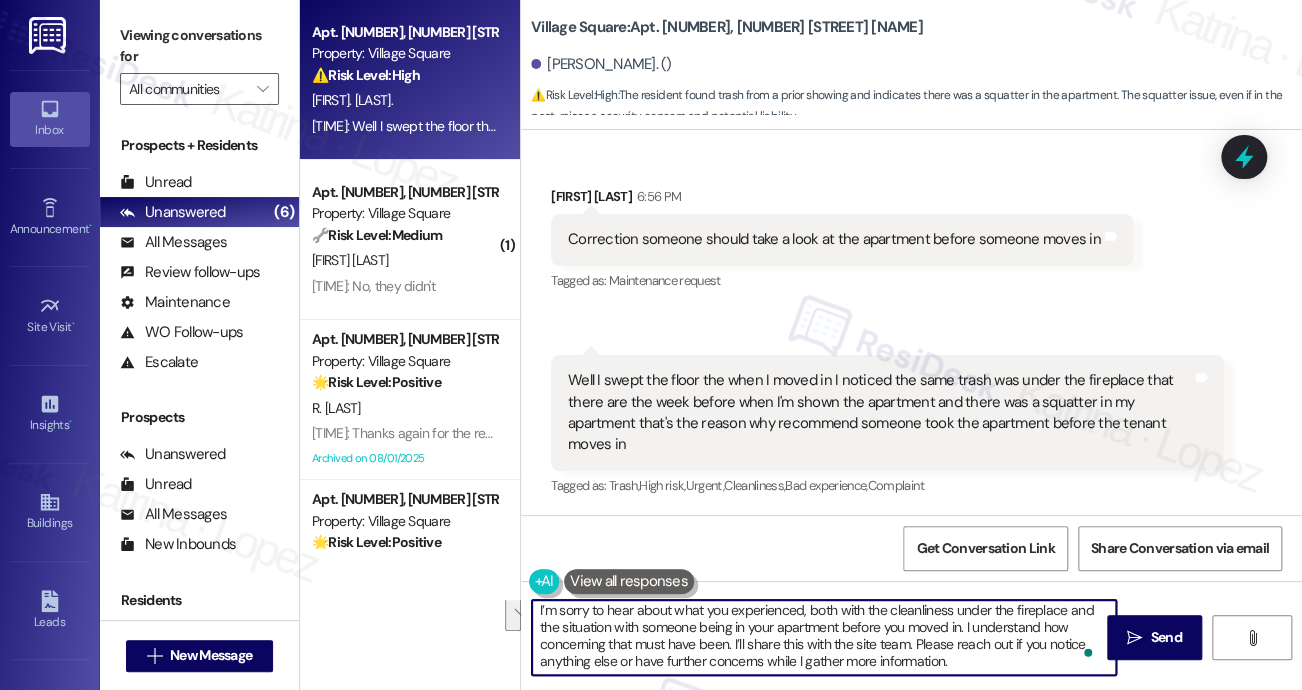 drag, startPoint x: 915, startPoint y: 645, endPoint x: 980, endPoint y: 663, distance: 67.44627 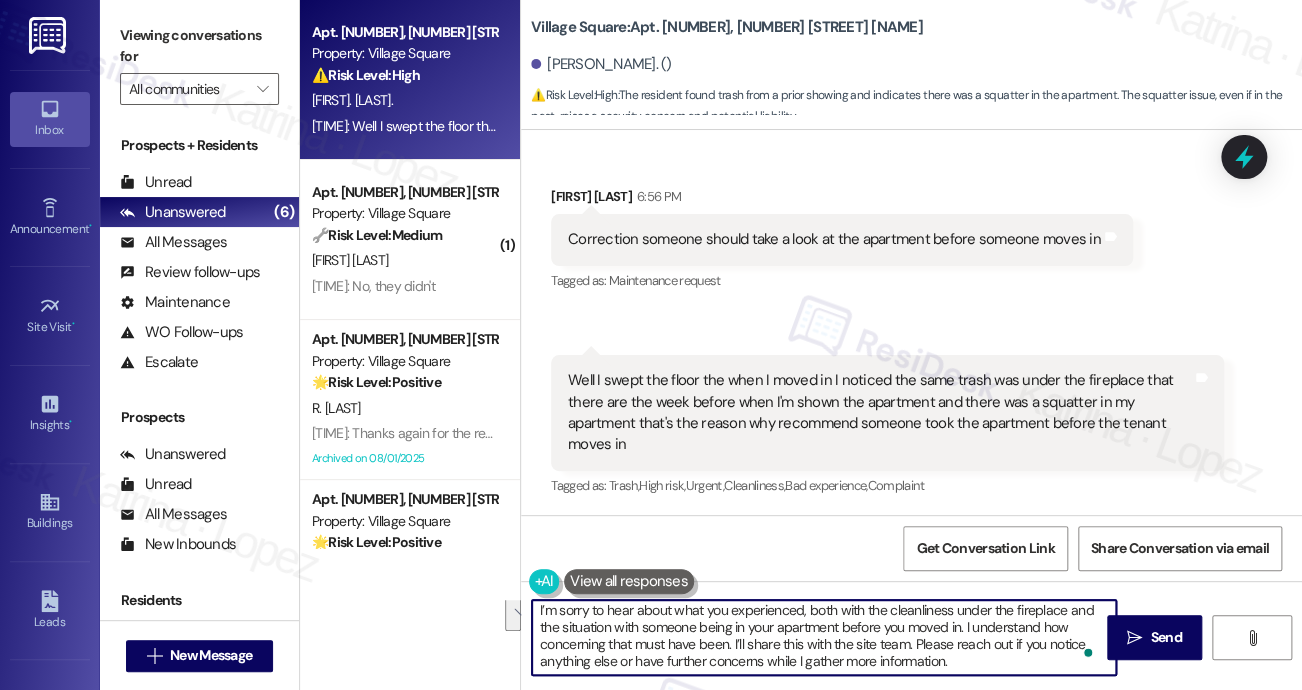 drag, startPoint x: 975, startPoint y: 661, endPoint x: 914, endPoint y: 643, distance: 63.600315 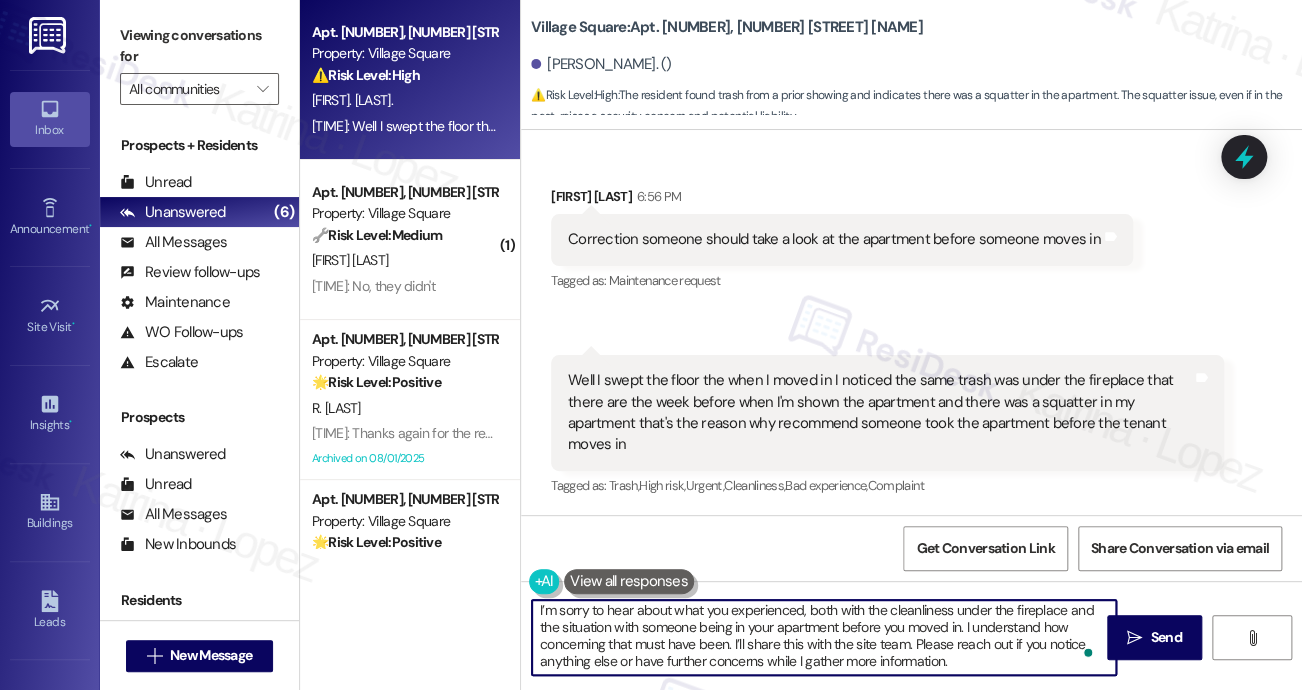 click on "I’m sorry to hear about what you experienced, both with the cleanliness under the fireplace and the situation with someone being in your apartment before you moved in. I understand how concerning that must have been. I’ll share this with the site team. Please reach out if you notice anything else or have further concerns while I gather more information." at bounding box center (824, 637) 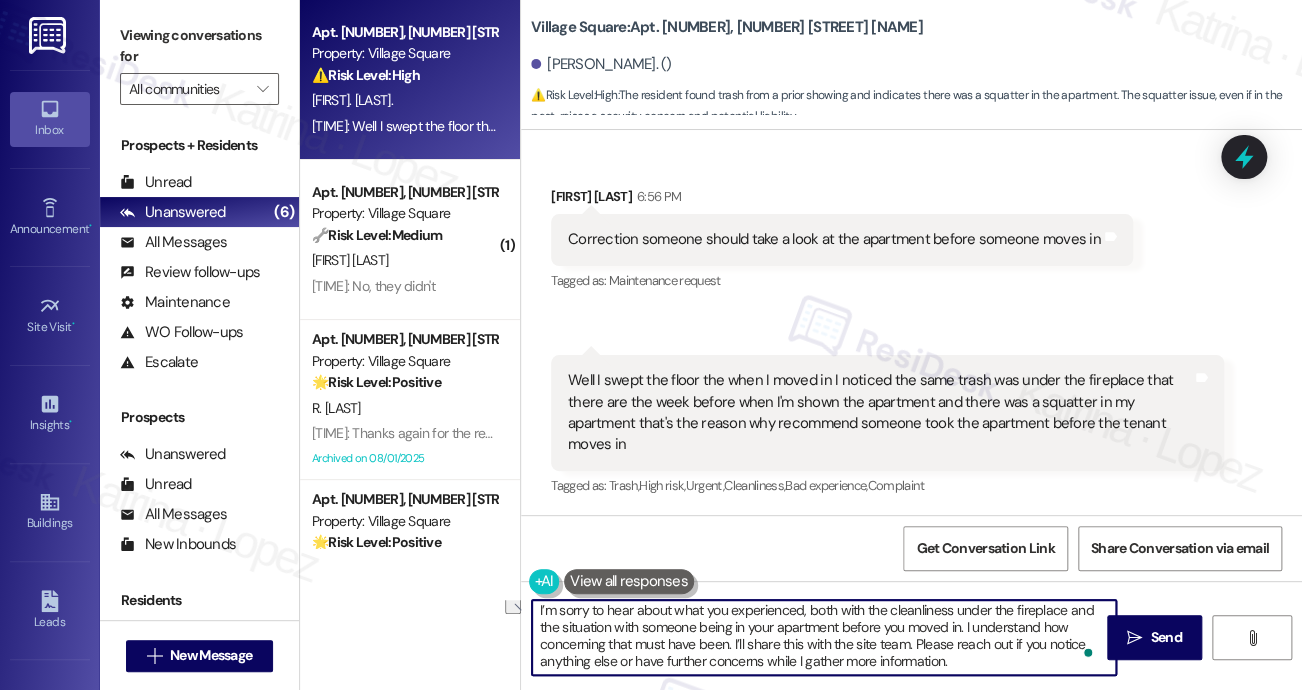drag, startPoint x: 1017, startPoint y: 643, endPoint x: 915, endPoint y: 641, distance: 102.01961 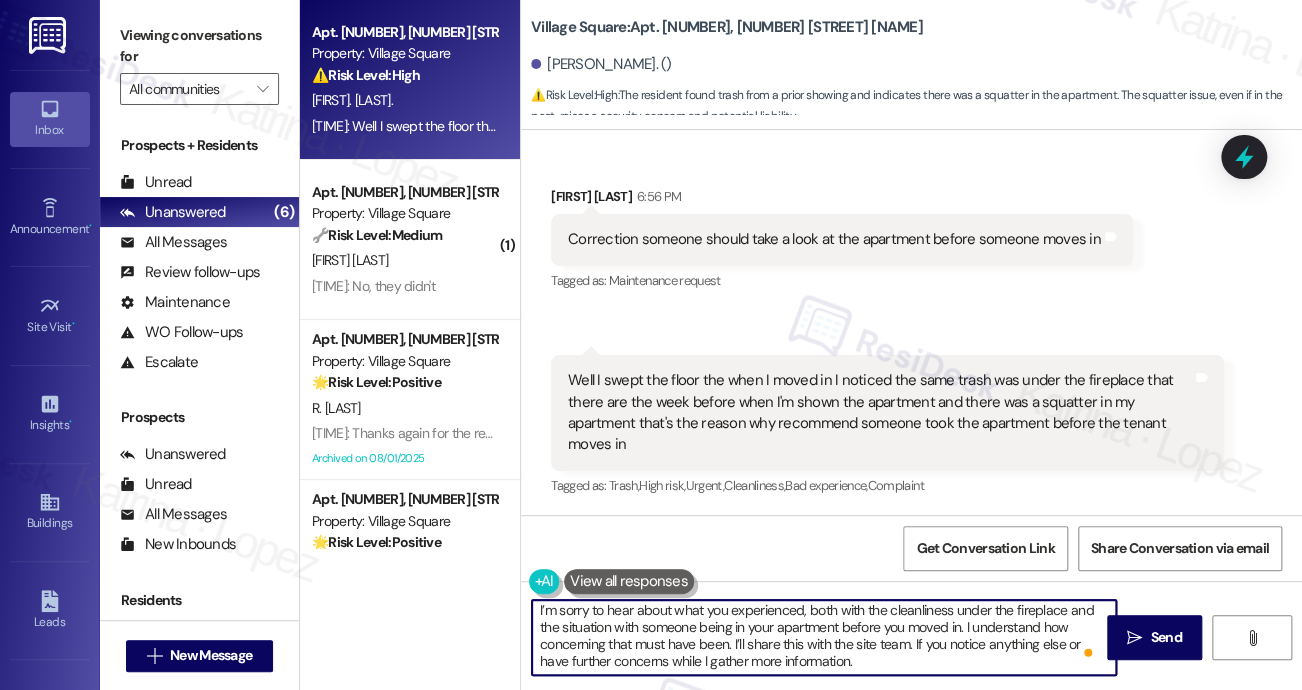 click on "I’m sorry to hear about what you experienced, both with the cleanliness under the fireplace and the situation with someone being in your apartment before you moved in. I understand how concerning that must have been. I’ll share this with the site team. If you notice anything else or have further concerns while I gather more information." at bounding box center [824, 637] 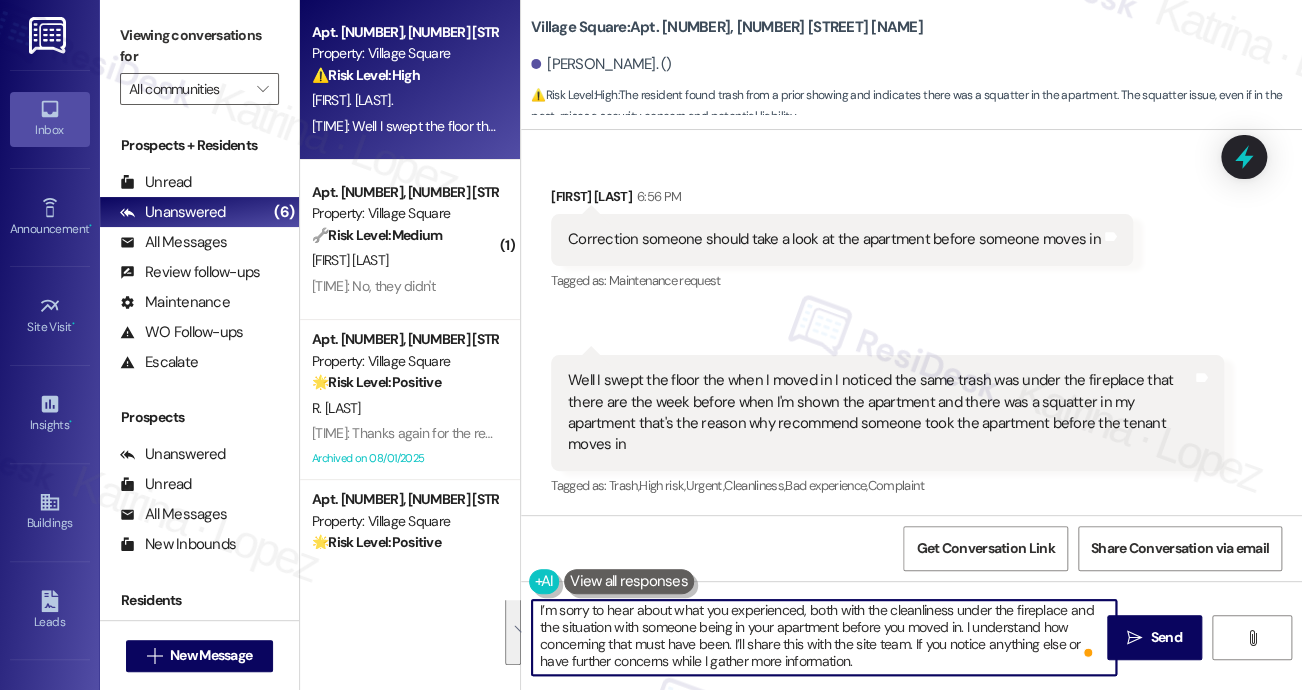 click on "I’m sorry to hear about what you experienced, both with the cleanliness under the fireplace and the situation with someone being in your apartment before you moved in. I understand how concerning that must have been. I’ll share this with the site team. If you notice anything else or have further concerns while I gather more information." at bounding box center [824, 637] 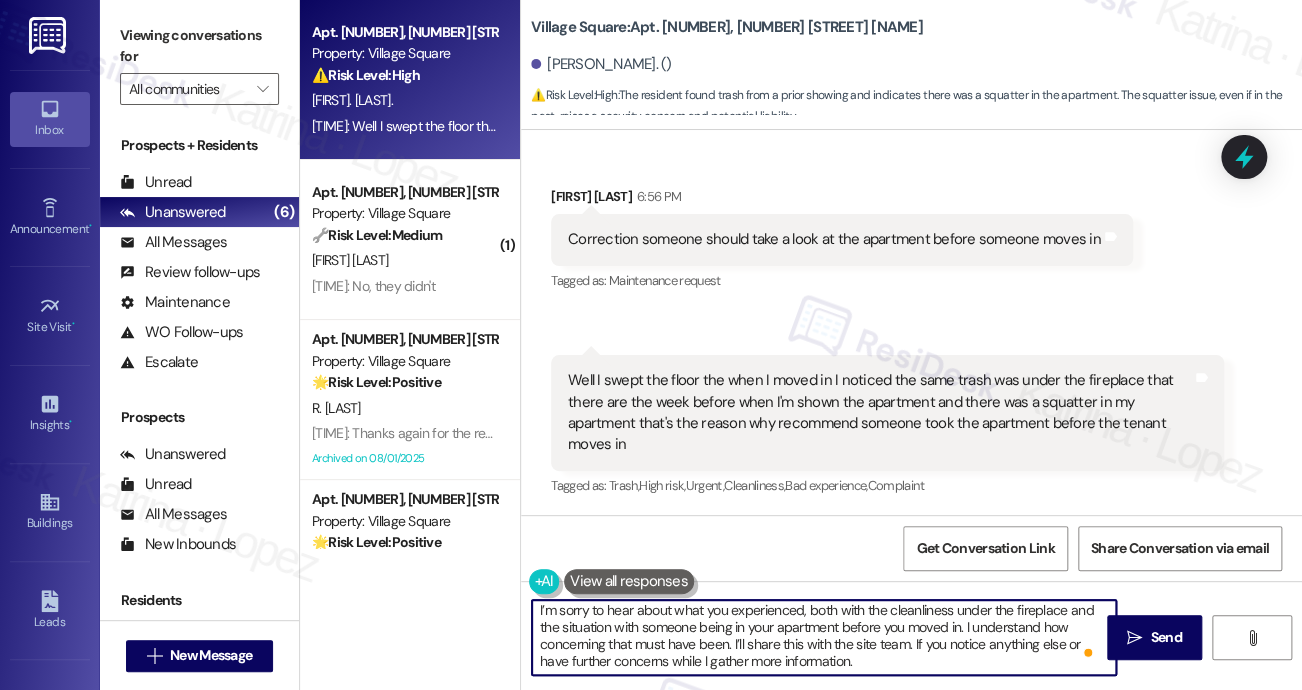 drag, startPoint x: 840, startPoint y: 638, endPoint x: 875, endPoint y: 651, distance: 37.336308 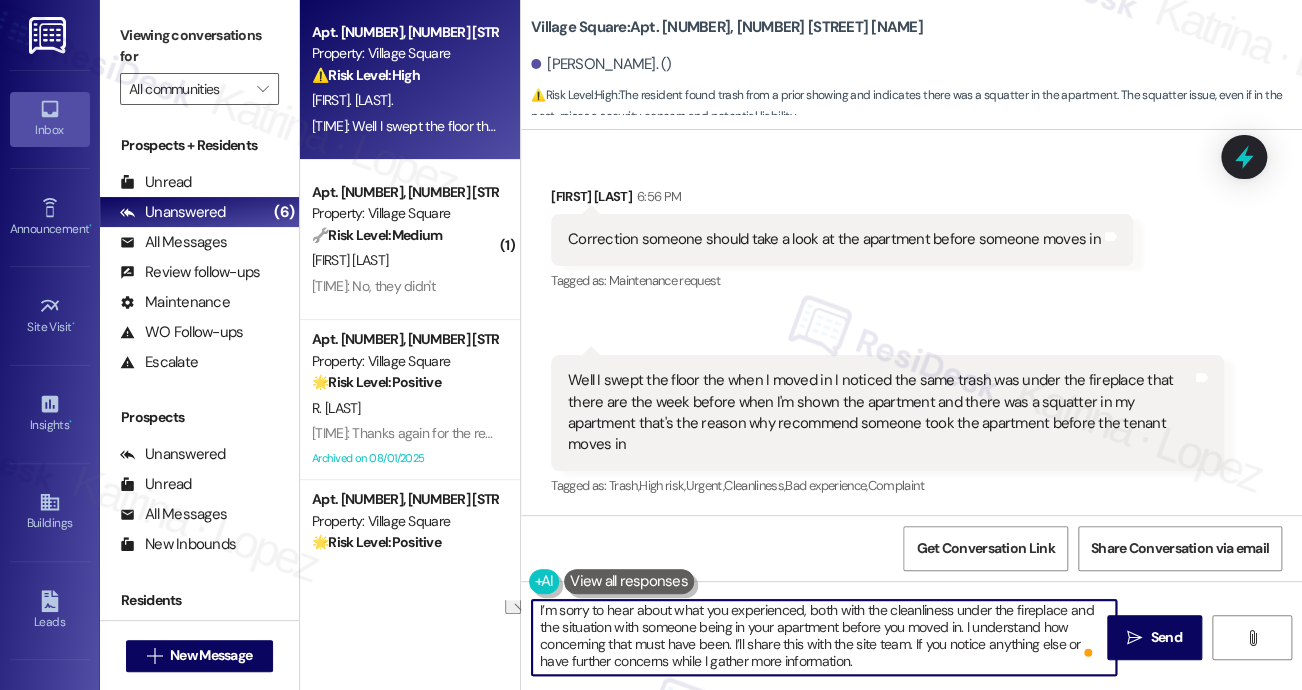click on "I’m sorry to hear about what you experienced, both with the cleanliness under the fireplace and the situation with someone being in your apartment before you moved in. I understand how concerning that must have been. I’ll share this with the site team. If you notice anything else or have further concerns while I gather more information." at bounding box center (824, 637) 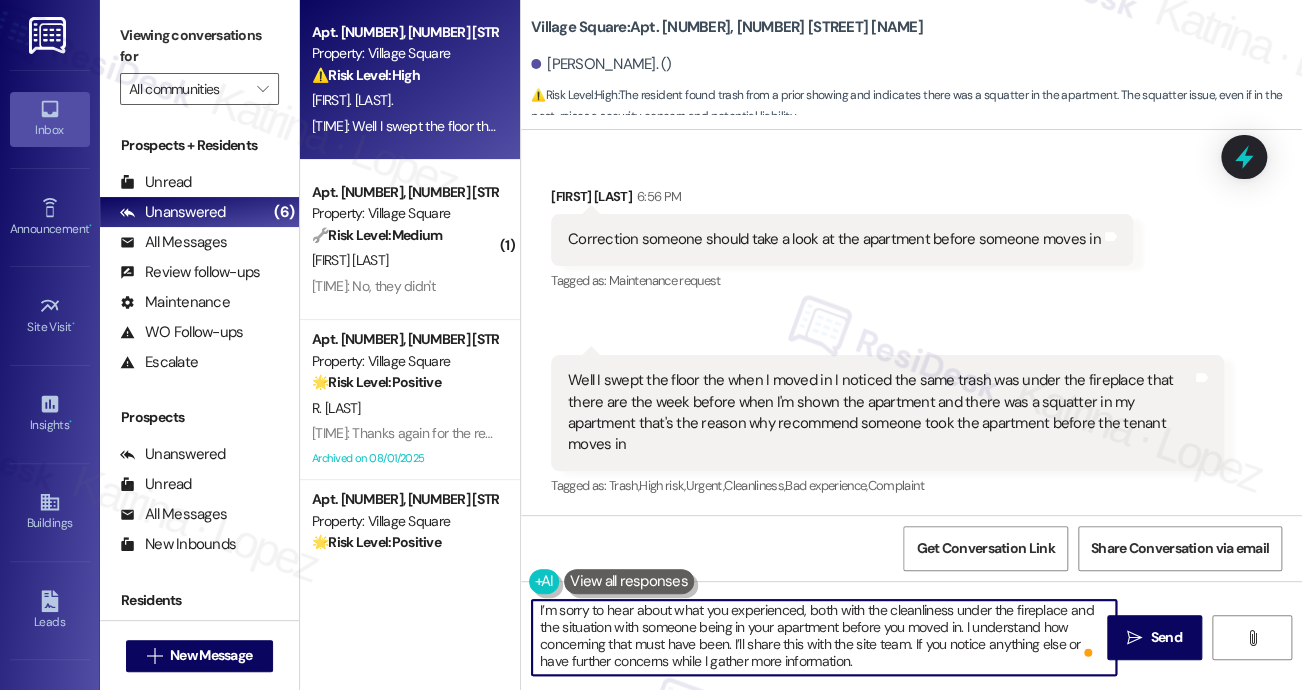 drag, startPoint x: 948, startPoint y: 645, endPoint x: 956, endPoint y: 655, distance: 12.806249 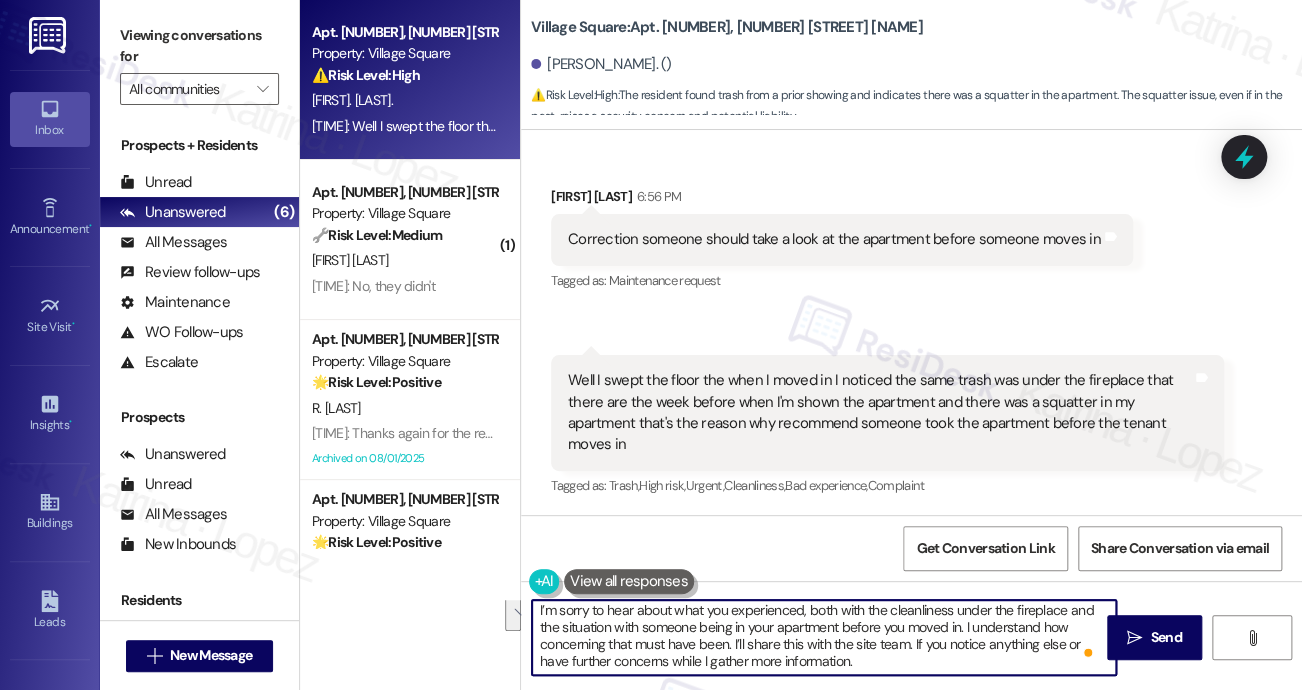 click on "I’m sorry to hear about what you experienced, both with the cleanliness under the fireplace and the situation with someone being in your apartment before you moved in. I understand how concerning that must have been. I’ll share this with the site team. If you notice anything else or have further concerns while I gather more information." at bounding box center [824, 637] 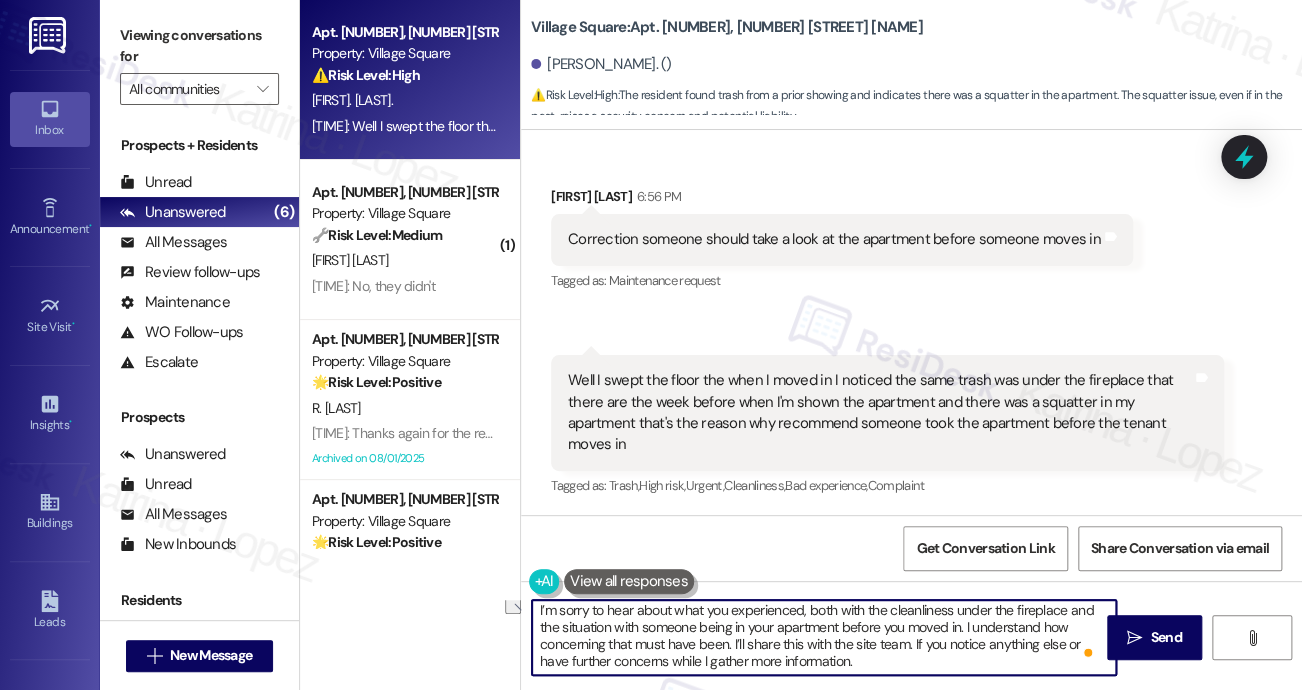 drag, startPoint x: 666, startPoint y: 661, endPoint x: 881, endPoint y: 657, distance: 215.0372 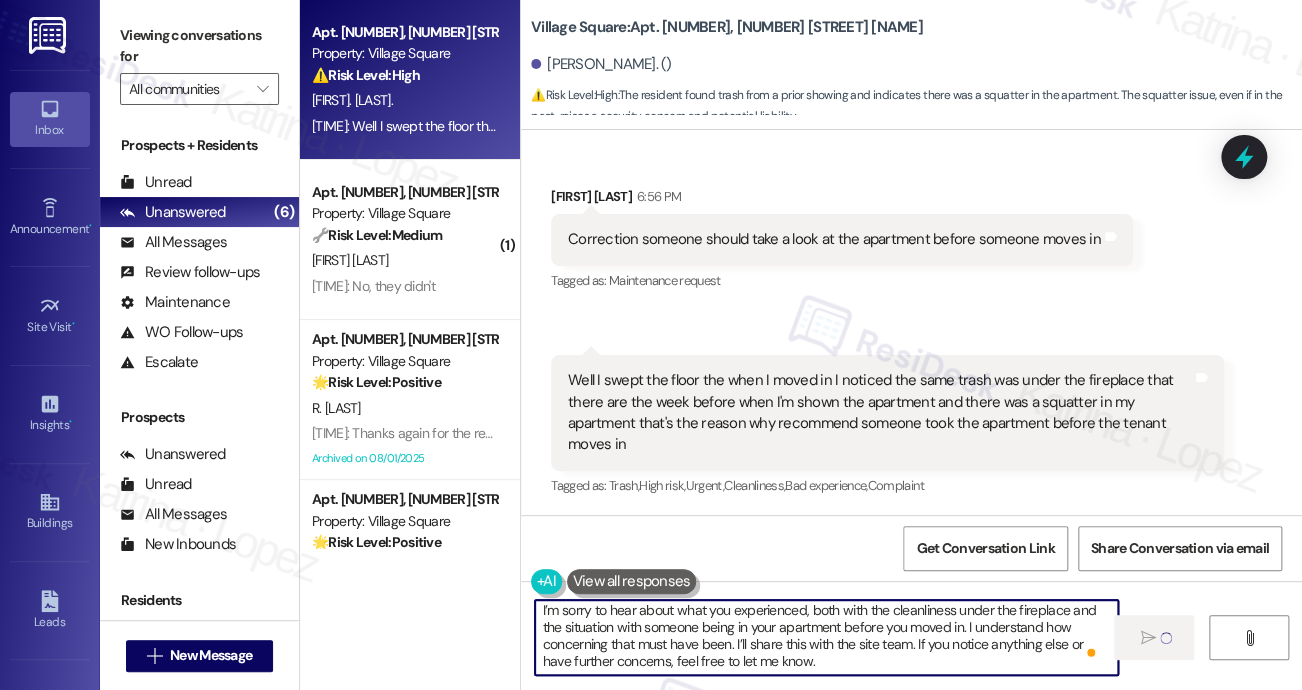 type on "I’m sorry to hear about what you experienced, both with the cleanliness under the fireplace and the situation with someone being in your apartment before you moved in. I understand how concerning that must have been. I’ll share this with the site team. If you notice anything else or have further concerns, feel free to let me know." 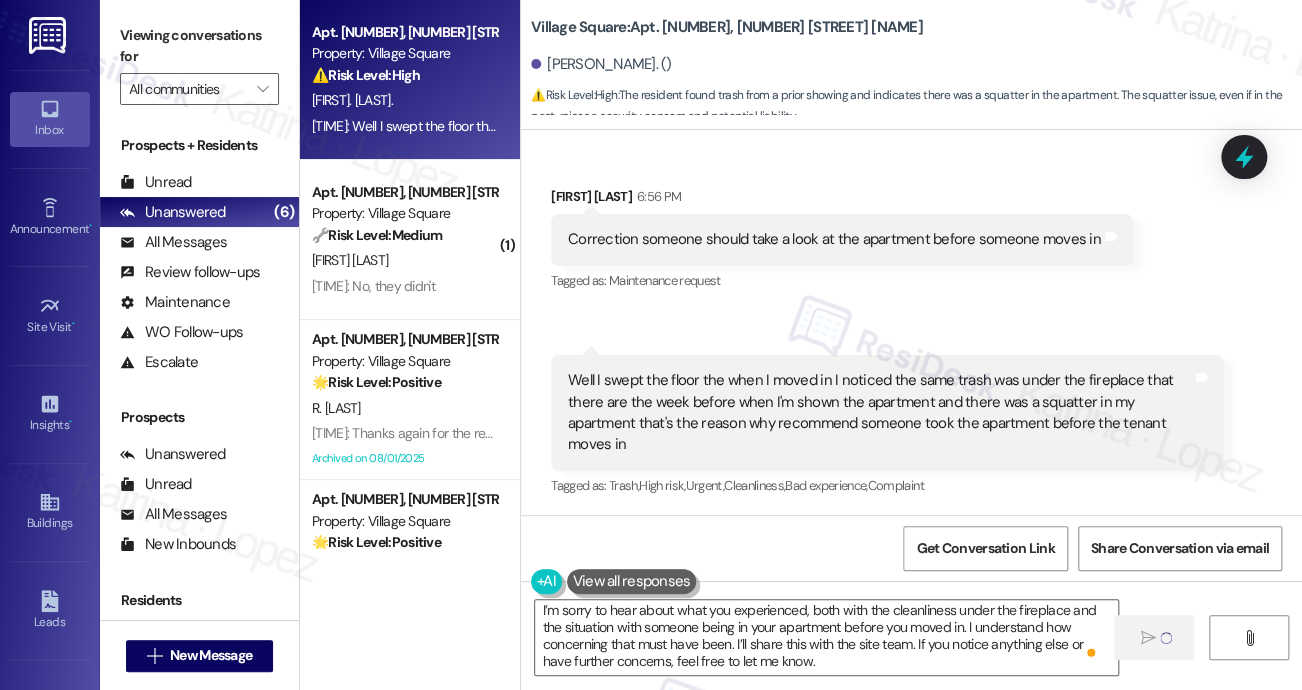 type 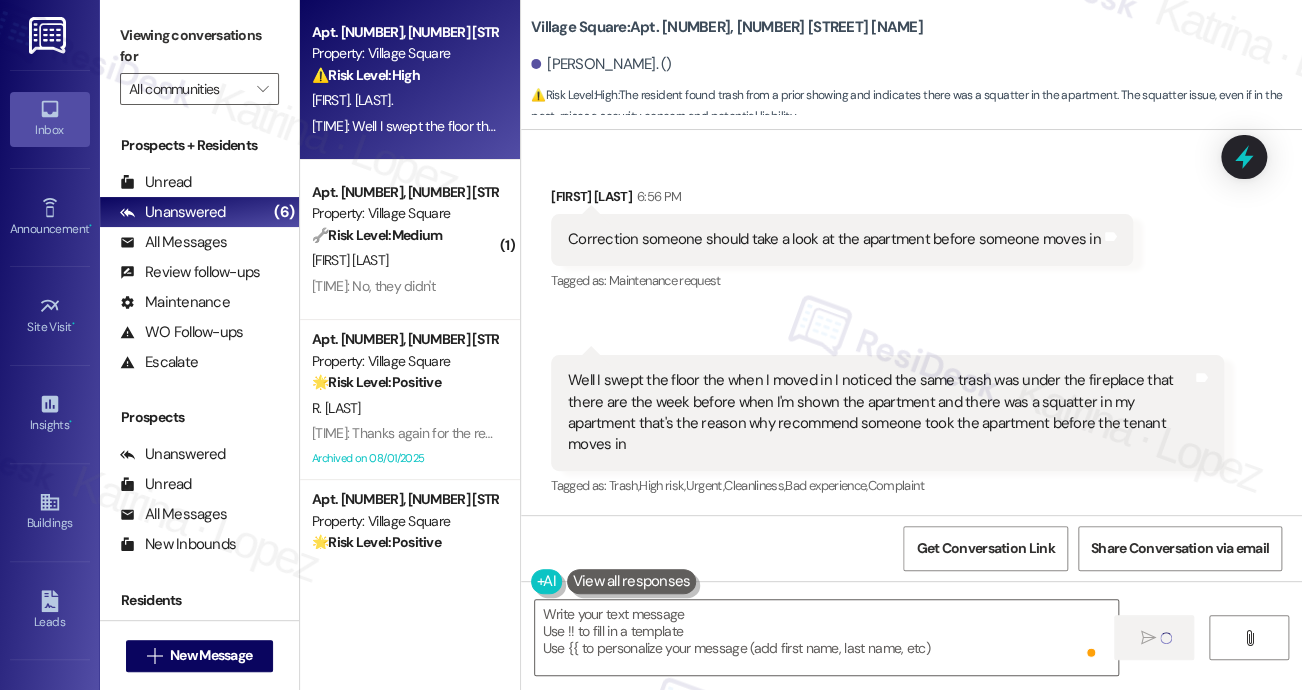 scroll, scrollTop: 0, scrollLeft: 0, axis: both 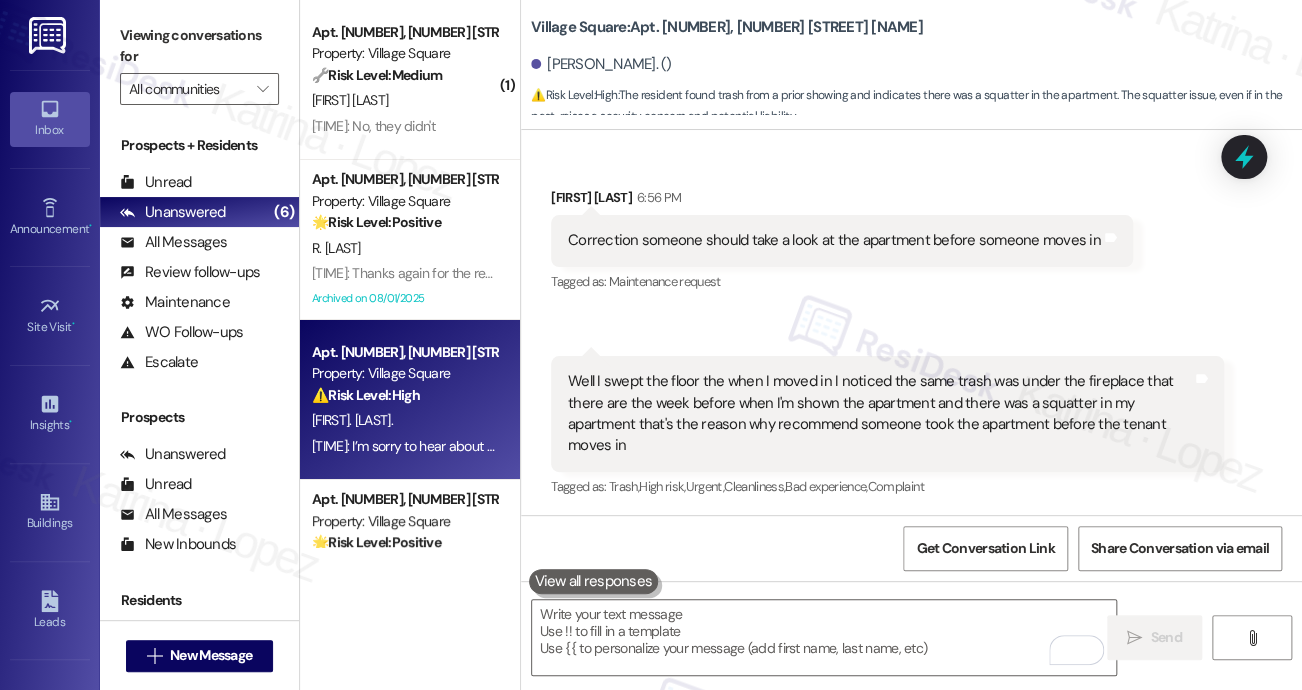 click on "Viewing conversations for" at bounding box center [199, 46] 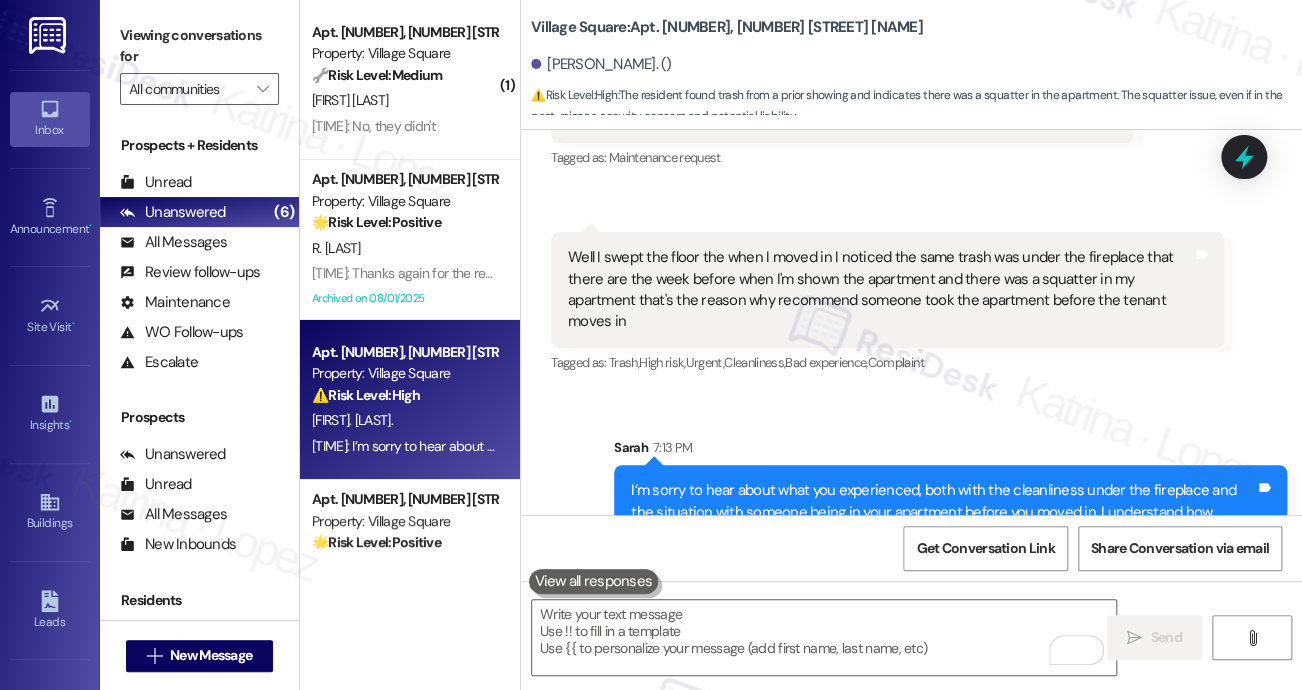 scroll, scrollTop: 1165, scrollLeft: 0, axis: vertical 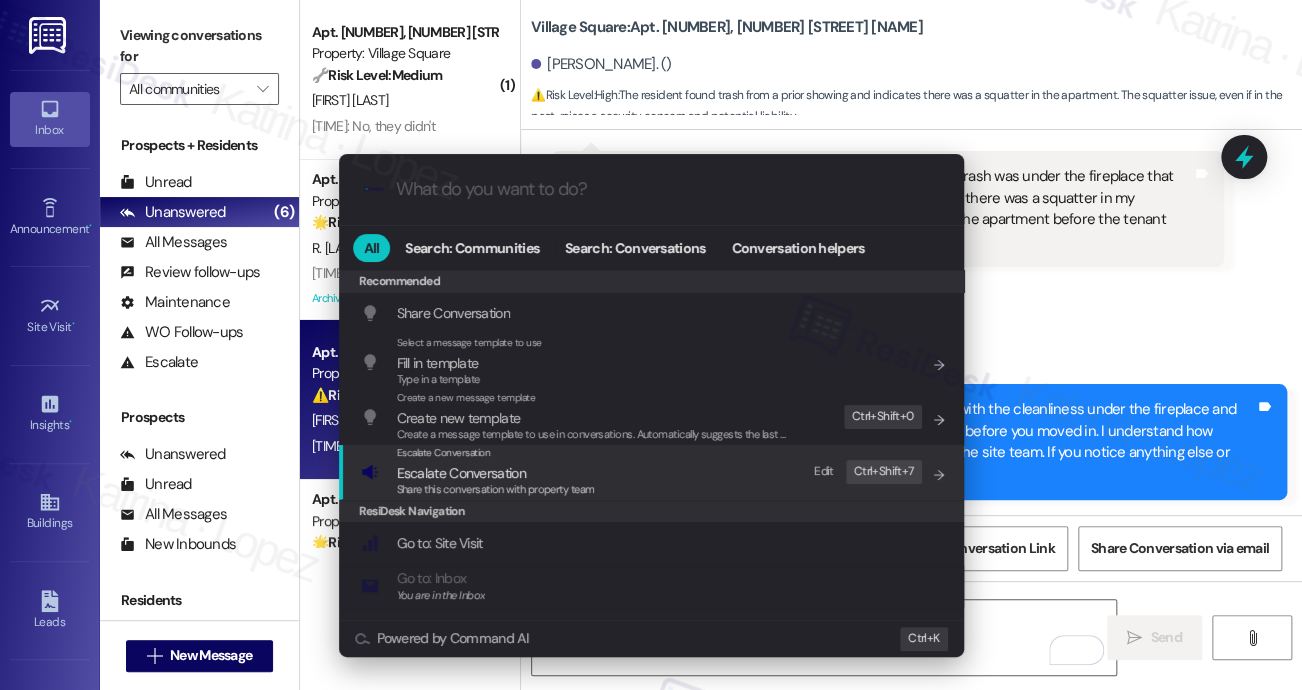click on "Escalate Conversation Escalate Conversation Share this conversation with property team Edit Ctrl+ Shift+ 7" at bounding box center [653, 472] 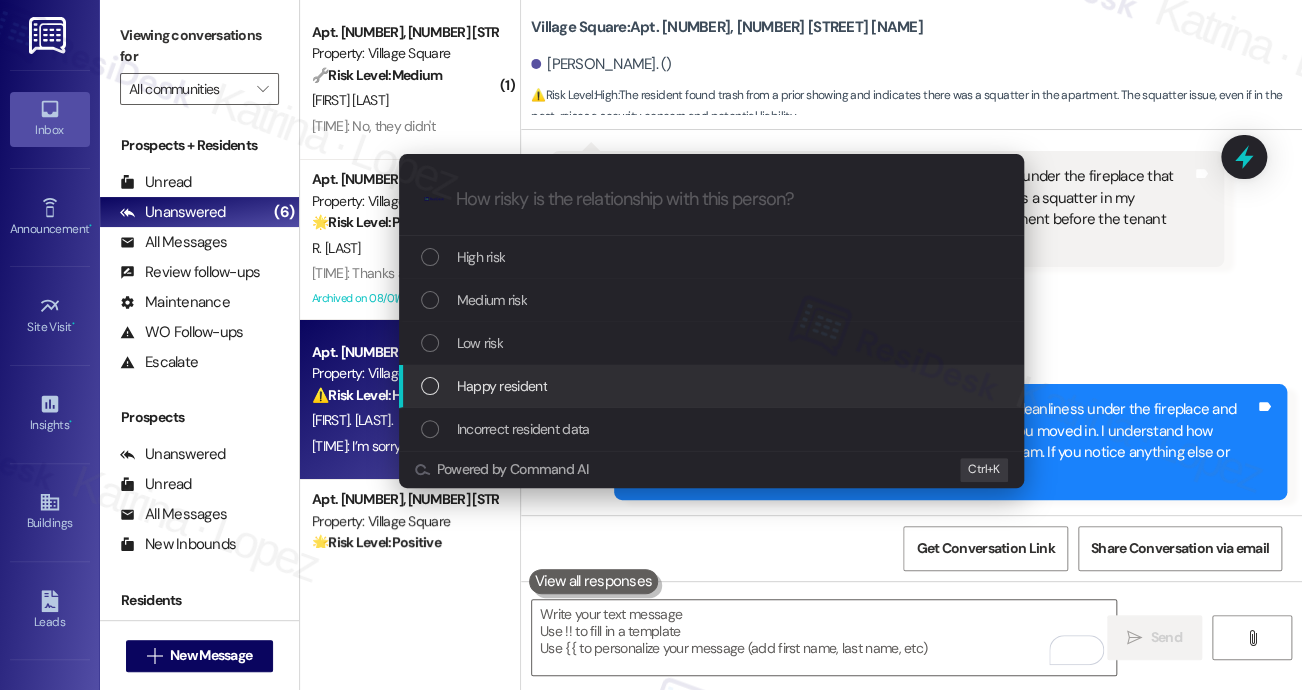 click on "Low risk" at bounding box center (480, 343) 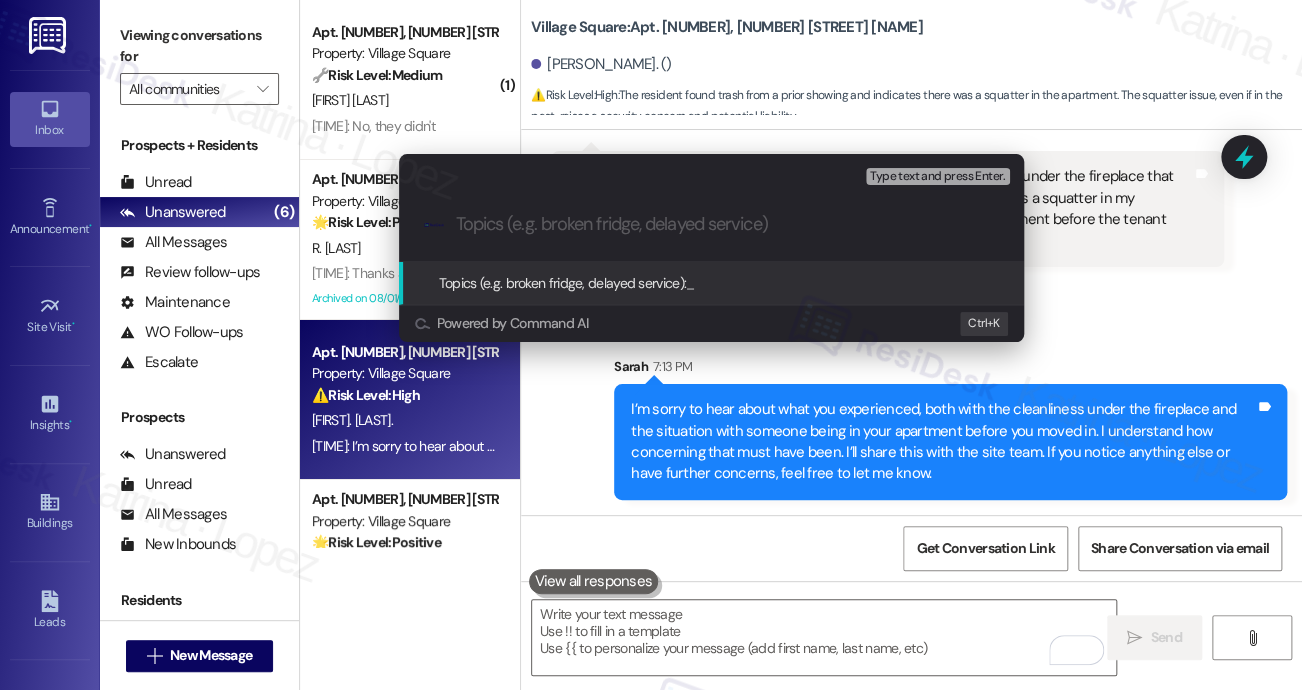 paste on "ove-In Condition and Security Concern" 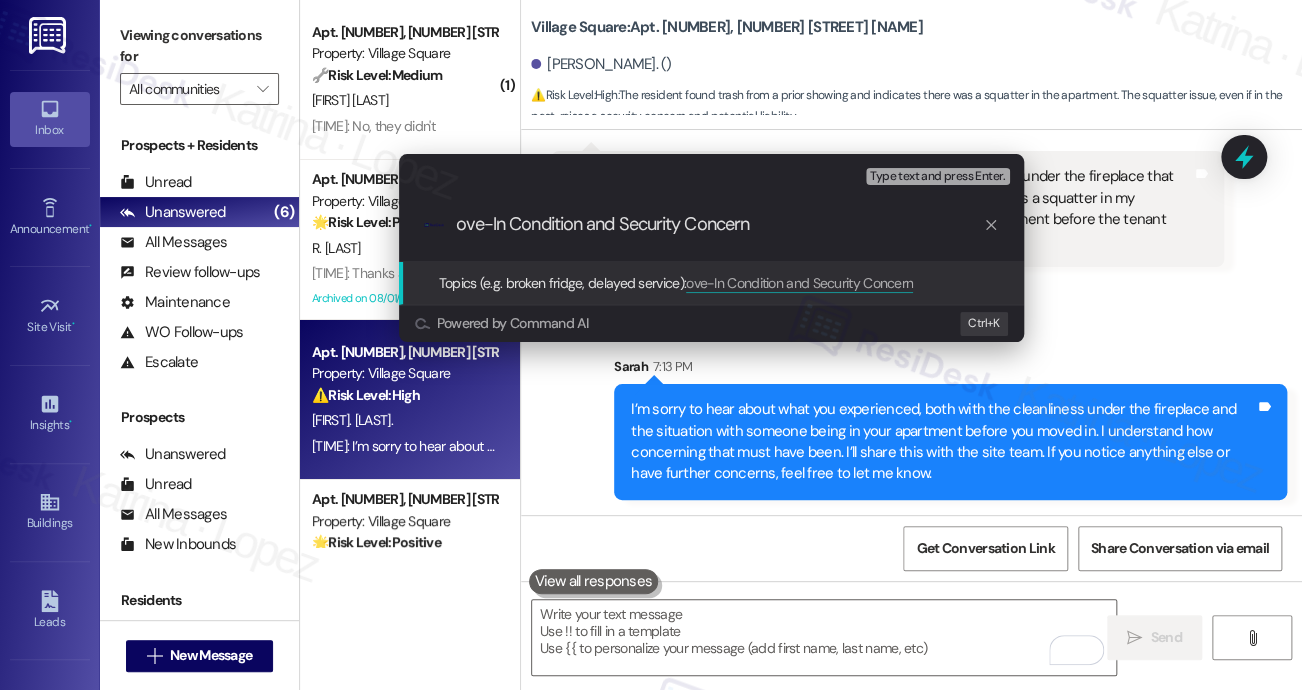 drag, startPoint x: 809, startPoint y: 231, endPoint x: 512, endPoint y: 221, distance: 297.1683 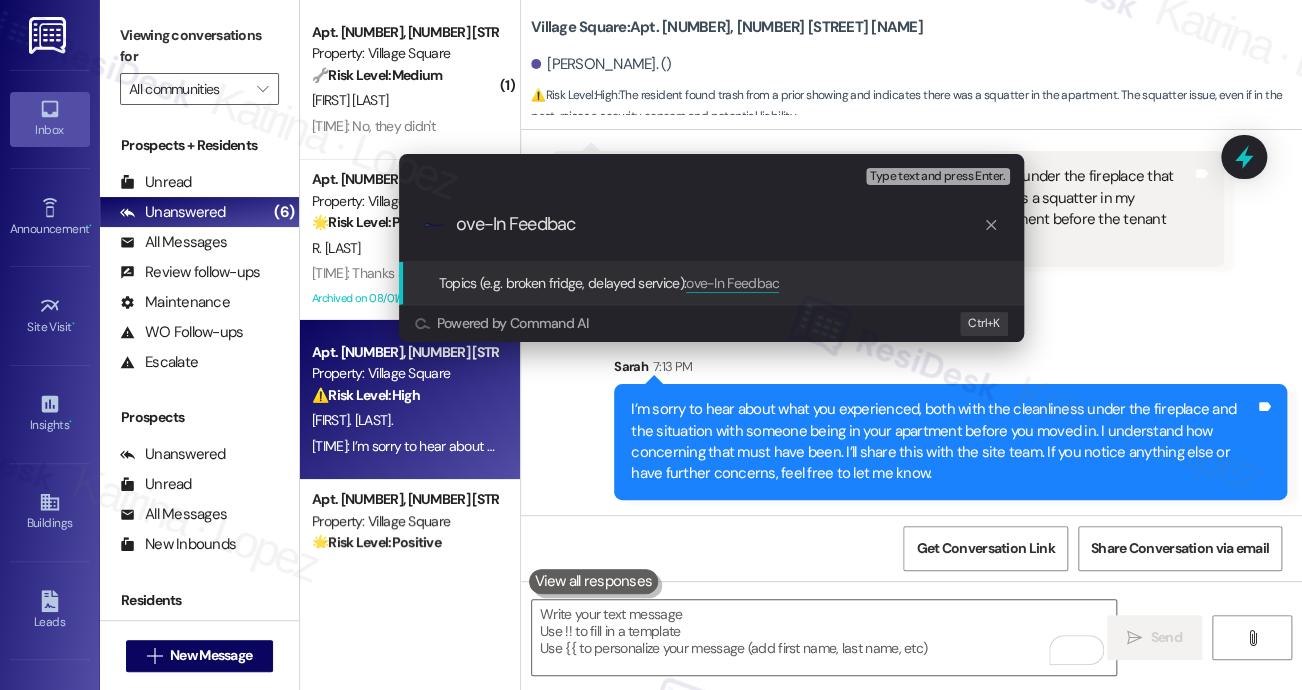 type on "ove-In Feedback" 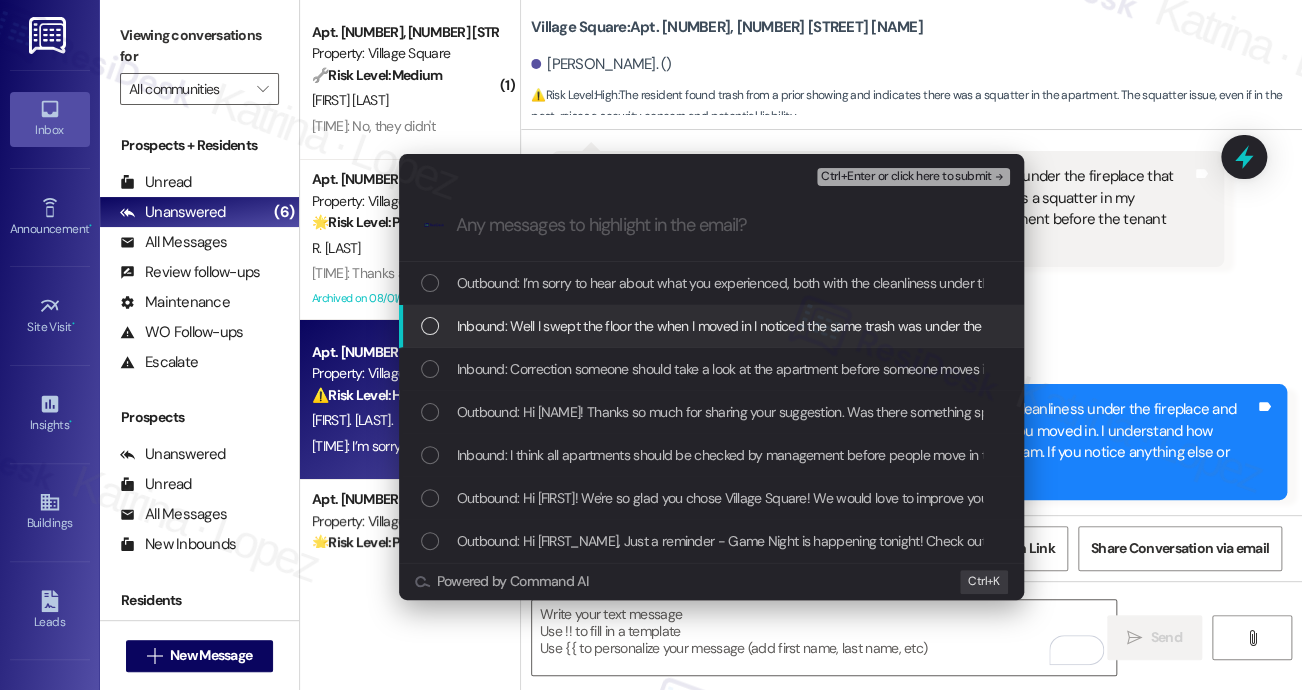 click on "Inbound: Well I swept the floor the when I moved in I noticed the same trash was under the fireplace that there are the week before when I'm shown the apartment and there was a squatter in my apartment that's the reason why recommend someone took the apartment before the tenant moves in" at bounding box center (1321, 326) 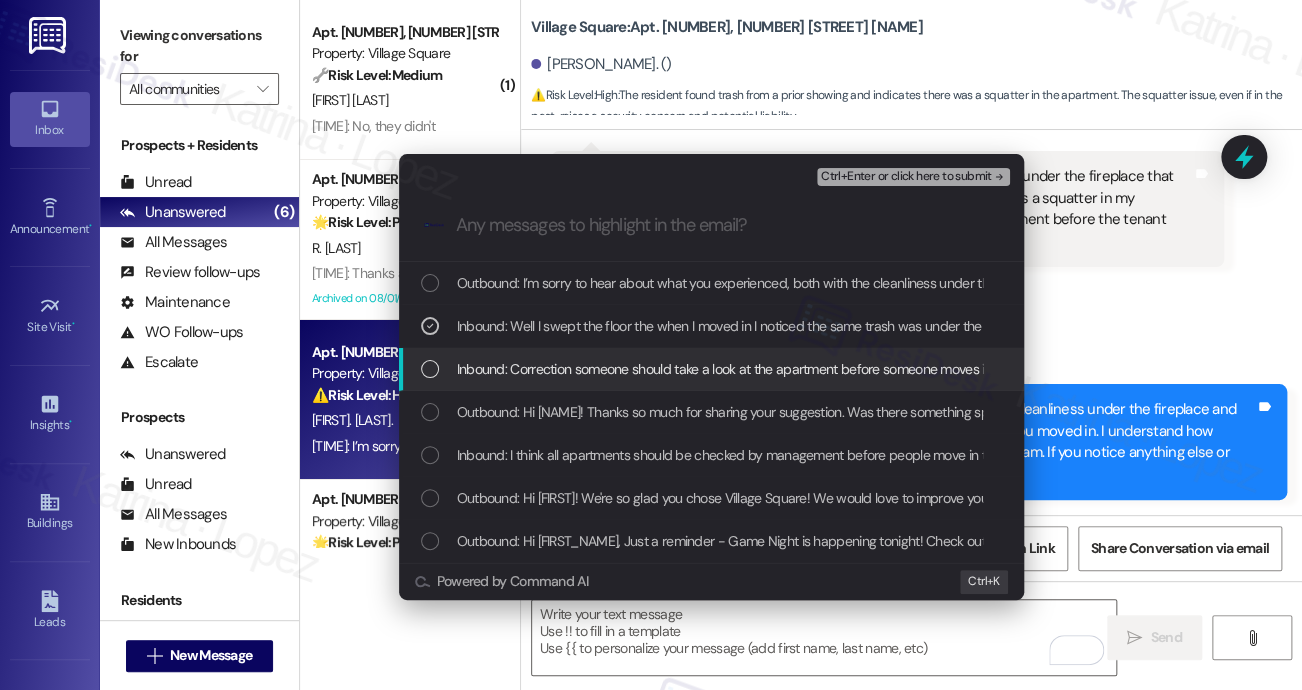 click on "Inbound: Correction someone should take a look at the apartment before someone moves in" at bounding box center (724, 369) 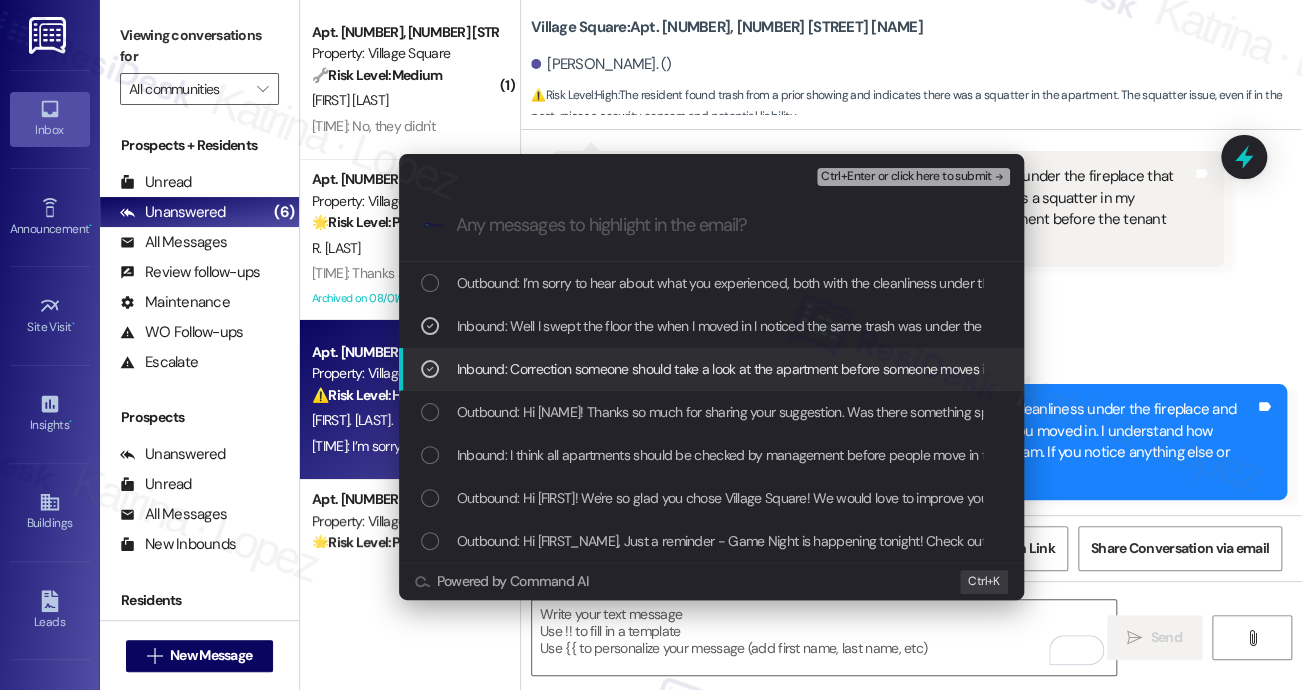 click on "Inbound: Correction someone should take a look at the apartment before someone moves in" at bounding box center (724, 369) 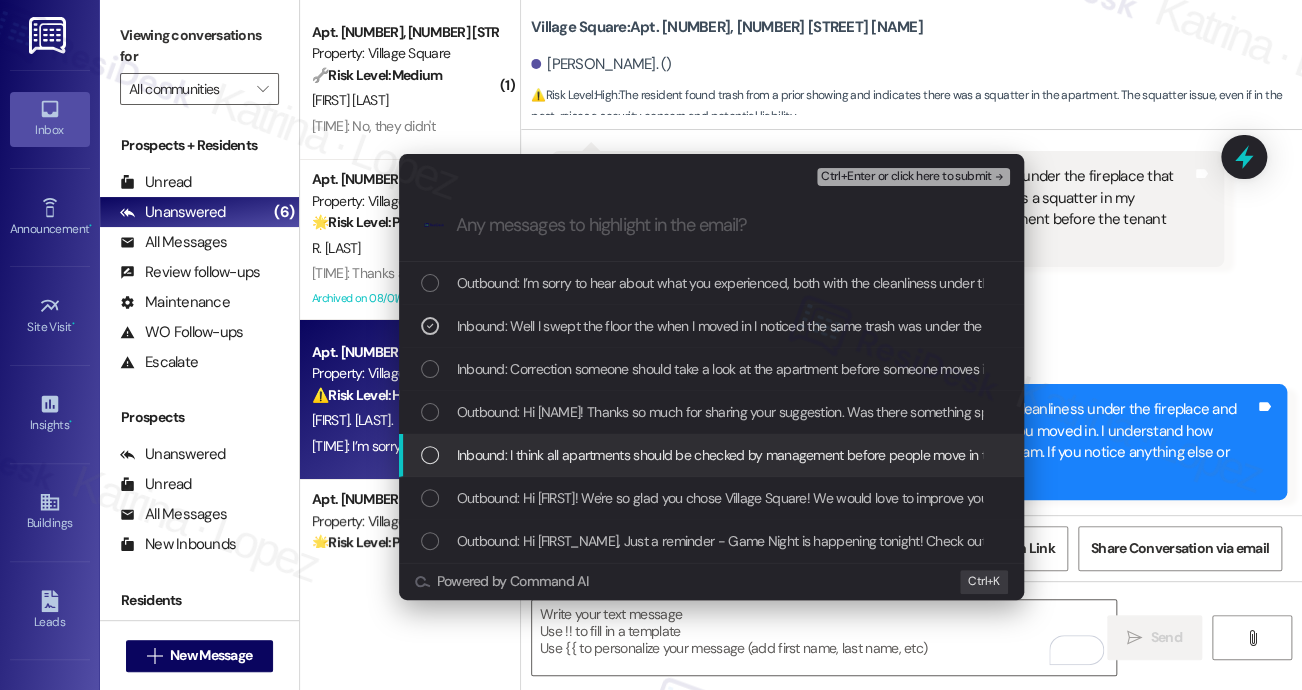 click on "Inbound: I think all apartments should be checked by management before people move in to make sure housekeeping has been done properly" at bounding box center (870, 455) 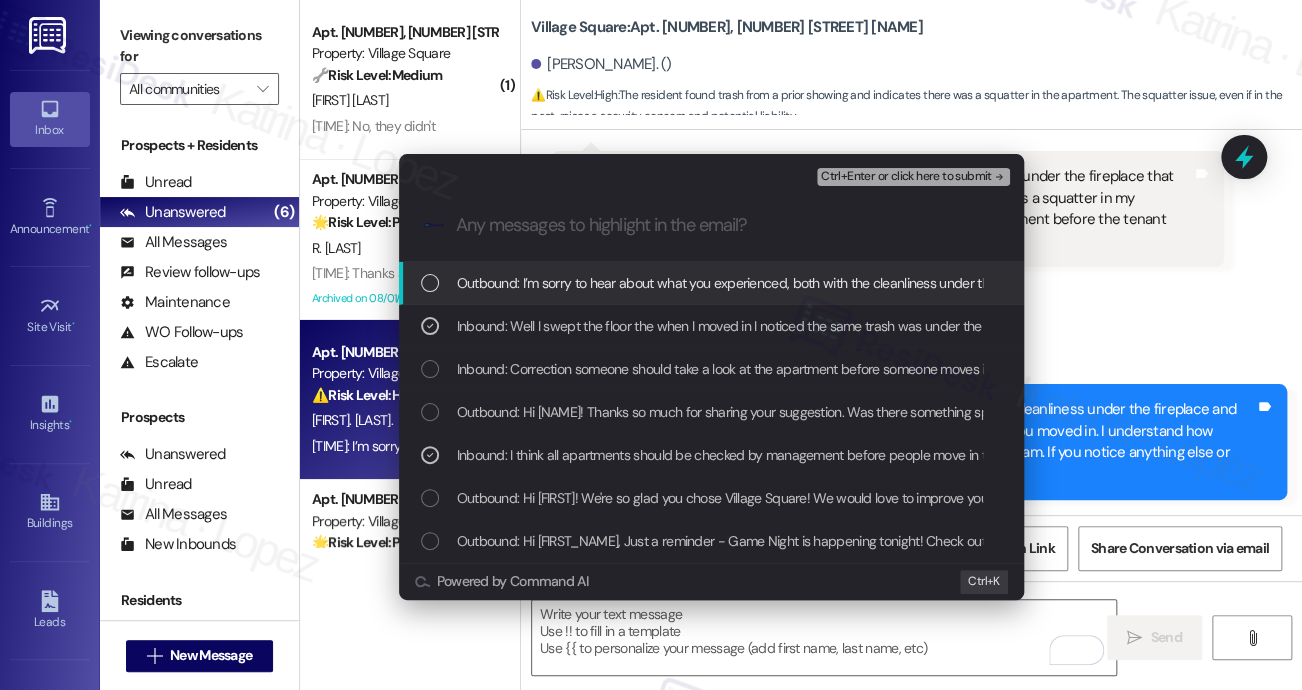 click on "Ctrl+Enter or click here to submit" at bounding box center (906, 177) 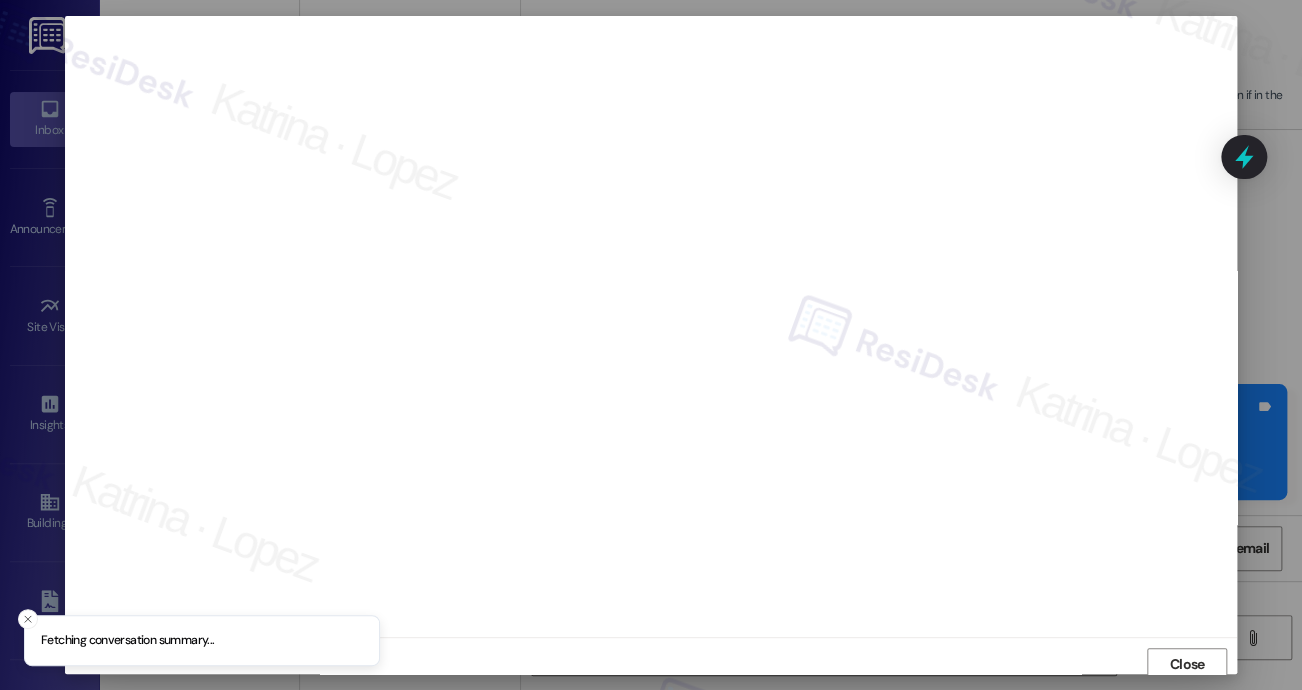 scroll, scrollTop: 5, scrollLeft: 0, axis: vertical 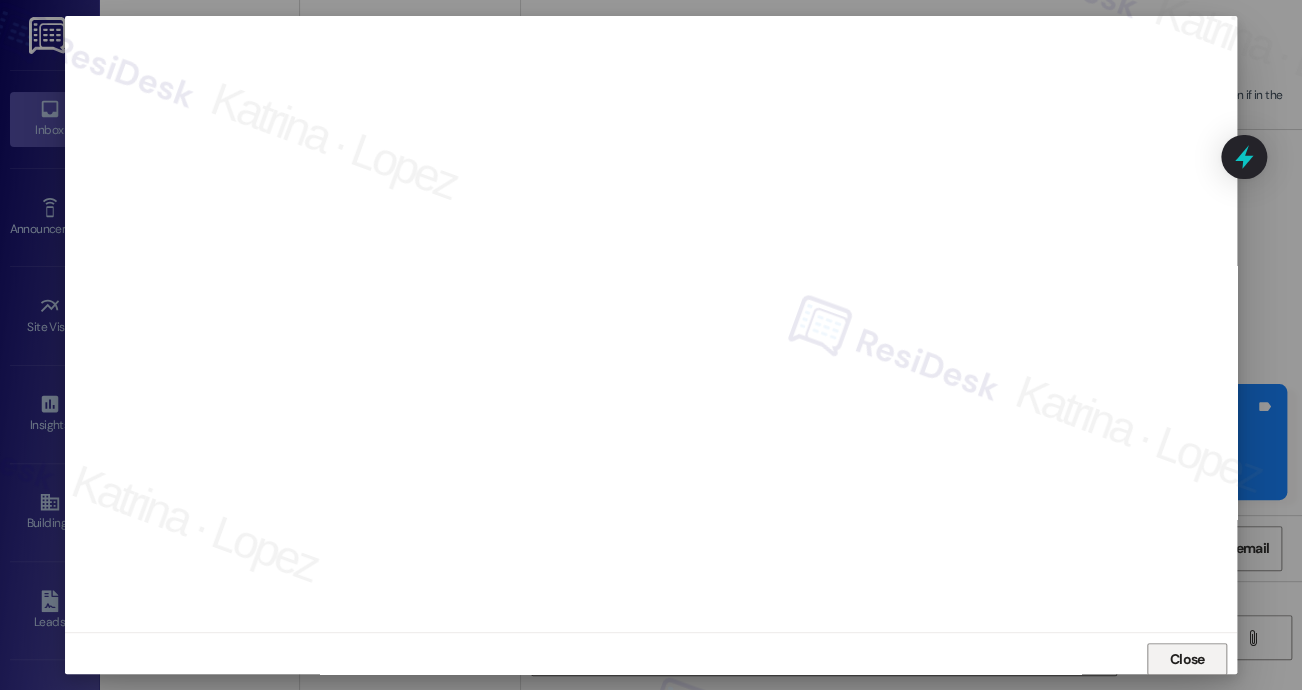 click on "Close" at bounding box center (1187, 659) 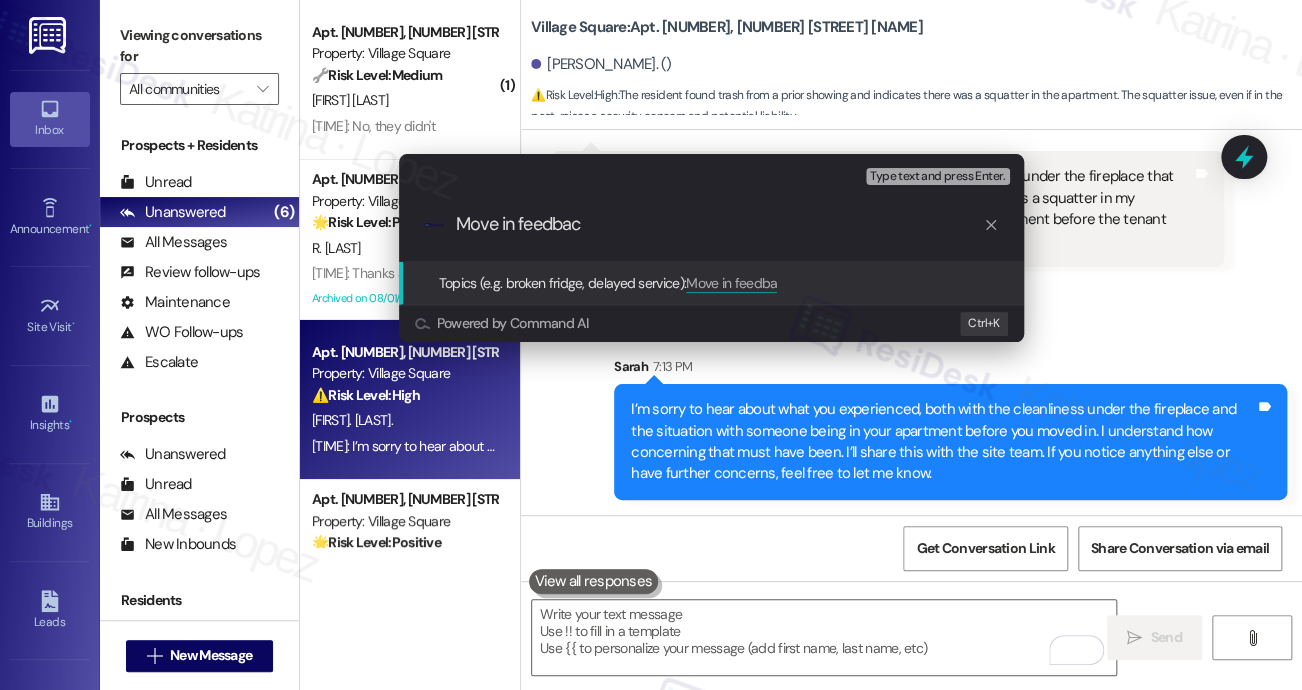 type on "Move in feedbacl" 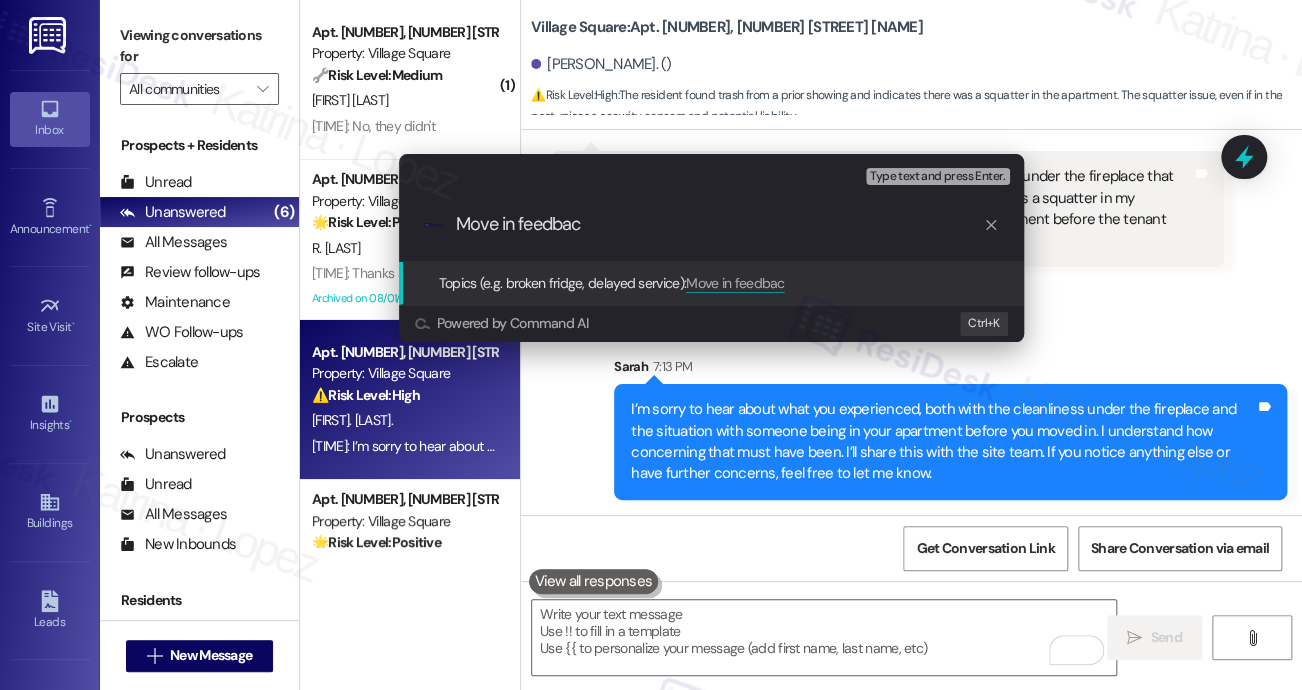 type on "Move in feedback" 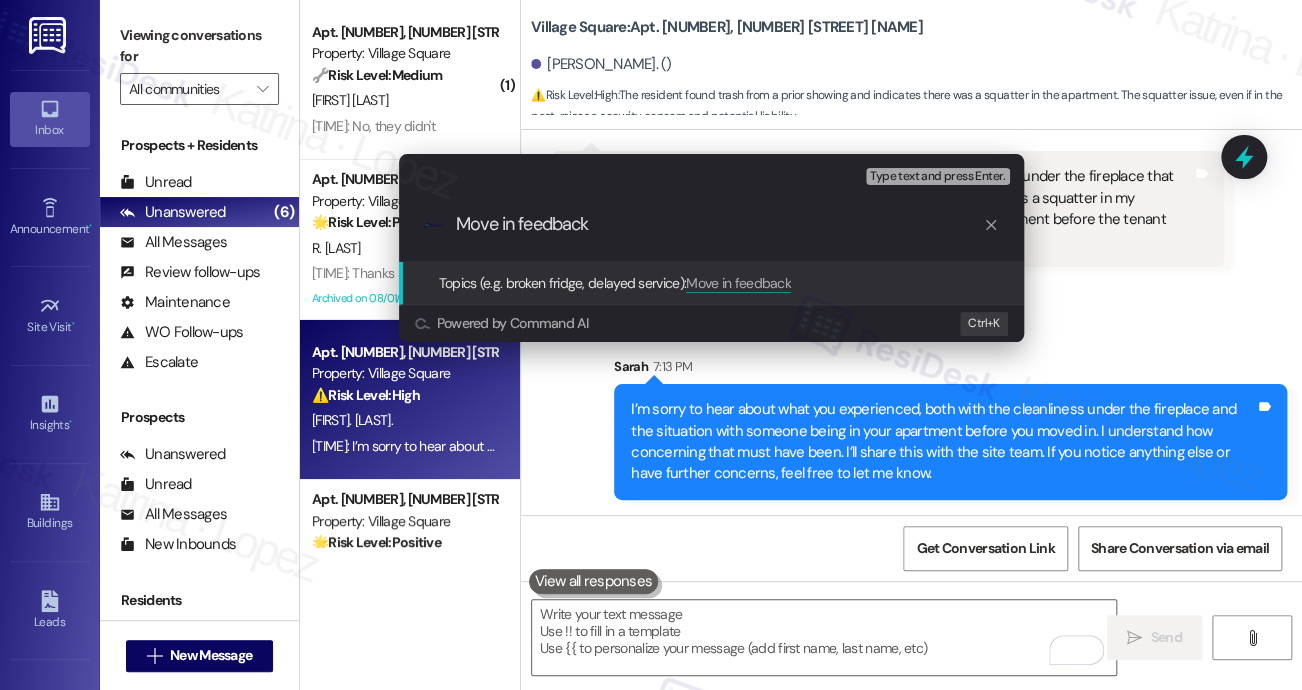 type 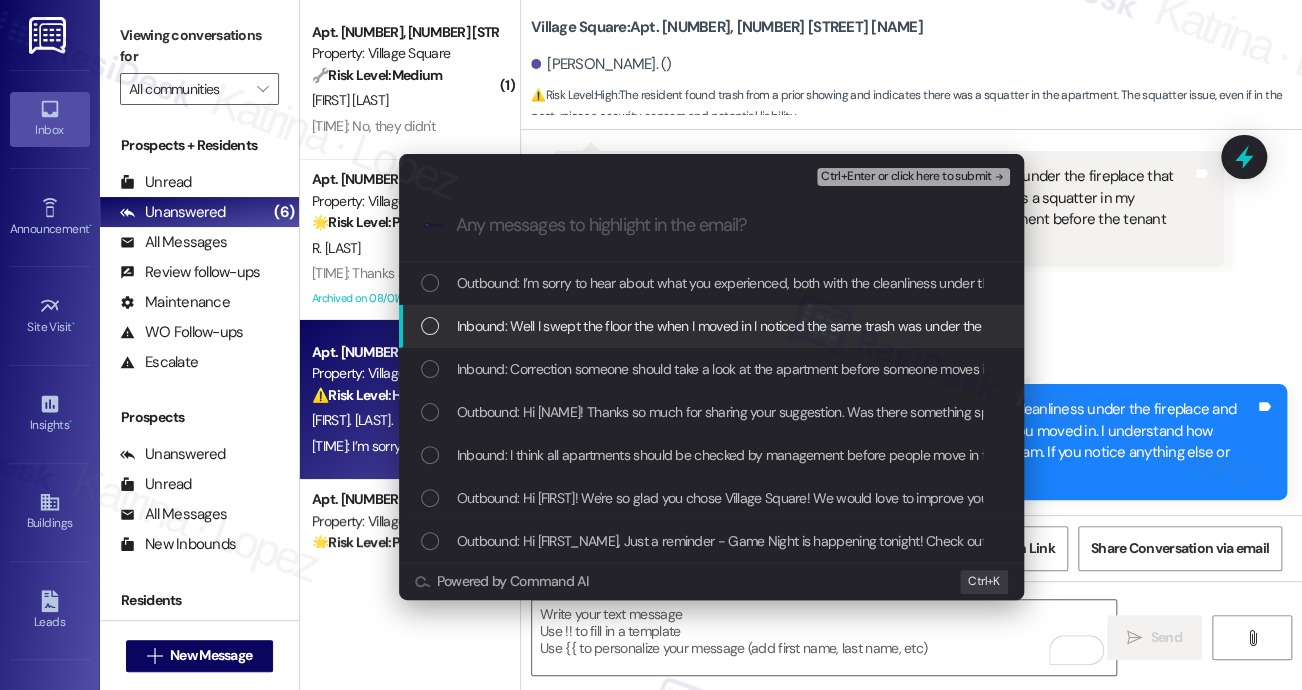 click on "Inbound: Well I swept the floor the when I moved in I noticed the same trash was under the fireplace that there are the week before when I'm shown the apartment and there was a squatter in my apartment that's the reason why recommend someone took the apartment before the tenant moves in" at bounding box center (1321, 326) 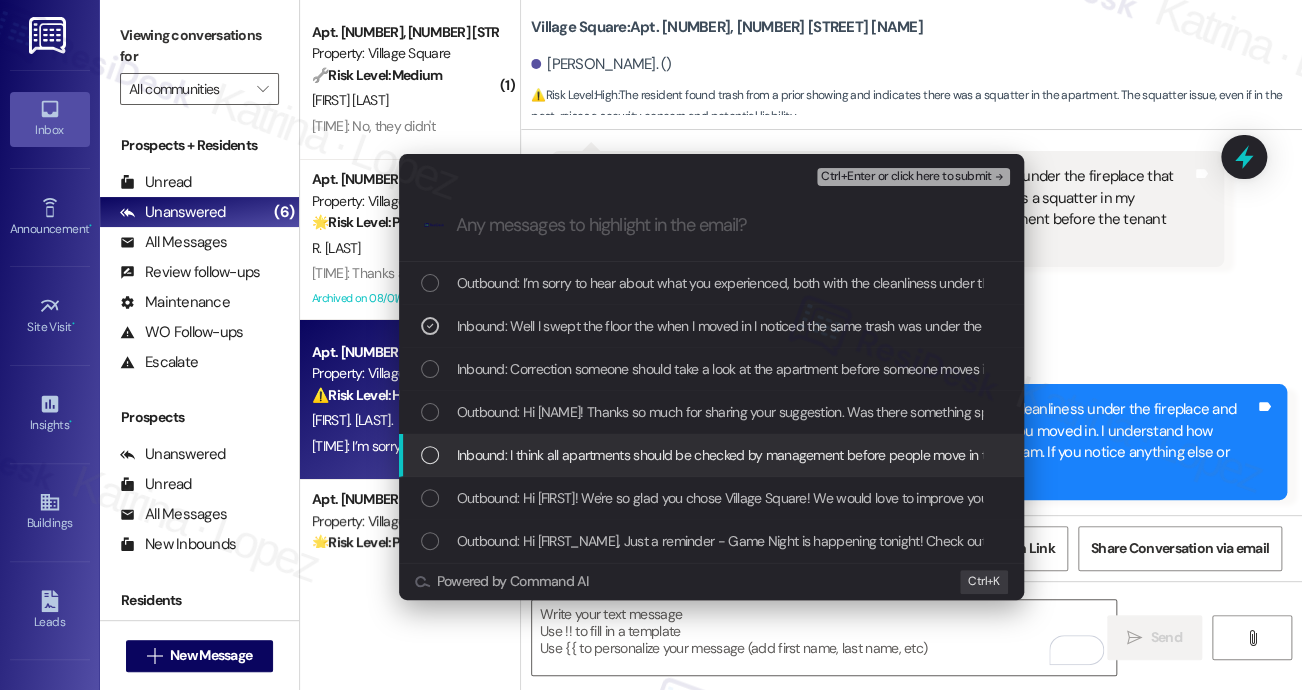 click on "Inbound: I think all apartments should be checked by management before people move in to make sure housekeeping has been done properly" at bounding box center [870, 455] 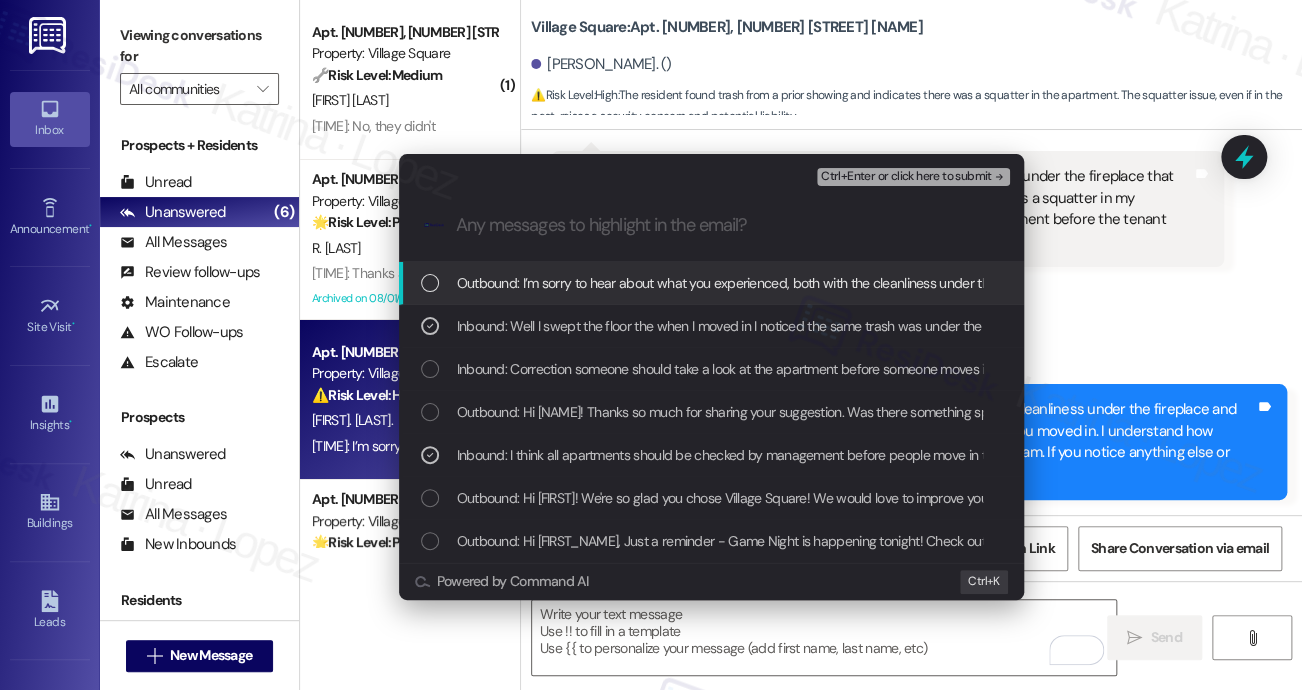 click on "Ctrl+Enter or click here to submit" at bounding box center [906, 177] 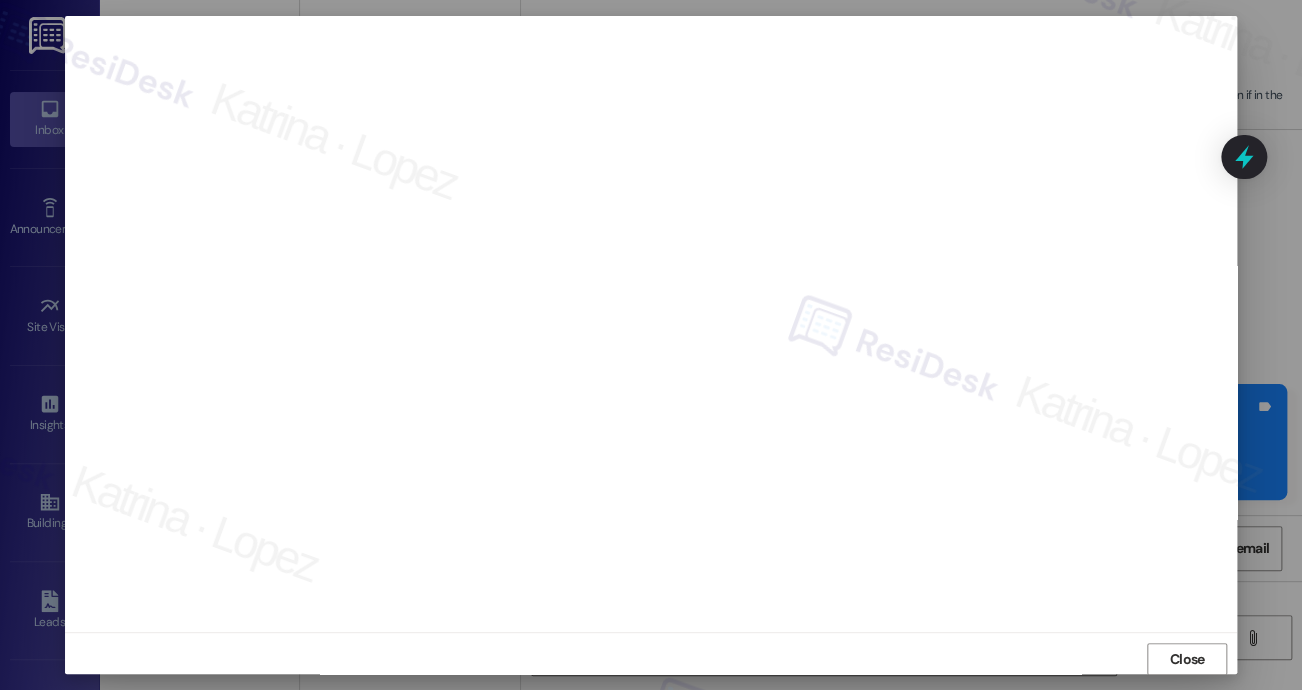 scroll, scrollTop: 16, scrollLeft: 0, axis: vertical 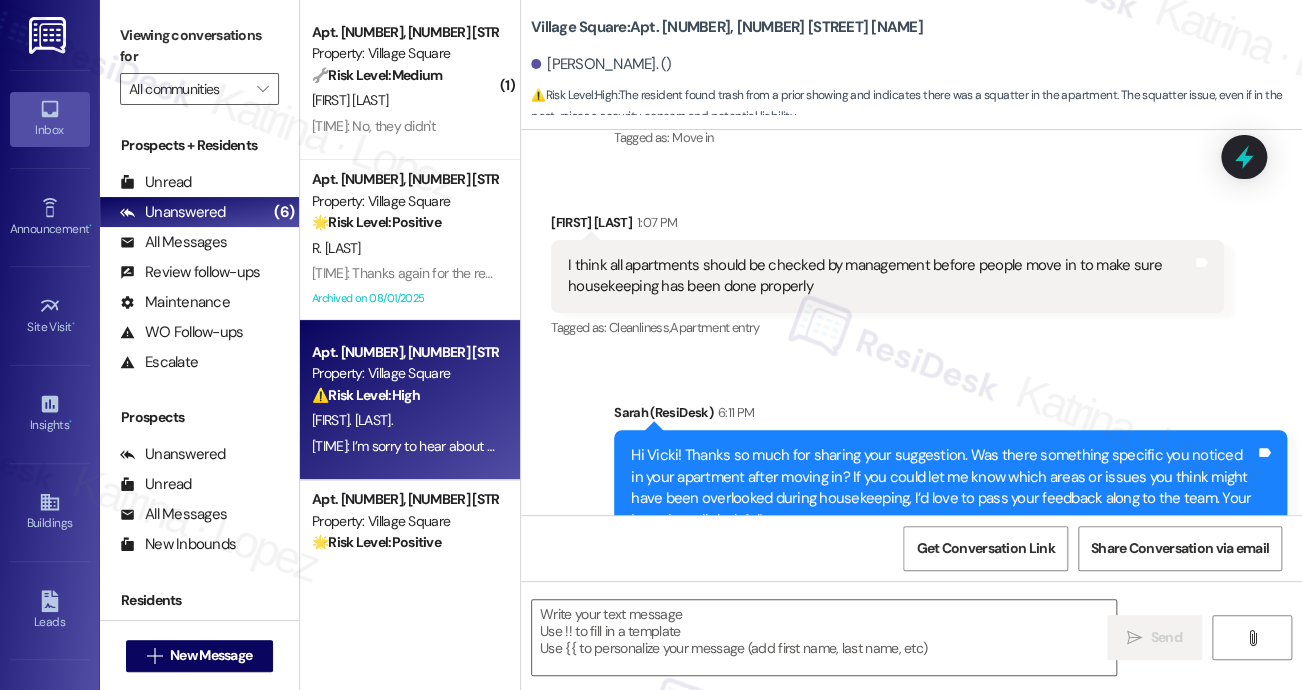 type on "Fetching suggested responses. Please feel free to read through the conversation in the meantime." 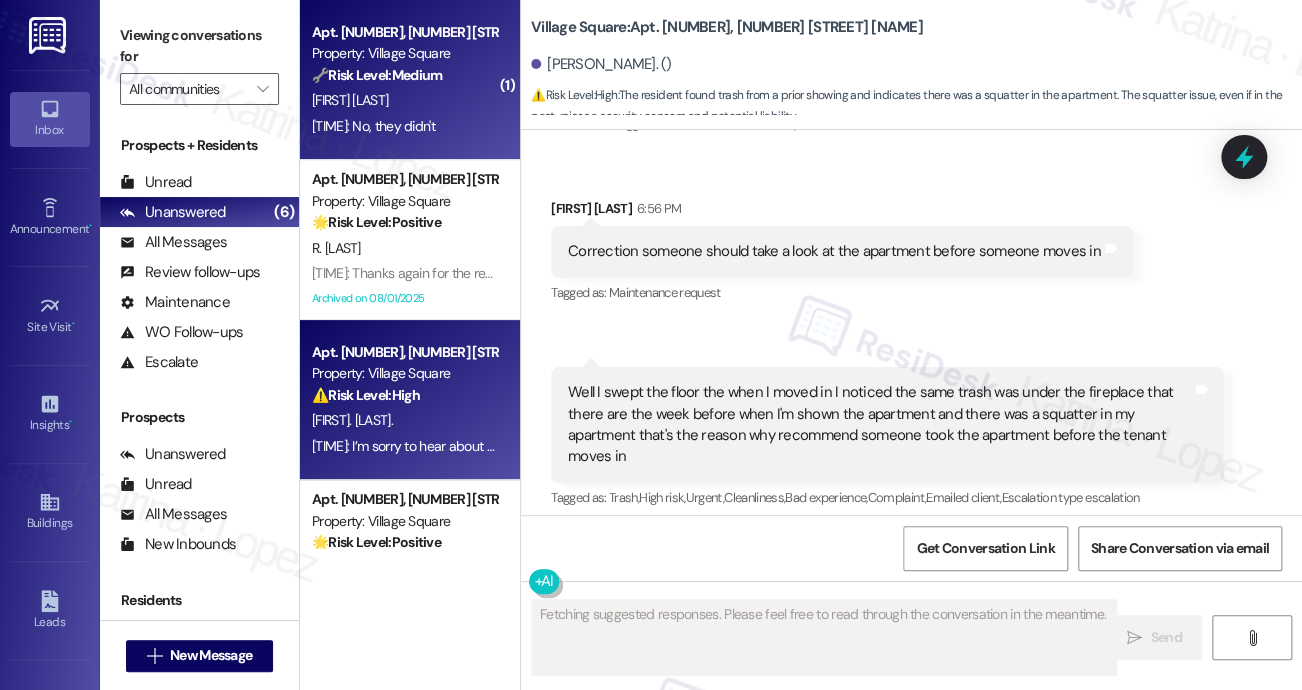 scroll, scrollTop: 960, scrollLeft: 0, axis: vertical 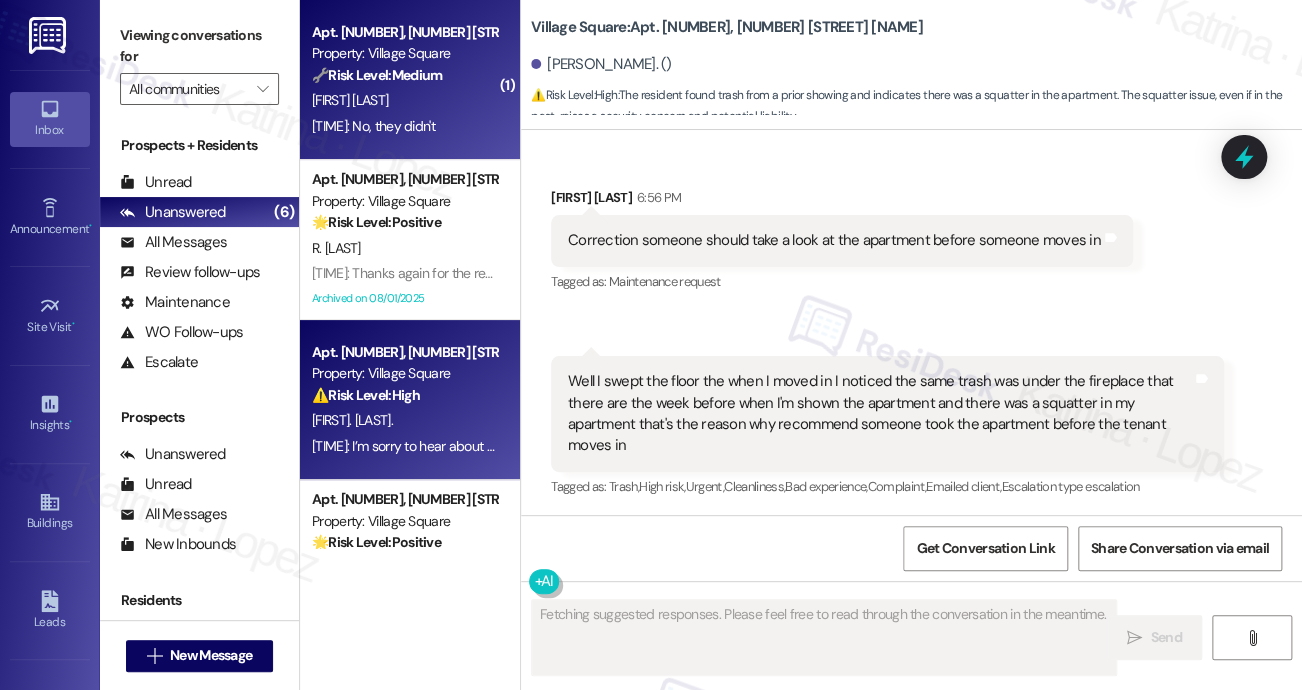 click on "7:03 PM: No, they didn't 7:03 PM: No, they didn't" at bounding box center [404, 126] 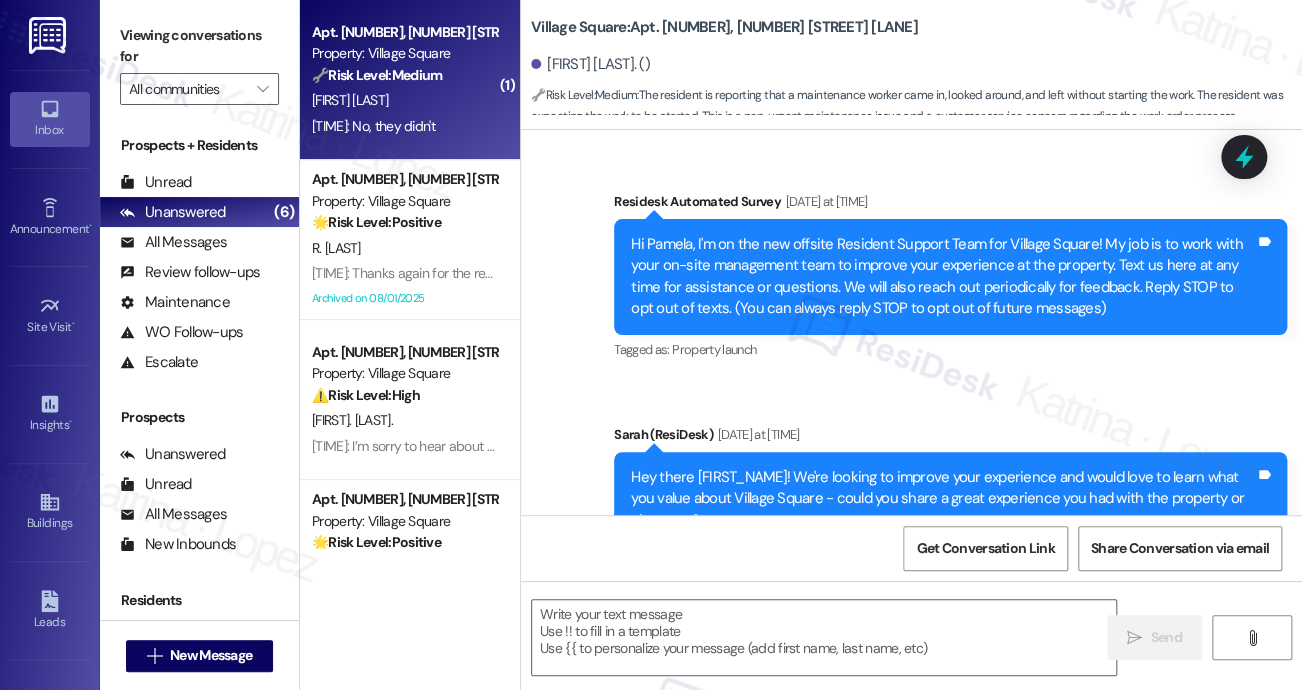 scroll, scrollTop: 18428, scrollLeft: 0, axis: vertical 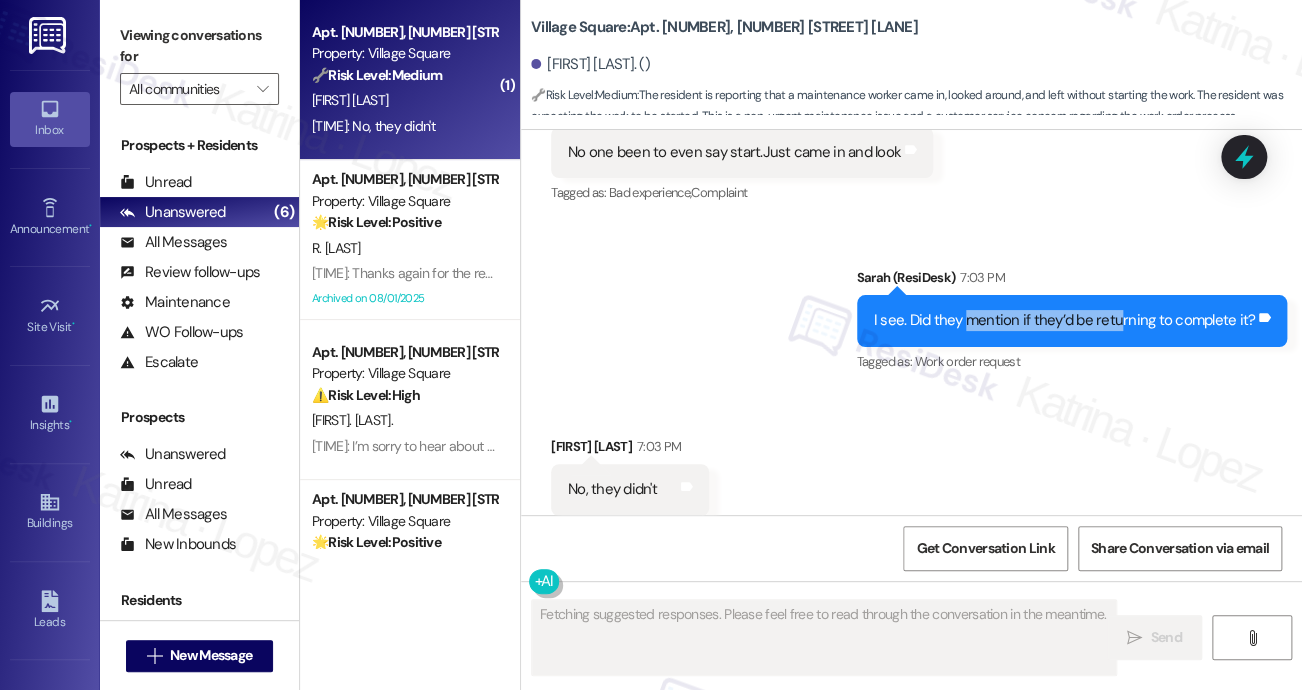 drag, startPoint x: 968, startPoint y: 273, endPoint x: 1130, endPoint y: 283, distance: 162.30835 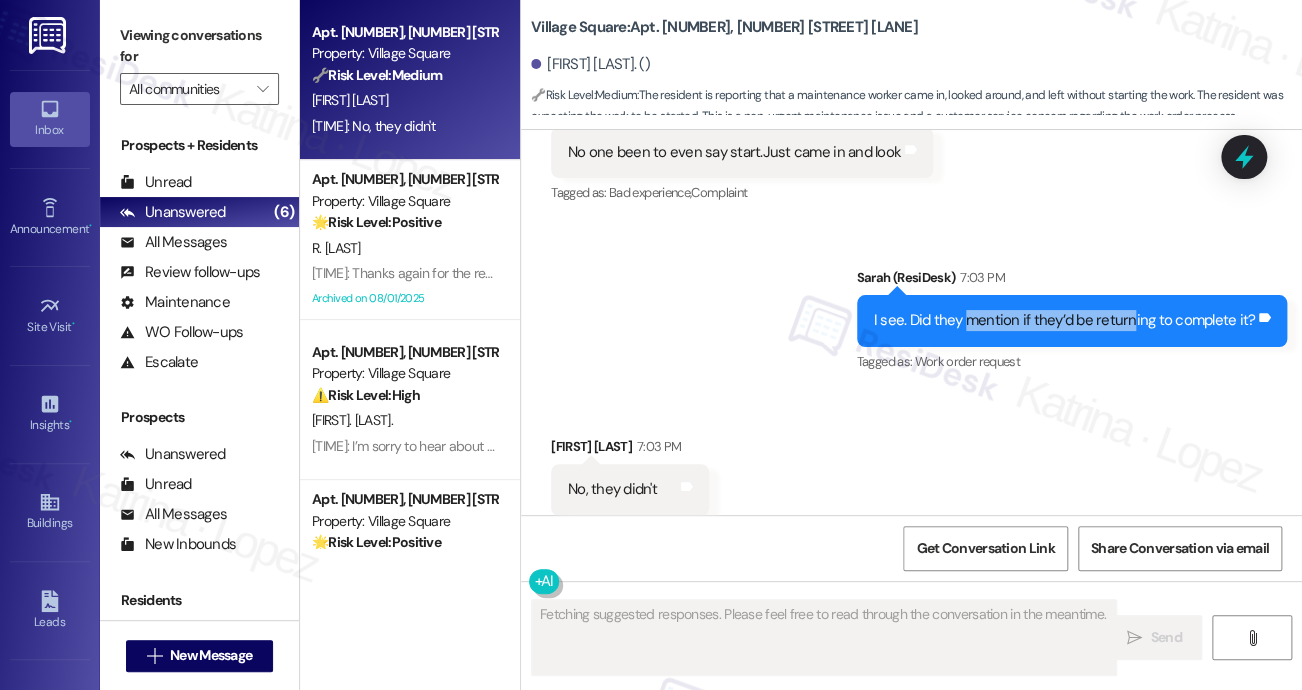 click on "I see. Did they mention if they’d be returning to complete it?" at bounding box center (1065, 320) 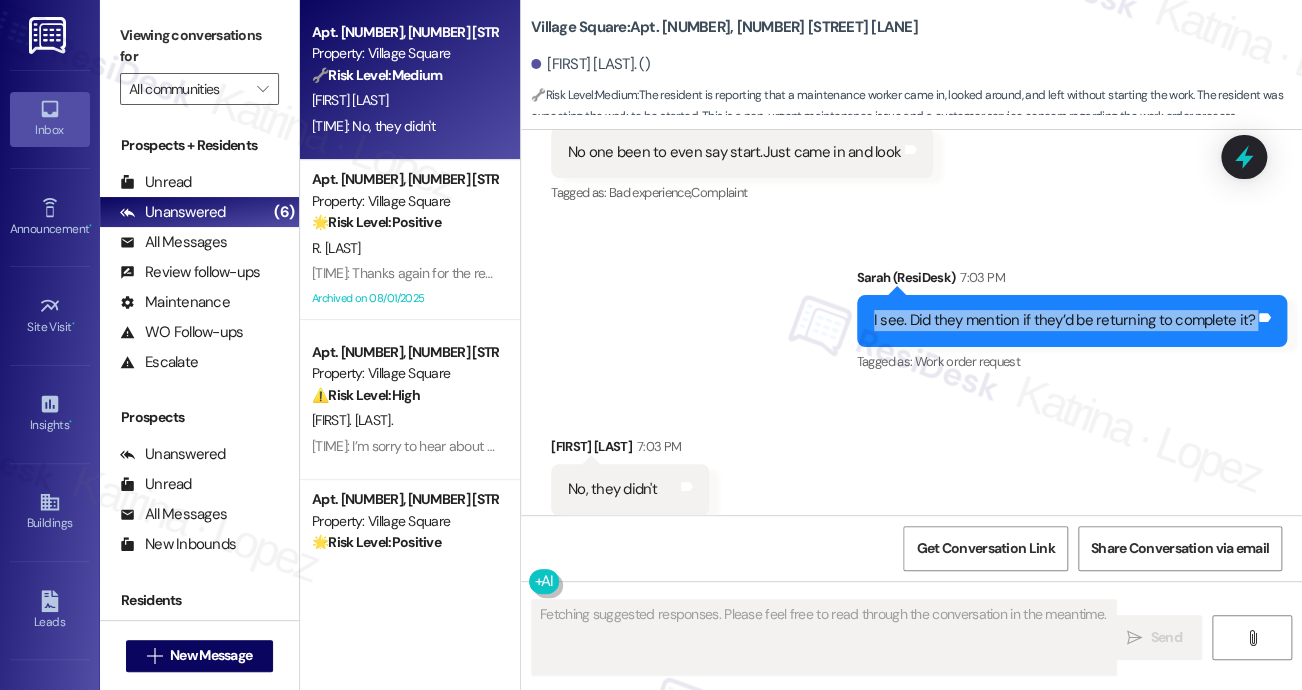 click on "I see. Did they mention if they’d be returning to complete it?" at bounding box center (1065, 320) 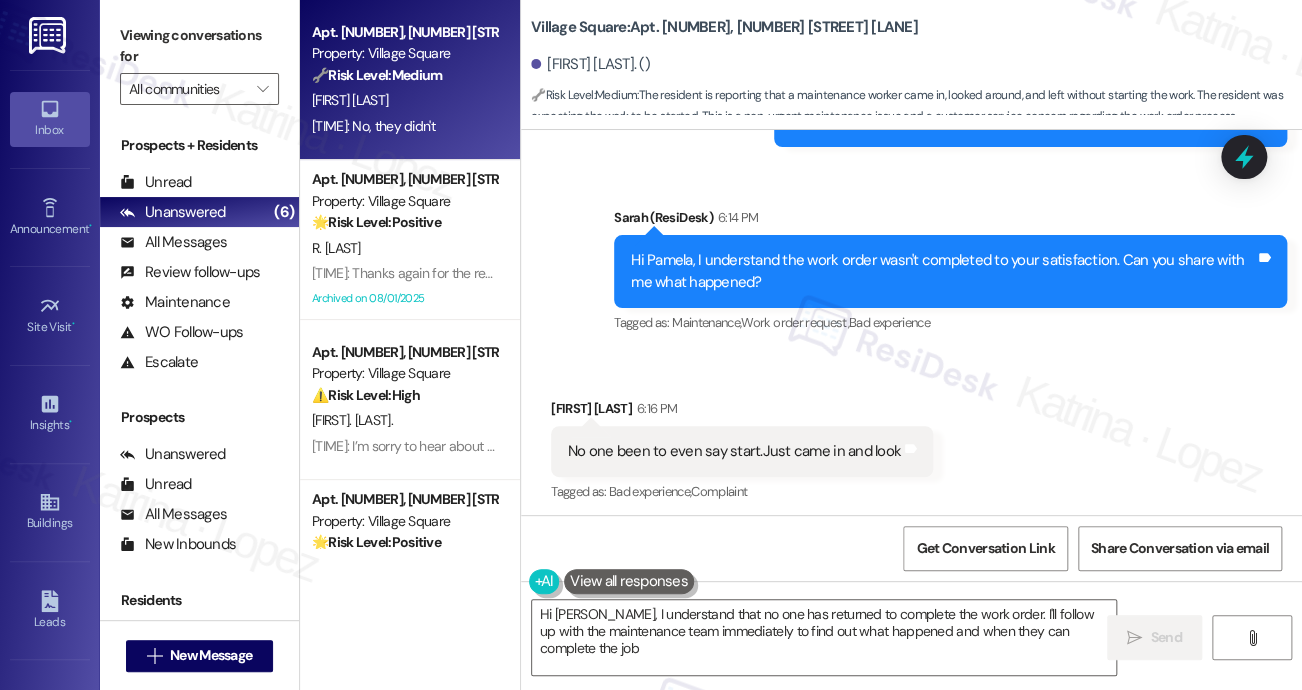 type on "Hi {{first_name}}, I understand that no one has returned to complete the work order. I'll follow up with the maintenance team immediately to find out what happened and when they can complete the job." 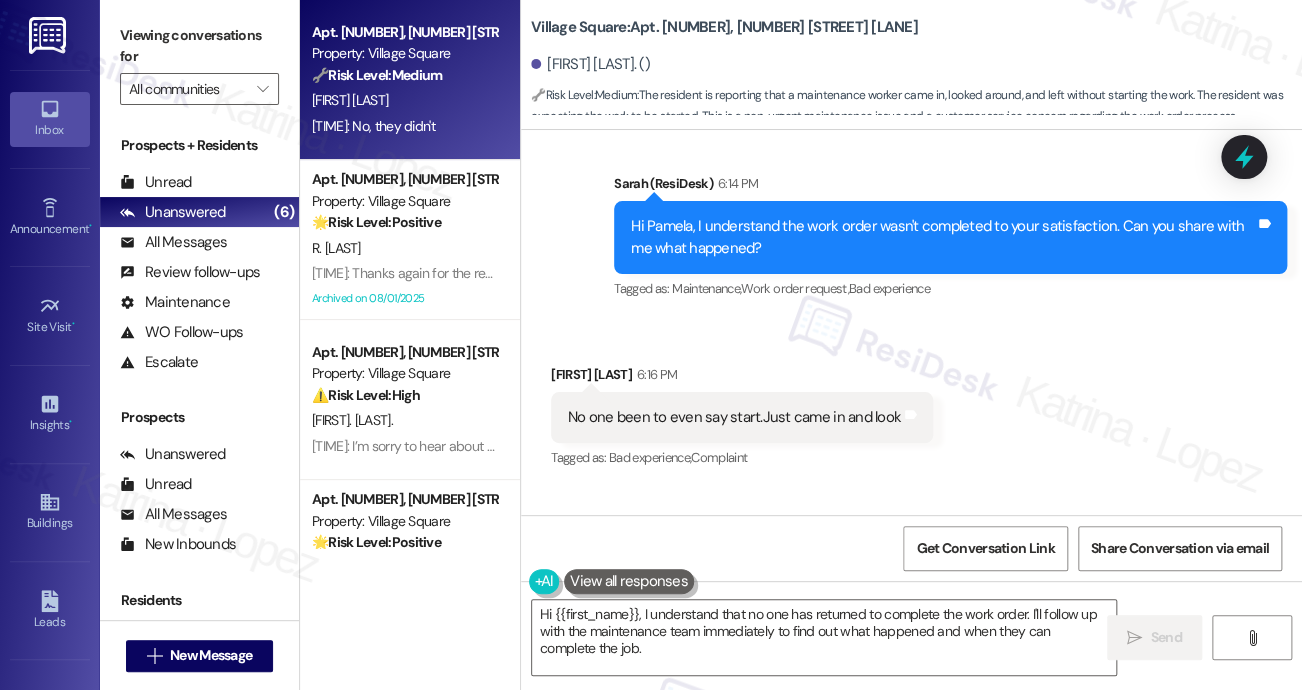 scroll, scrollTop: 18429, scrollLeft: 0, axis: vertical 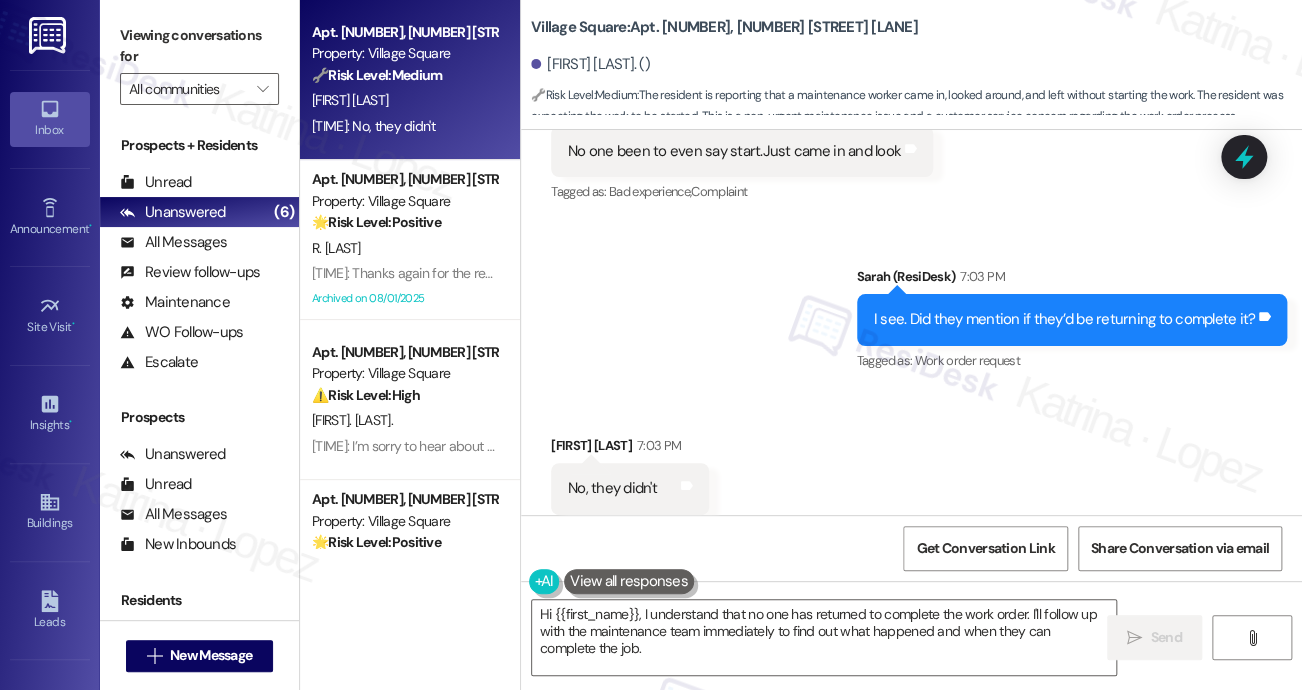click on "Tagged as:   Work order request Click to highlight conversations about Work order request" at bounding box center [1072, 360] 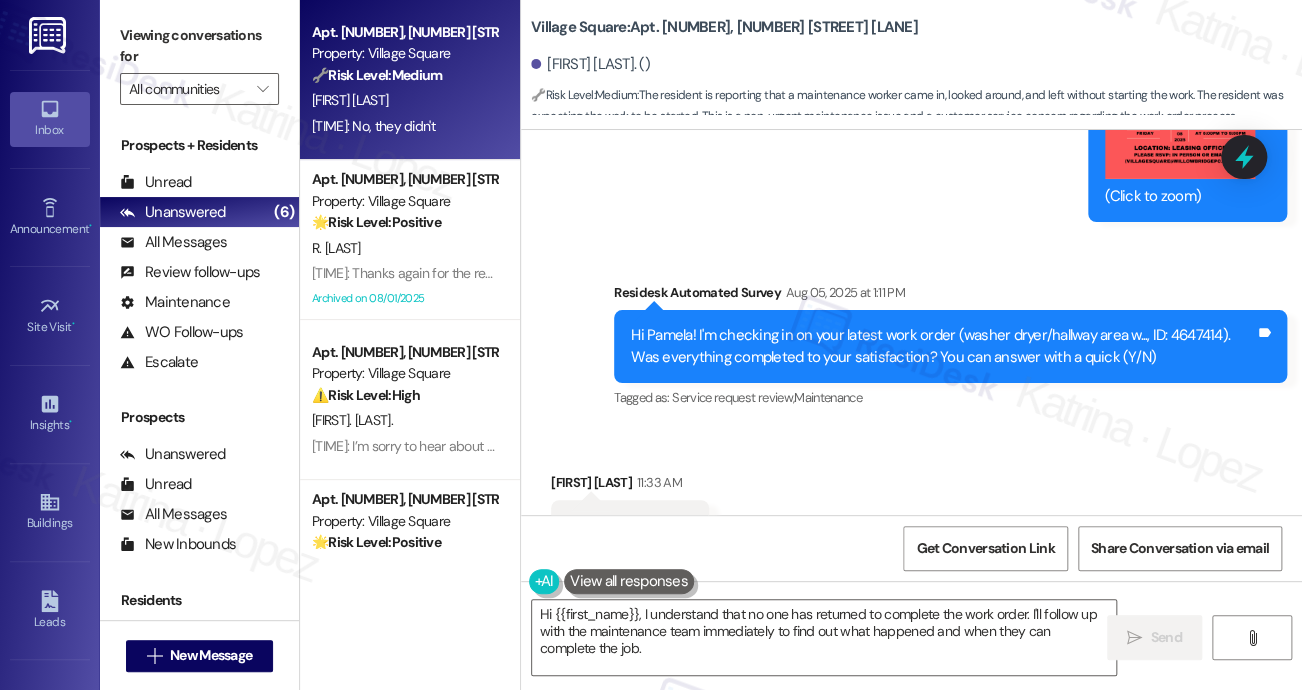 scroll, scrollTop: 17429, scrollLeft: 0, axis: vertical 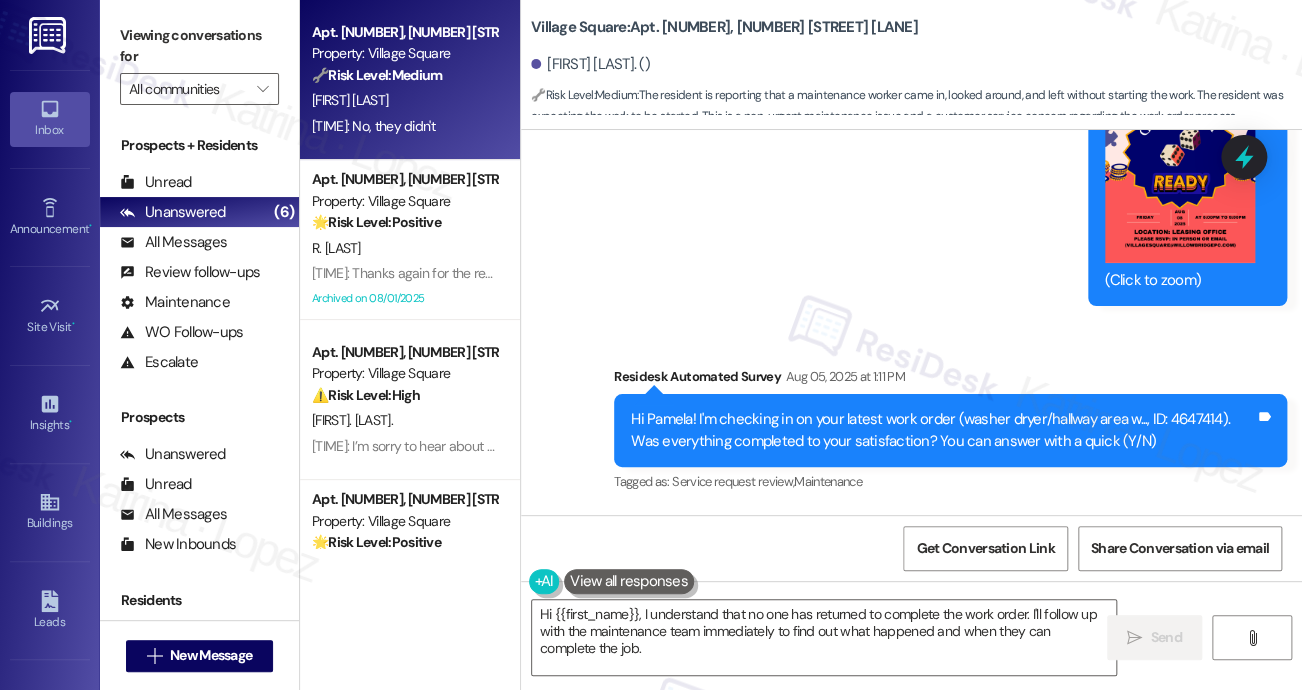 click on "Hi Pamela! I'm checking in on your latest work order (washer dryer/hallway area w..., ID: 4647414). Was everything completed to your satisfaction? You can answer with a quick (Y/N)" at bounding box center (943, 430) 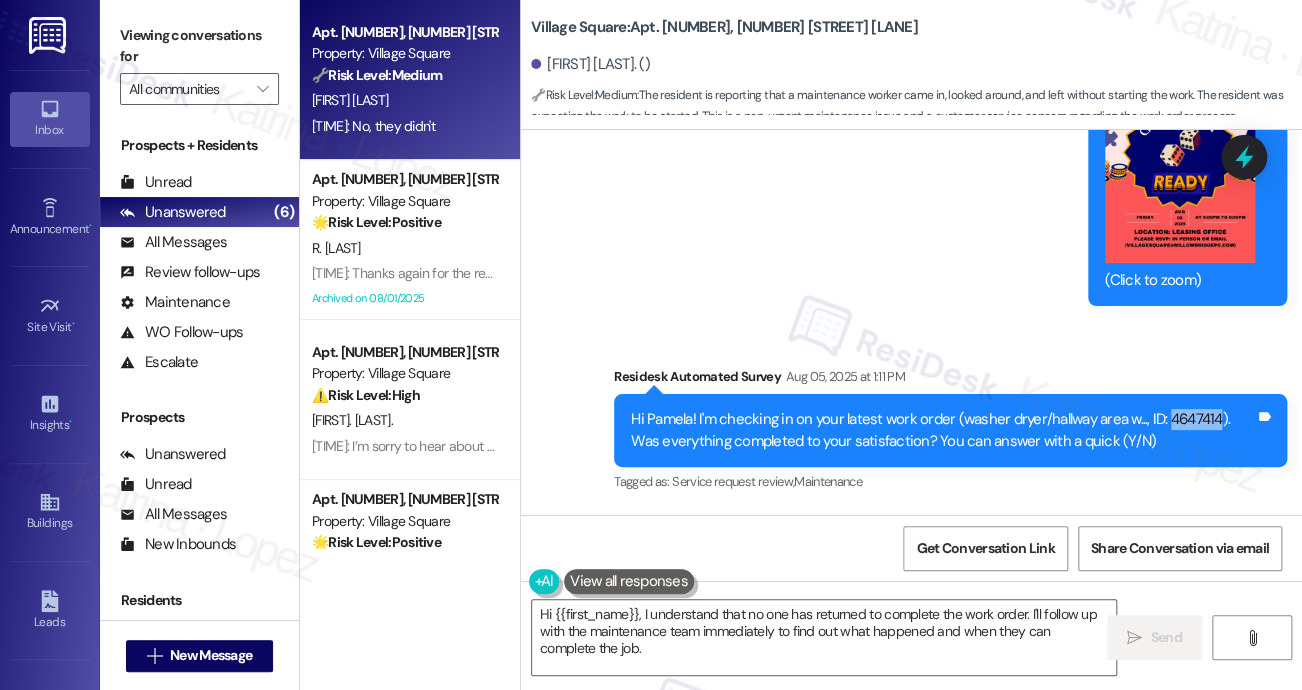 click on "Hi Pamela! I'm checking in on your latest work order (washer dryer/hallway area w..., ID: 4647414). Was everything completed to your satisfaction? You can answer with a quick (Y/N)" at bounding box center [943, 430] 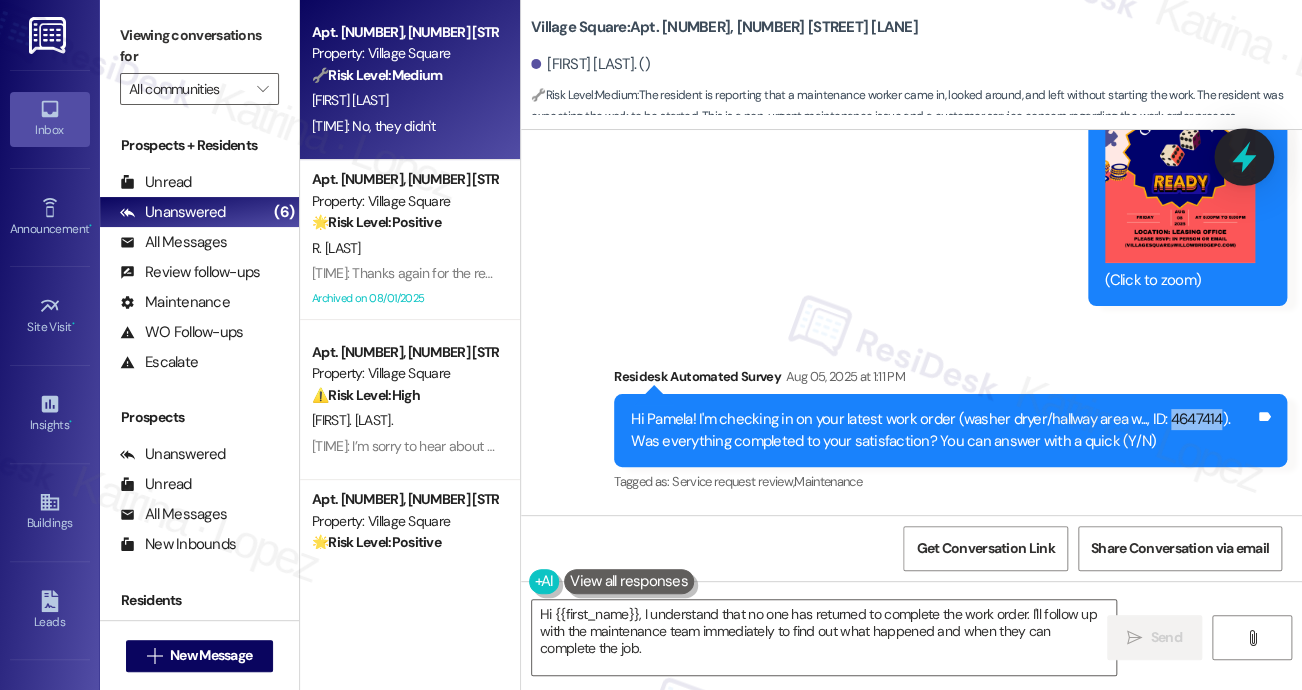 click 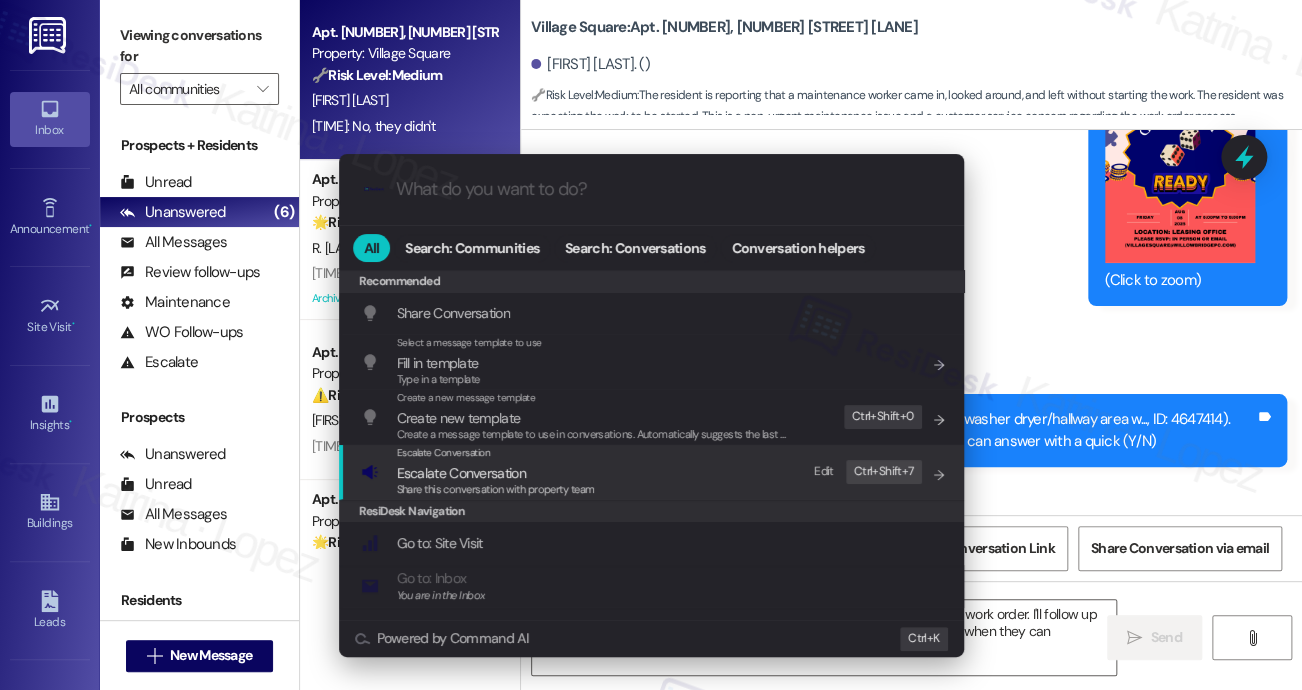 click on "Escalate Conversation Escalate Conversation Share this conversation with property team Edit Ctrl+ Shift+ 7" at bounding box center [653, 472] 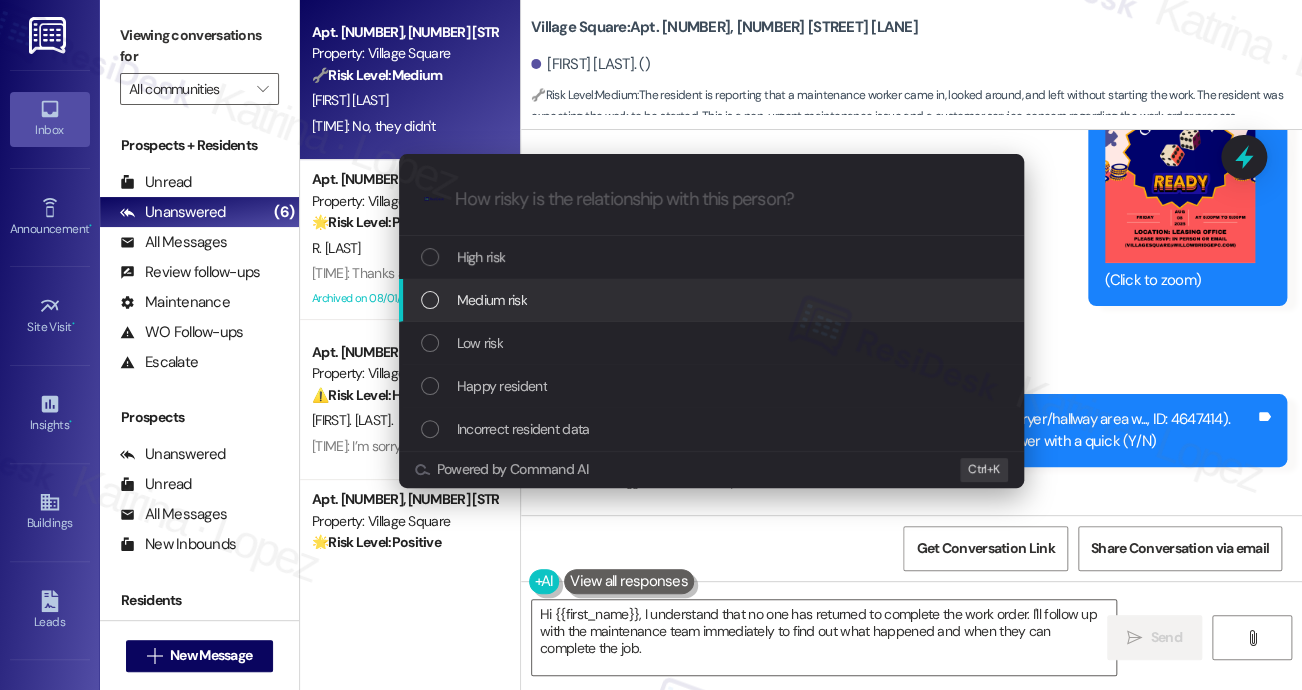 click on "Medium risk" at bounding box center (492, 300) 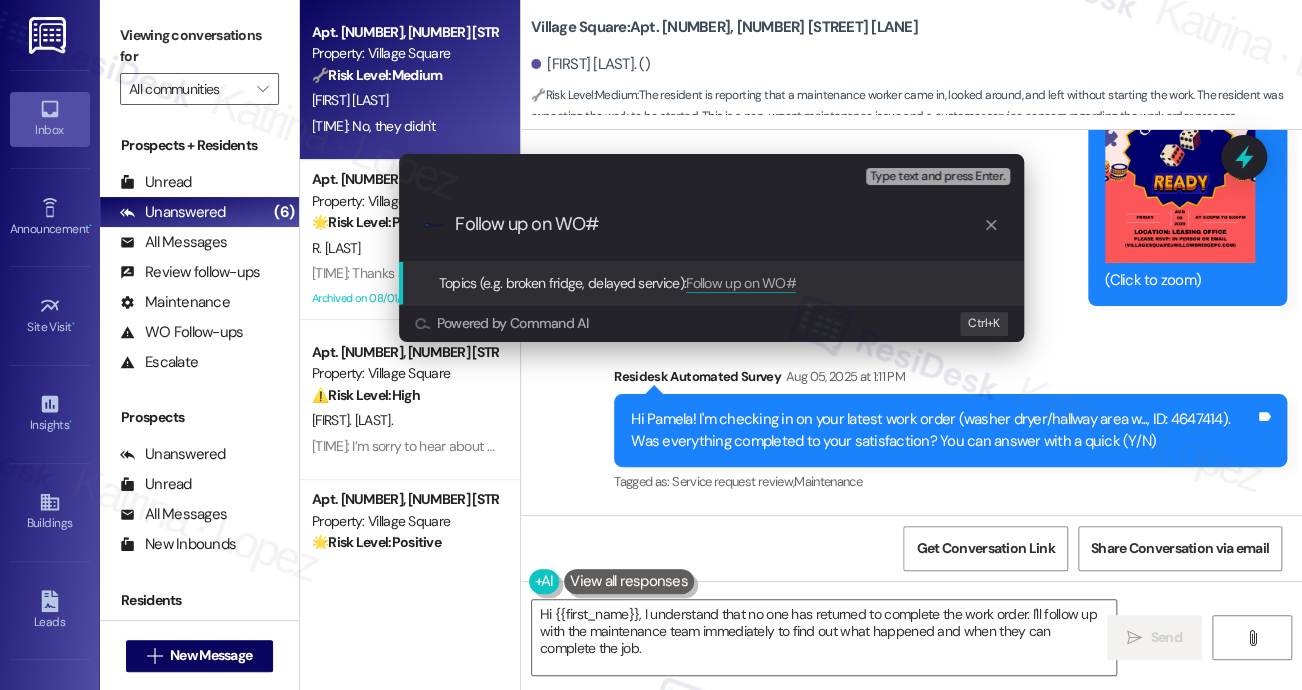paste on "[NUMBER]" 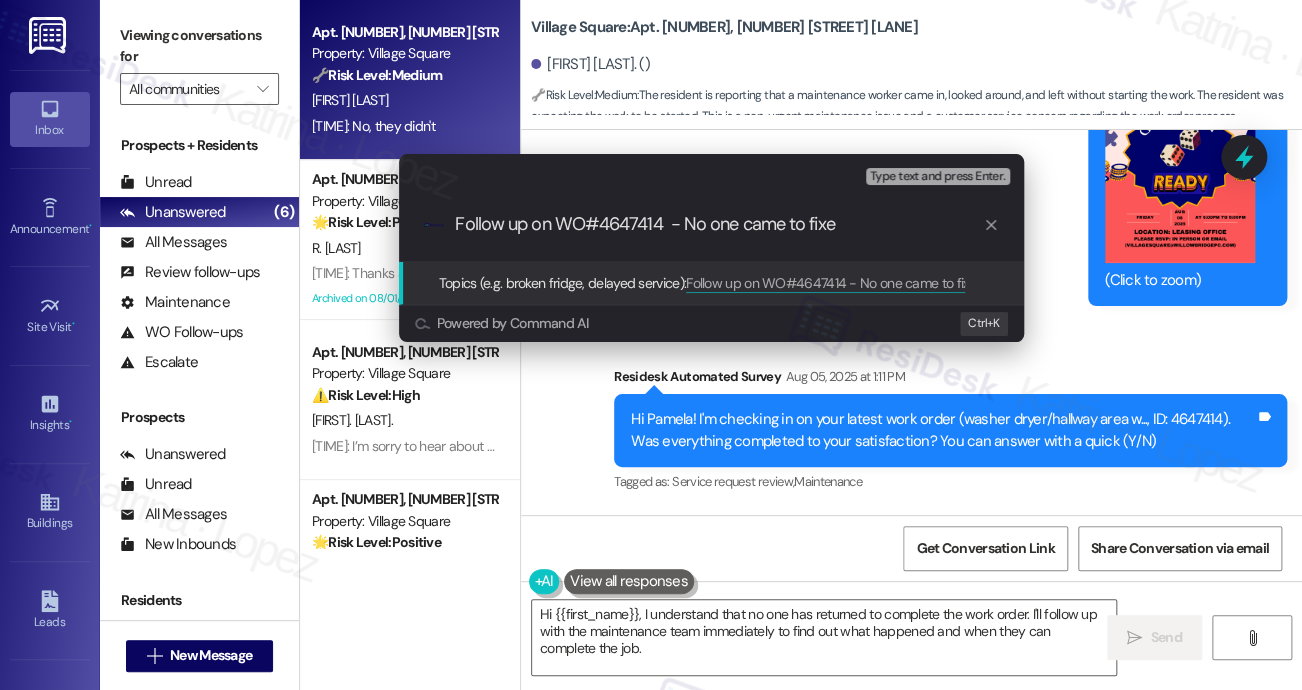 type on "Follow up on WO#[NUMBER]  - No one came to fix" 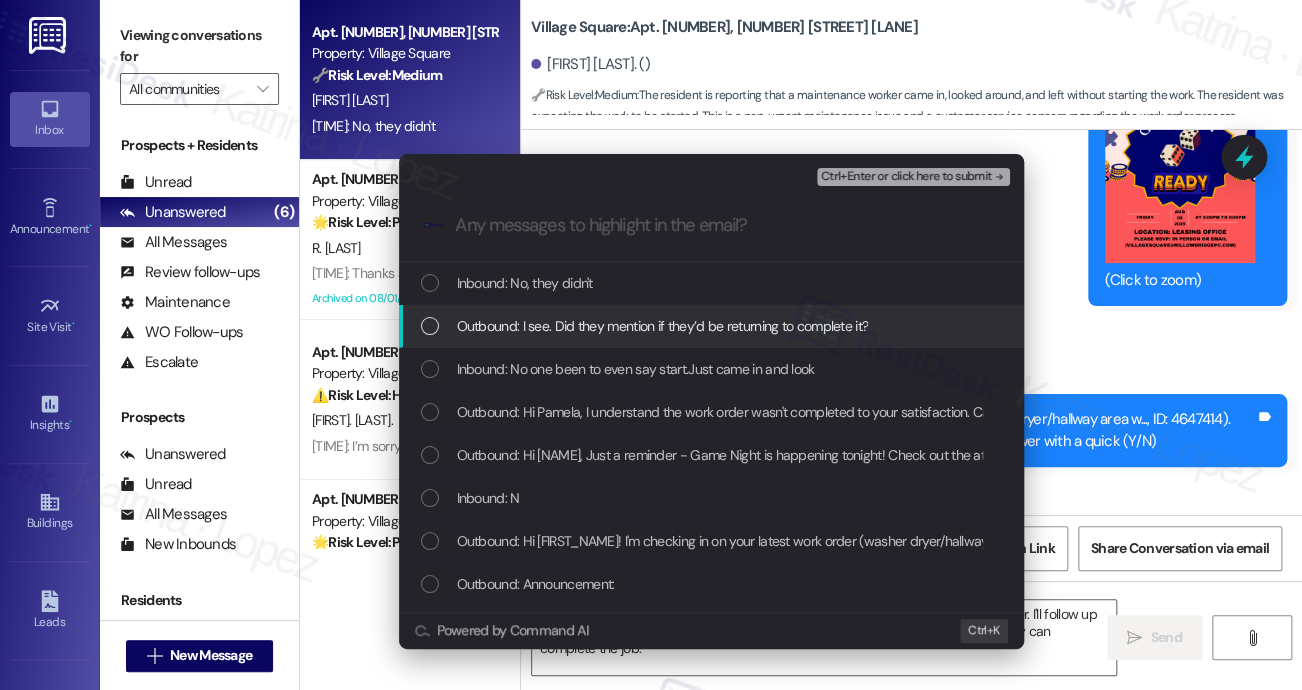 click on "Outbound: I see. Did they mention if they’d be returning to complete it?" at bounding box center (663, 326) 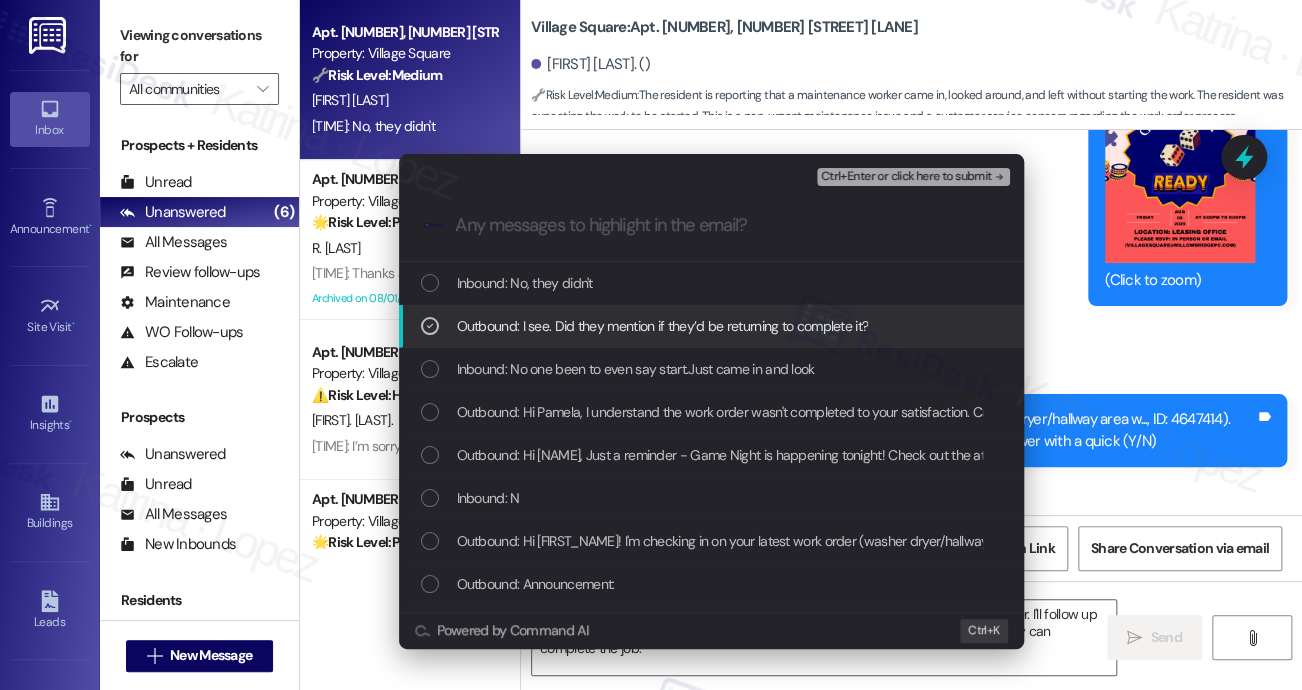 click on "Outbound: I see. Did they mention if they’d be returning to complete it?" at bounding box center [663, 326] 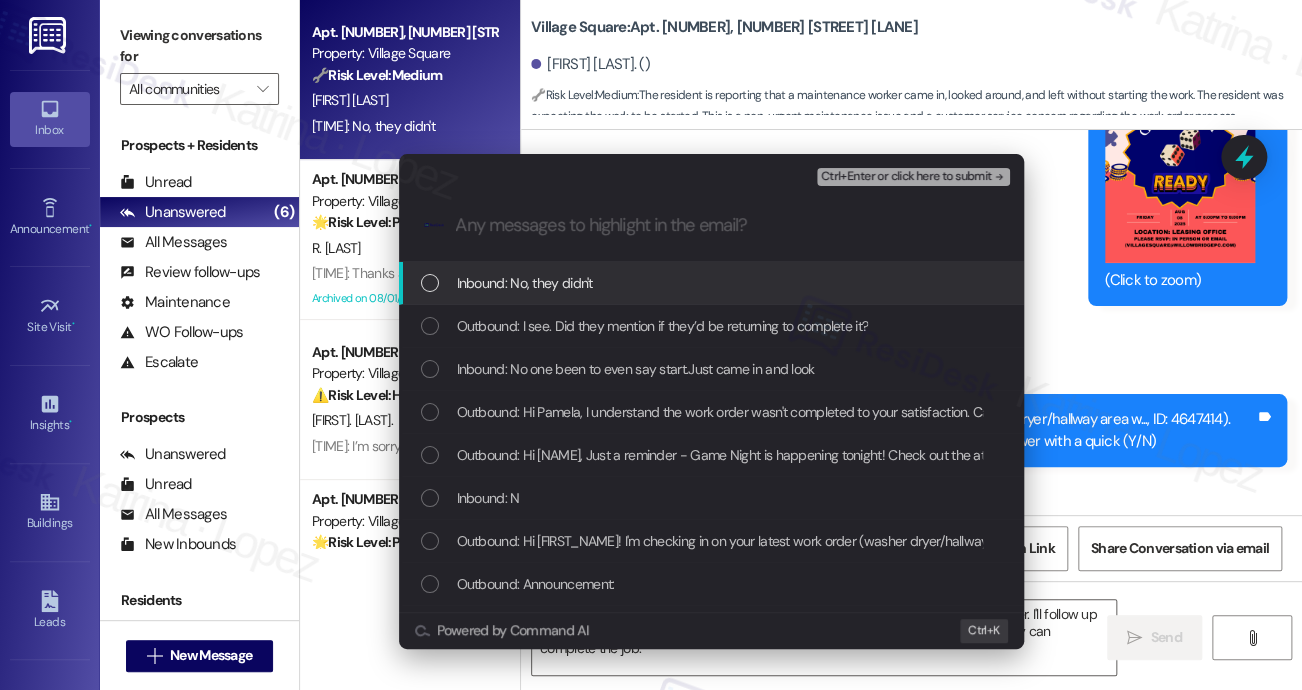 click on "Inbound: No, they didn't" at bounding box center (711, 283) 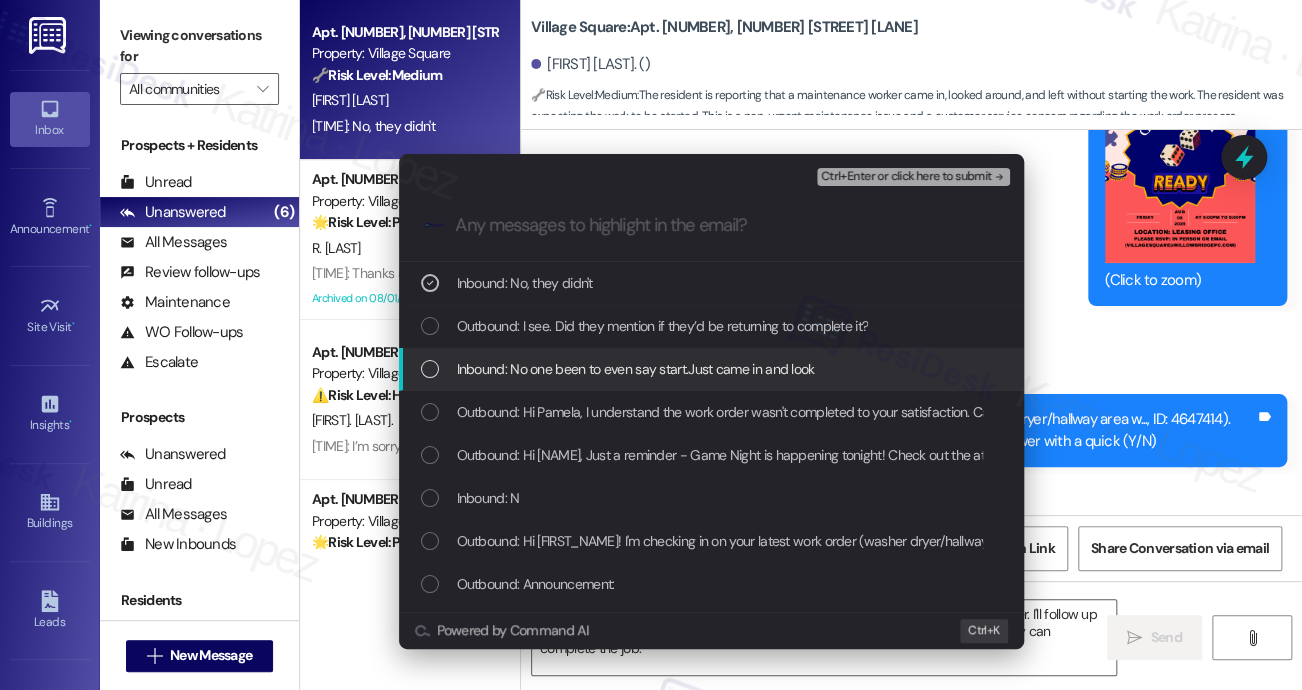 click on "Inbound: No one been to even say start.Just came in and look" at bounding box center [636, 369] 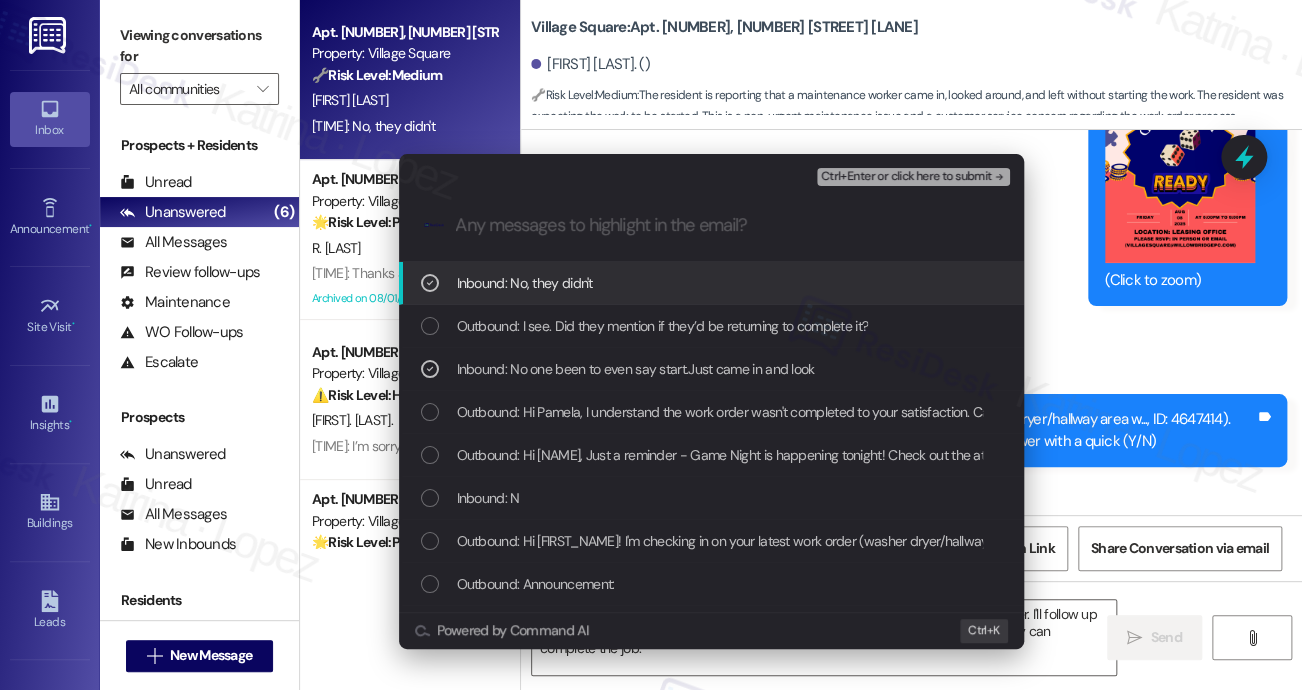click on "Inbound: No, they didn't" at bounding box center [525, 283] 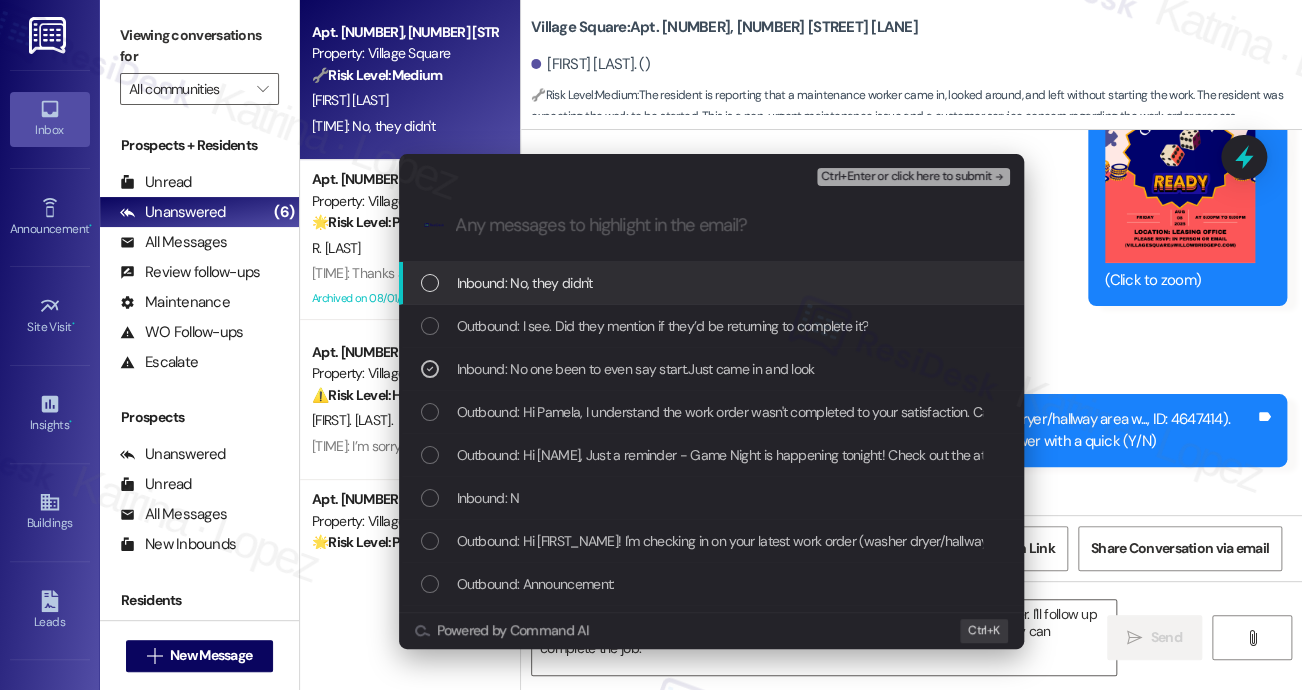click on "Escalate Conversation Medium risk Follow up on WO#4647414 - No one came to fix Inbound: No one been to even say start.Just came in and look Ctrl+Enter or click here to submit .cls-1{fill:#0a055f;}.cls-2{fill:#0cc4c4;} resideskLogoBlueOrange Inbound: No, they didn't Outbound: I see. Did they mention if they’d be returning to complete it? Inbound: No one been to even say start.Just came in and look  Outbound: Hi [FIRST], I understand the work order wasn't completed to your satisfaction. Can you share with me what happened? Outbound: Hi [FIRST],
Just a reminder - Game Night is happening tonight!
Check out the attached flyer for all the details. We hope to see you there! Inbound: N Outbound: Hi [FIRST]! I'm checking in on your latest work order (washer dryer/hallway area w..., ID: 4647414). Was everything completed to your satisfaction? You can answer with a quick (Y/N) Outbound: Announcement:
Outbound: Announcement:
Powered by Command AI Ctrl+ K" at bounding box center [651, 345] 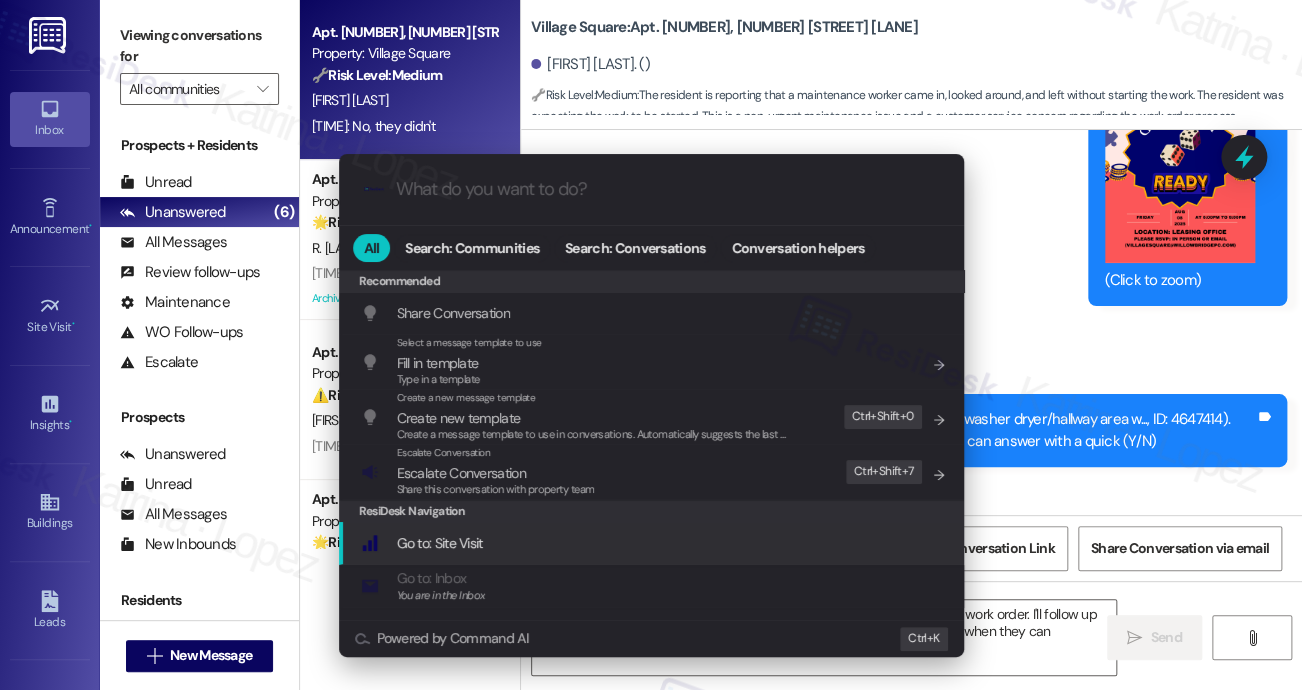 click on "Escalate Conversation" at bounding box center [496, 473] 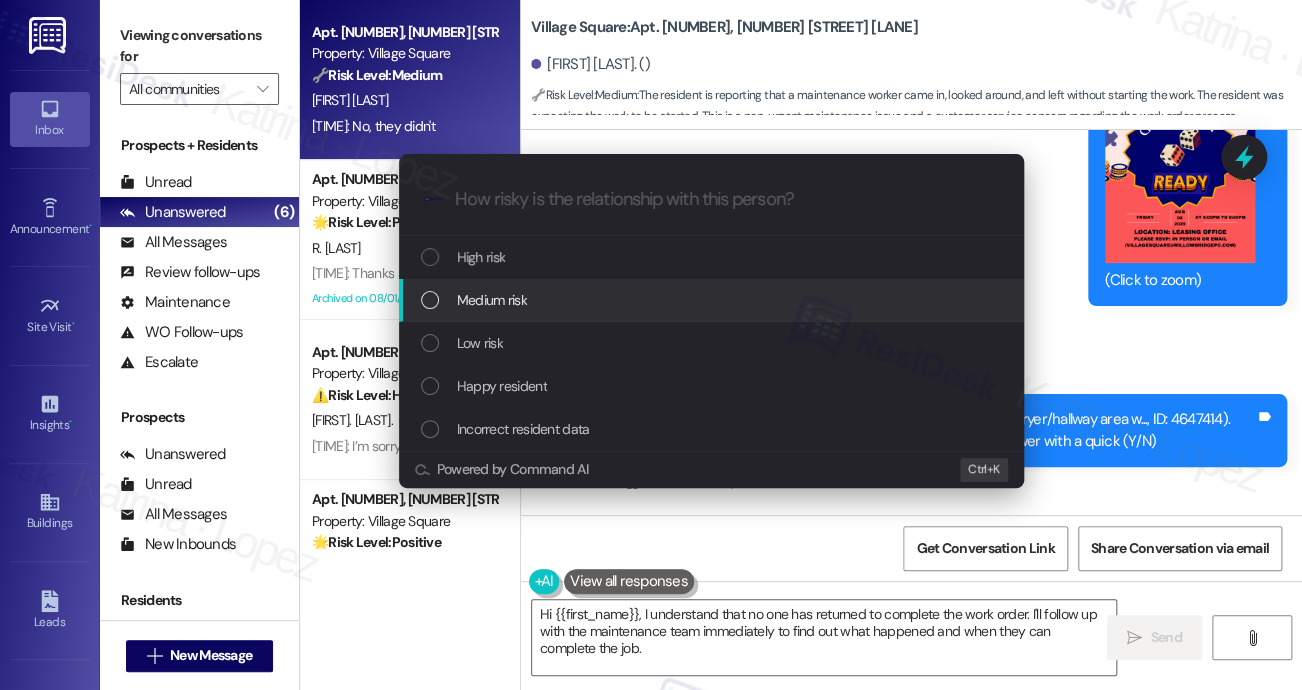 click on "Medium risk" at bounding box center [713, 300] 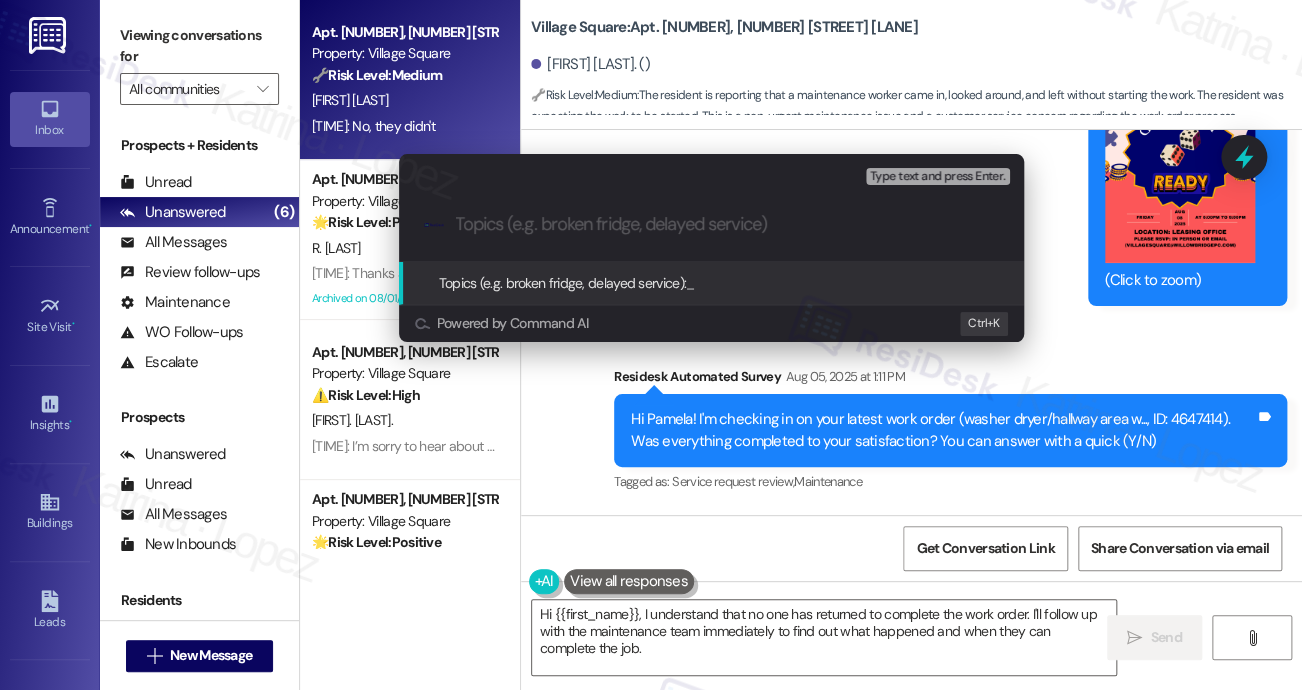 paste on "Follow up on WO#[NUMBER]  - No one came to fix" 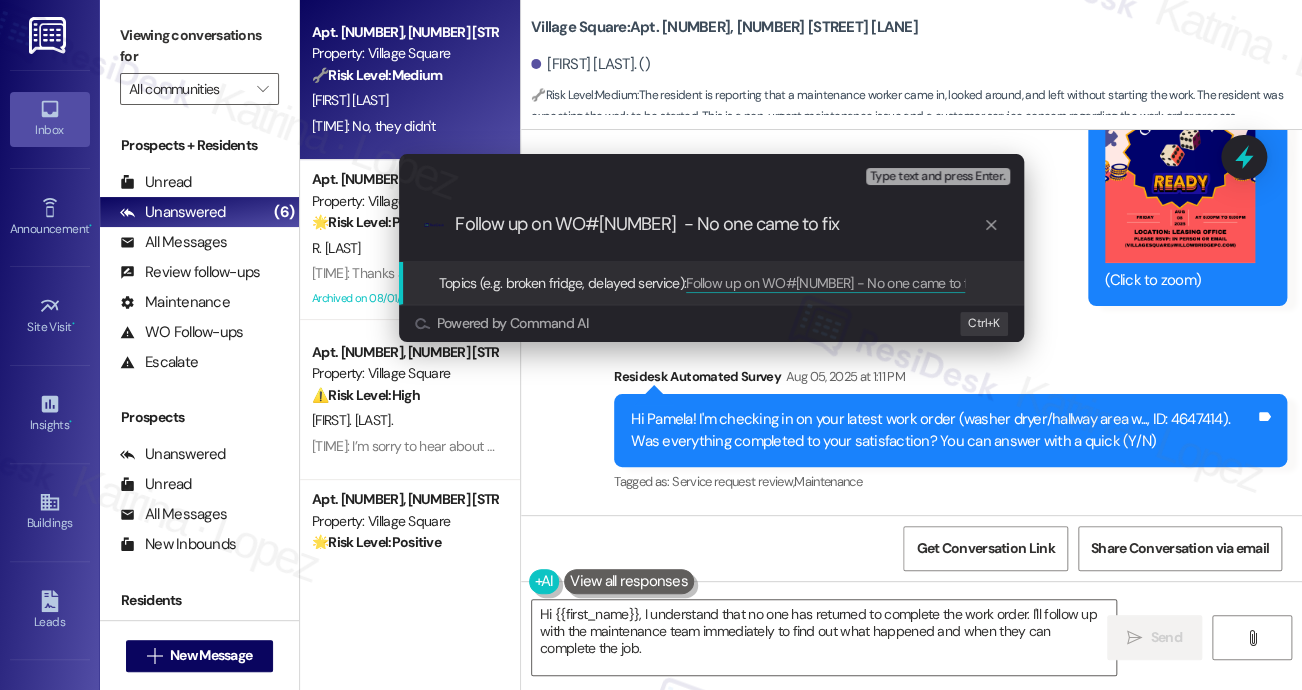 drag, startPoint x: 851, startPoint y: 223, endPoint x: 671, endPoint y: 219, distance: 180.04443 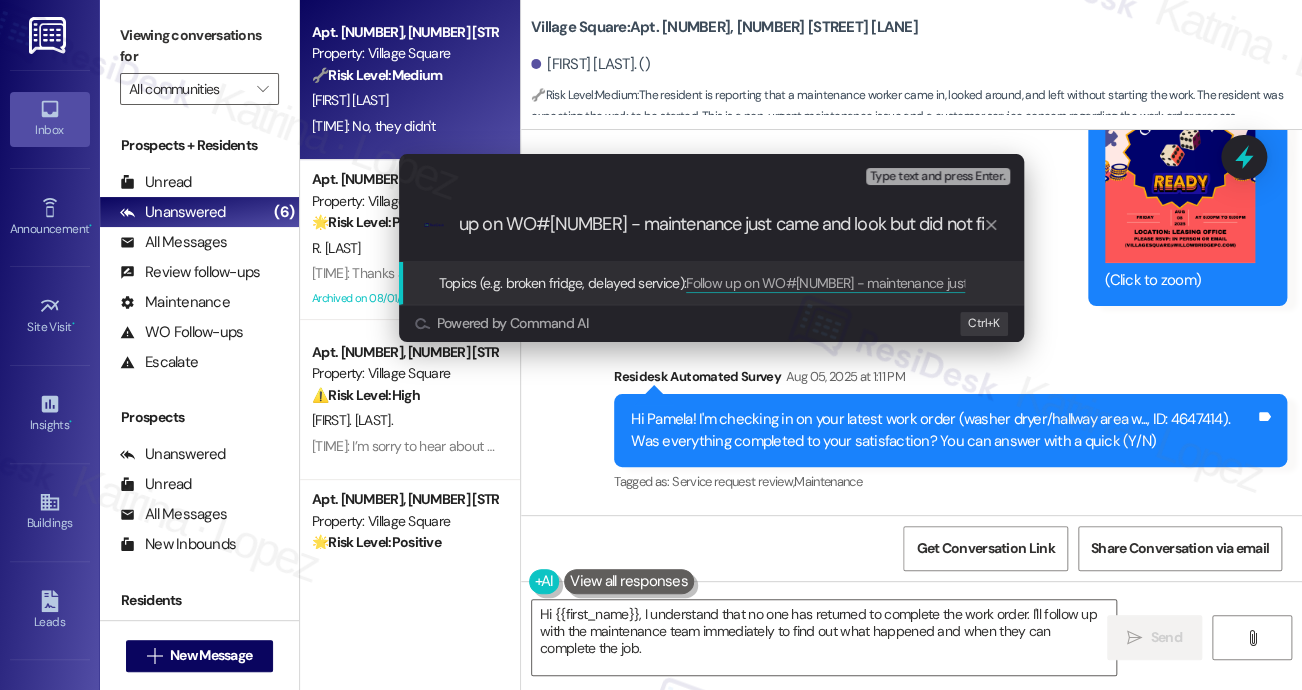 scroll, scrollTop: 0, scrollLeft: 0, axis: both 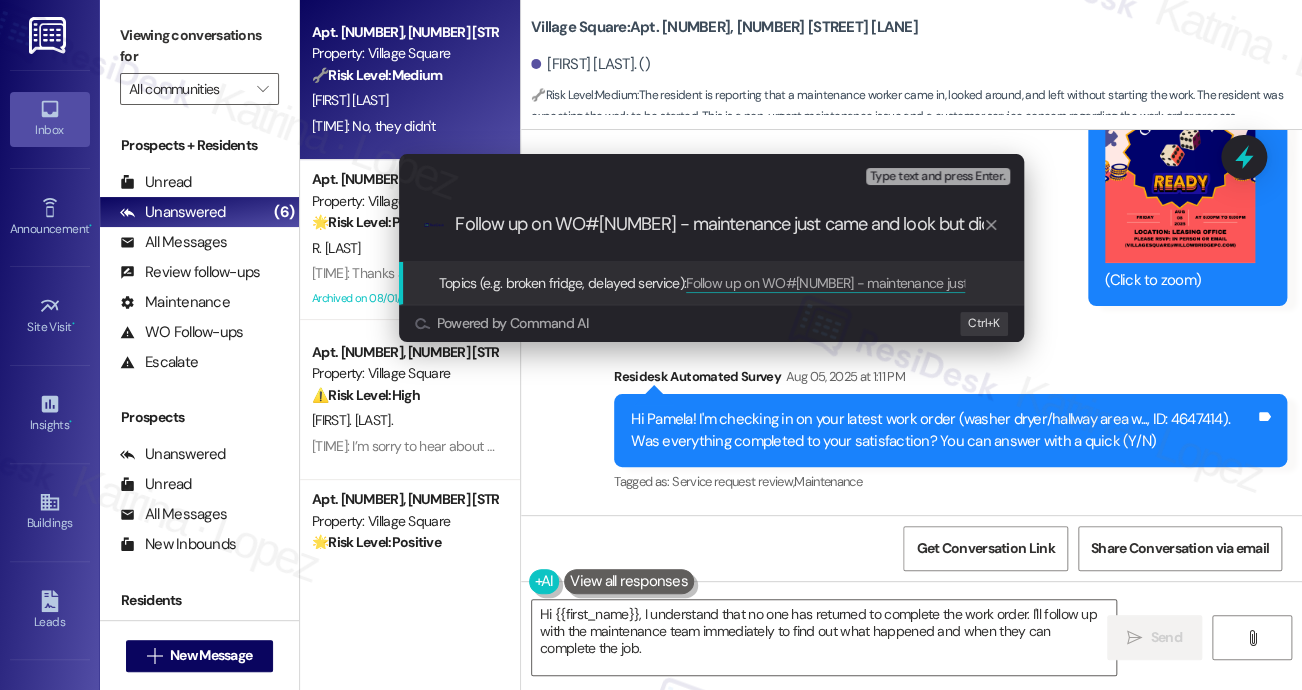 click on "Follow up on WO#4647414 - maintenance just came and look but did not fix Topics (e.g. broken fridge, delayed service):  Follow up on WO#4647414 - maintenance just came and look but did not fix Powered by Command AI Ctrl+ K" at bounding box center [651, 345] 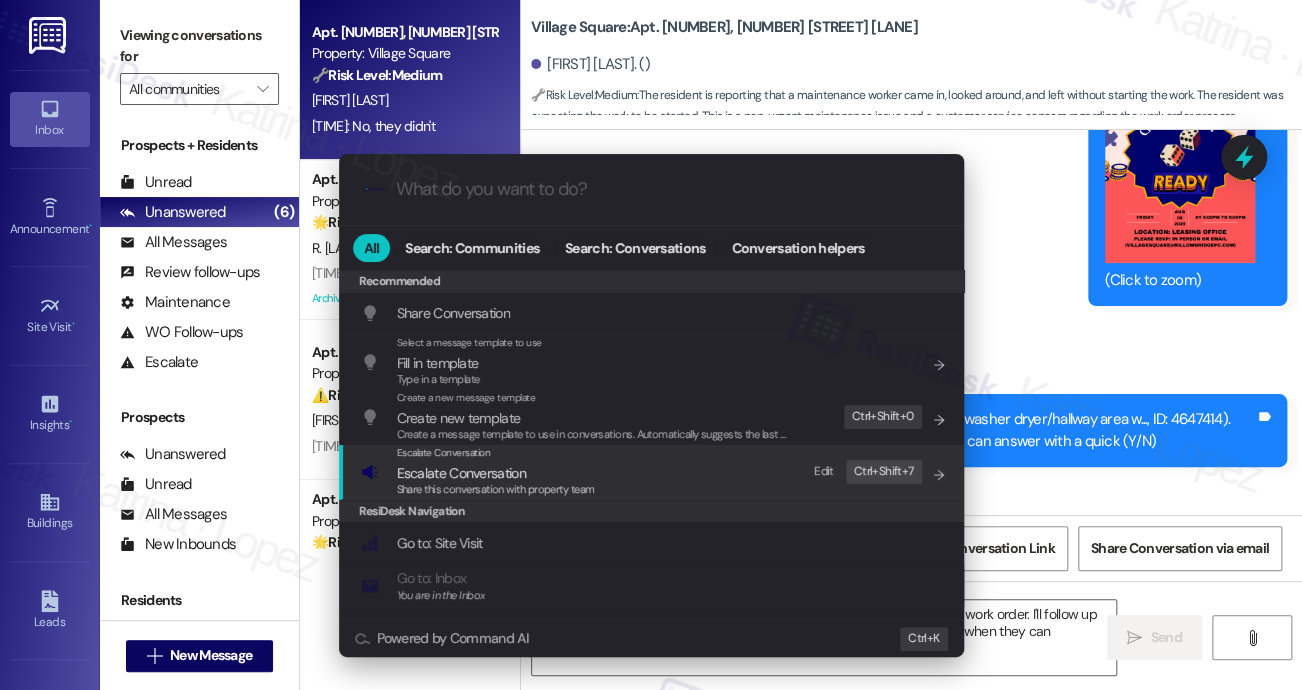 click on "Share this conversation with property team" at bounding box center [496, 489] 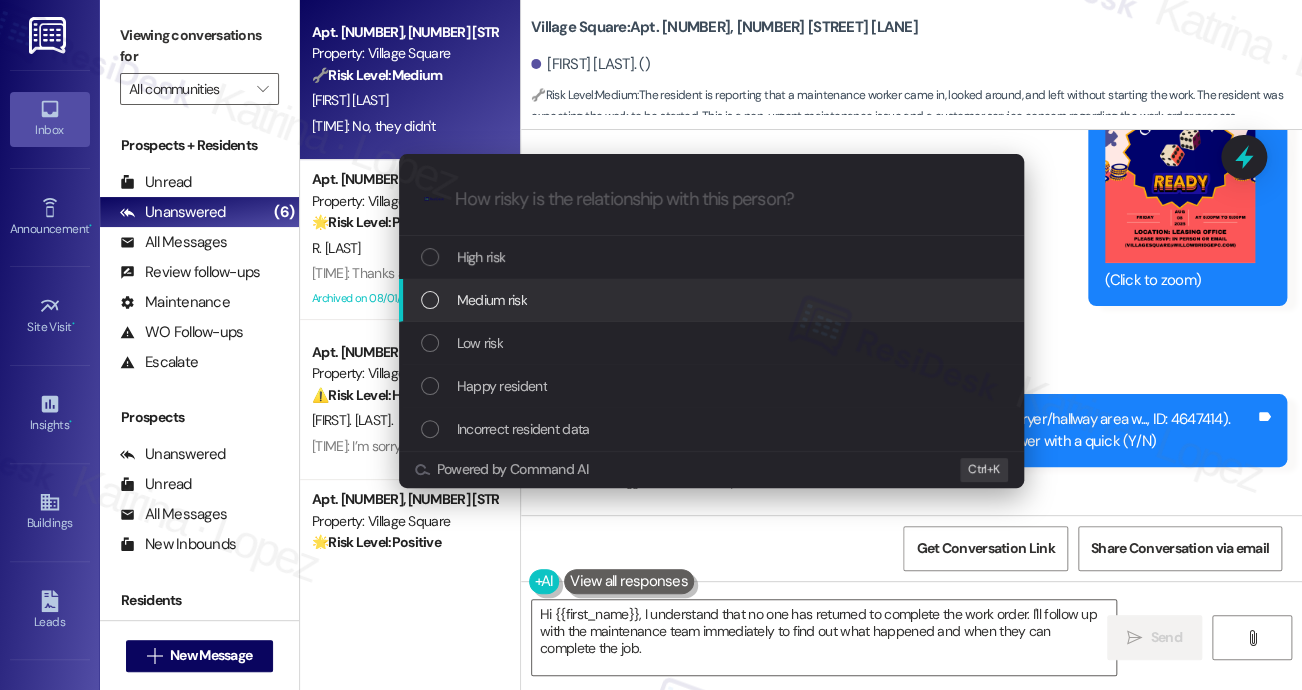 click on "Medium risk" at bounding box center (492, 300) 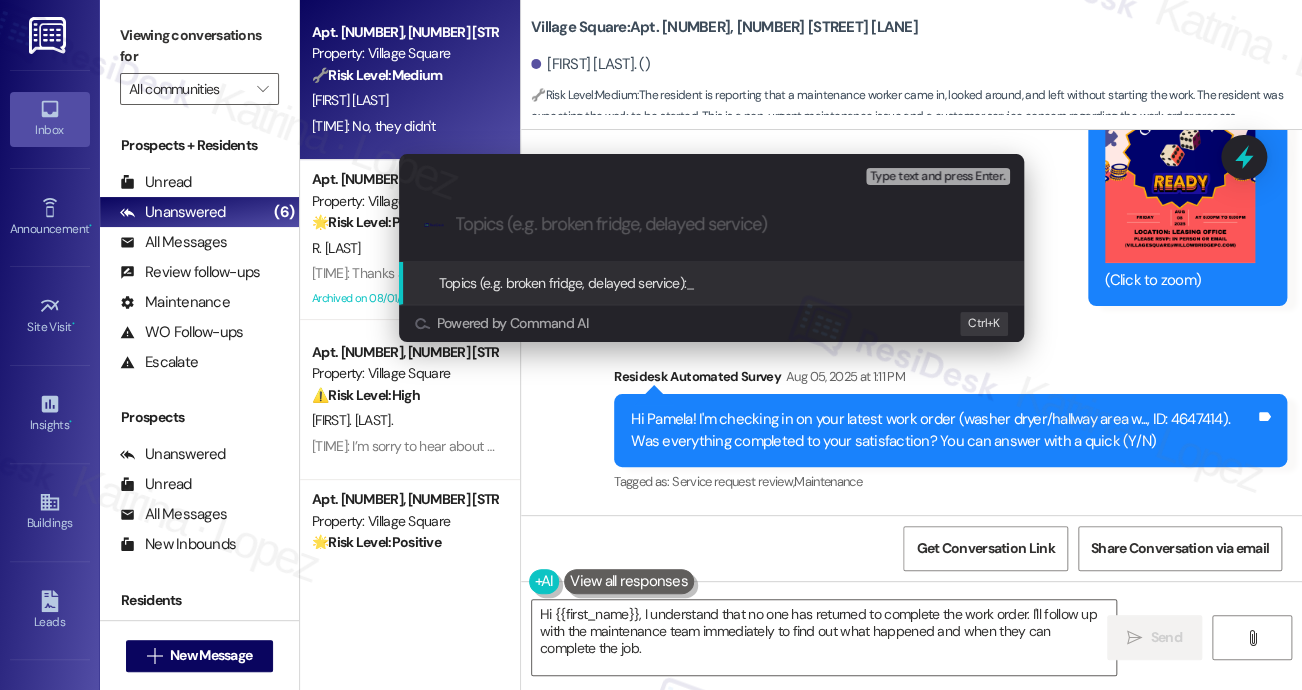 paste on "Follow-Up on WO#4647414 – Maintenance Visit Without Repair Completion" 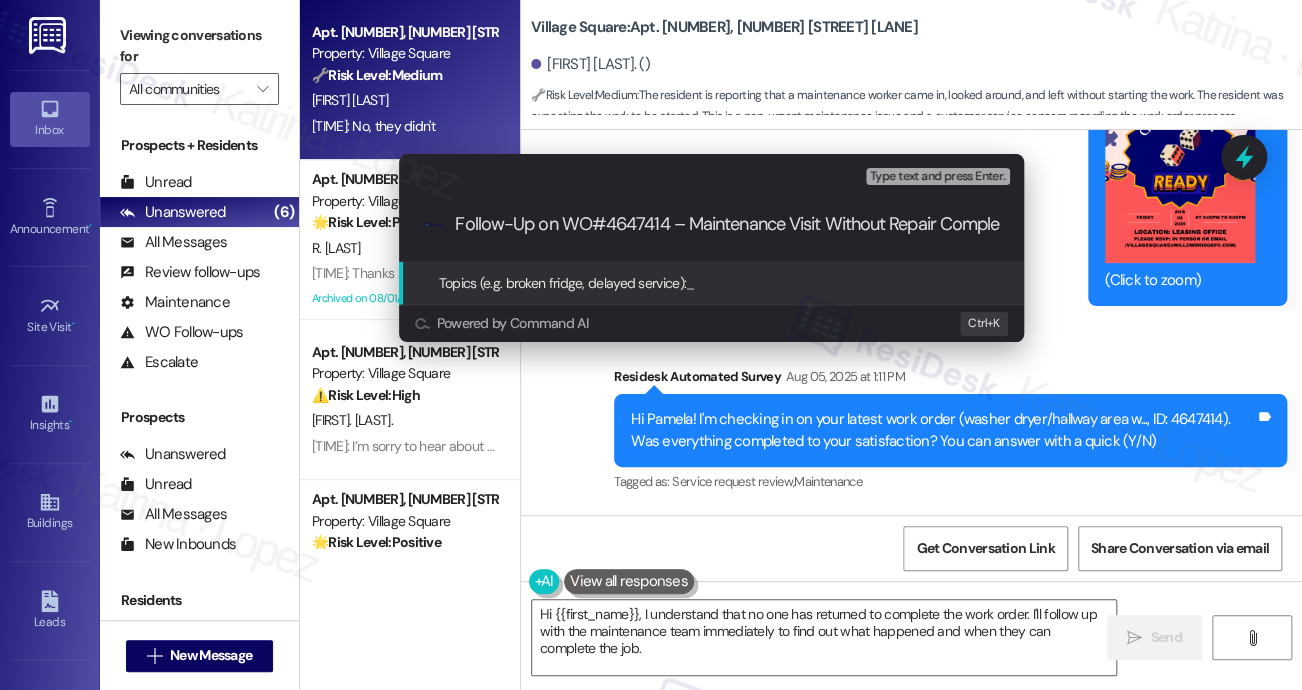 scroll, scrollTop: 0, scrollLeft: 48, axis: horizontal 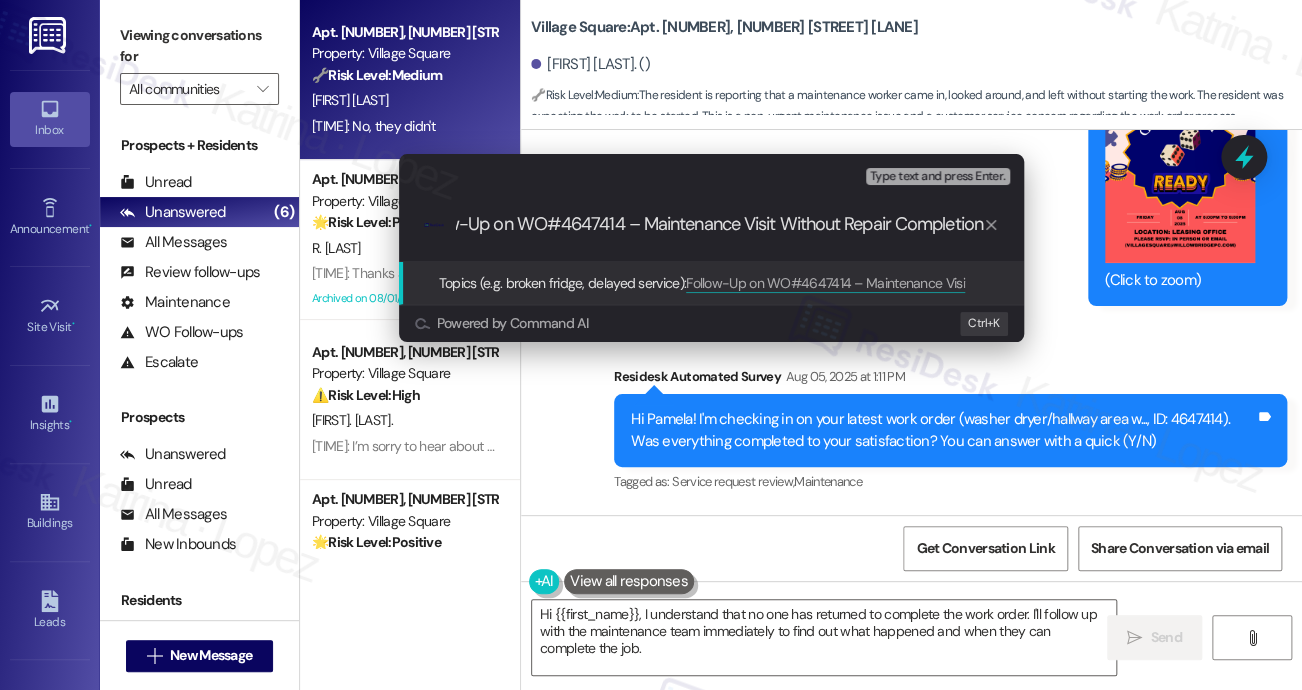 drag, startPoint x: 617, startPoint y: 227, endPoint x: 932, endPoint y: 223, distance: 315.0254 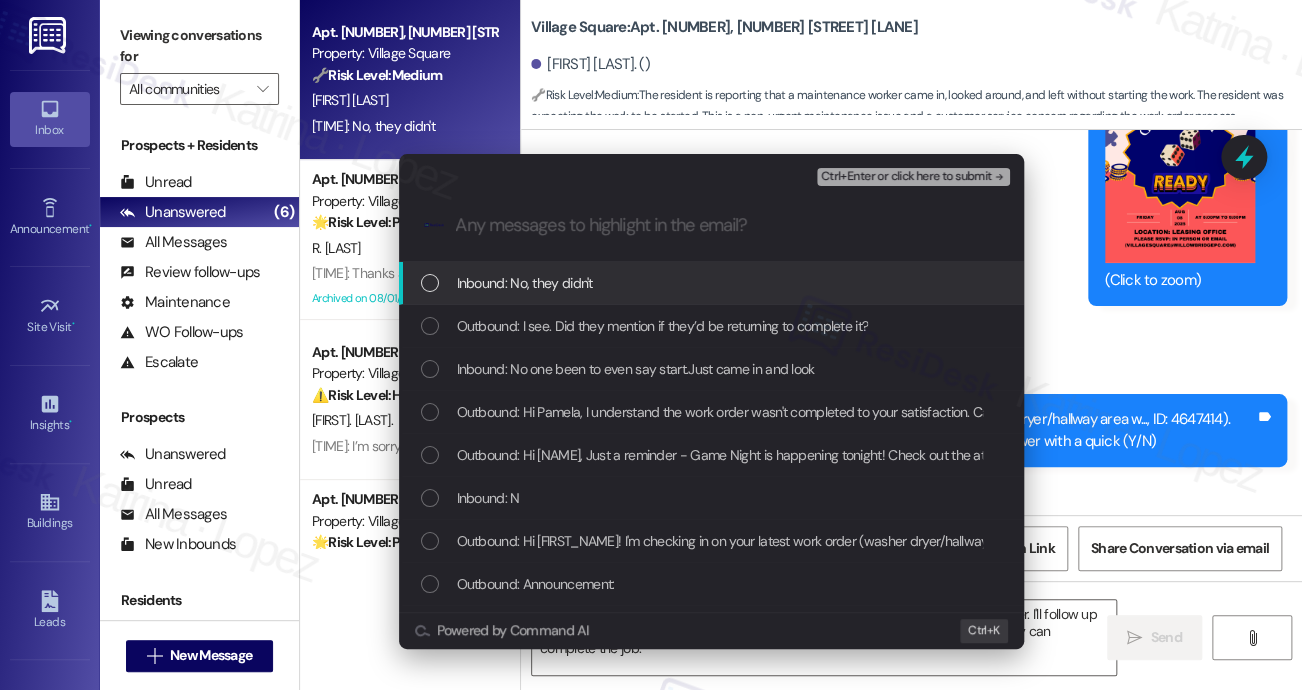 scroll, scrollTop: 0, scrollLeft: 0, axis: both 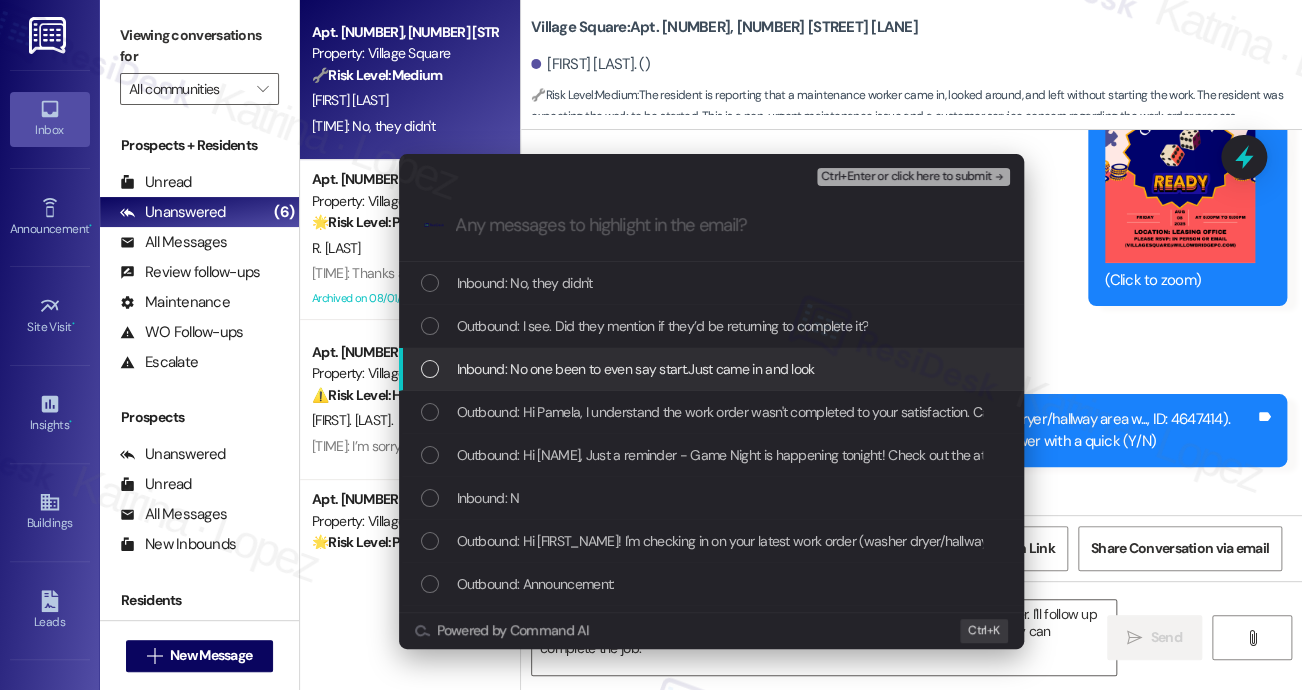 click on "Inbound: No one been to even say start.Just came in and look" at bounding box center [636, 369] 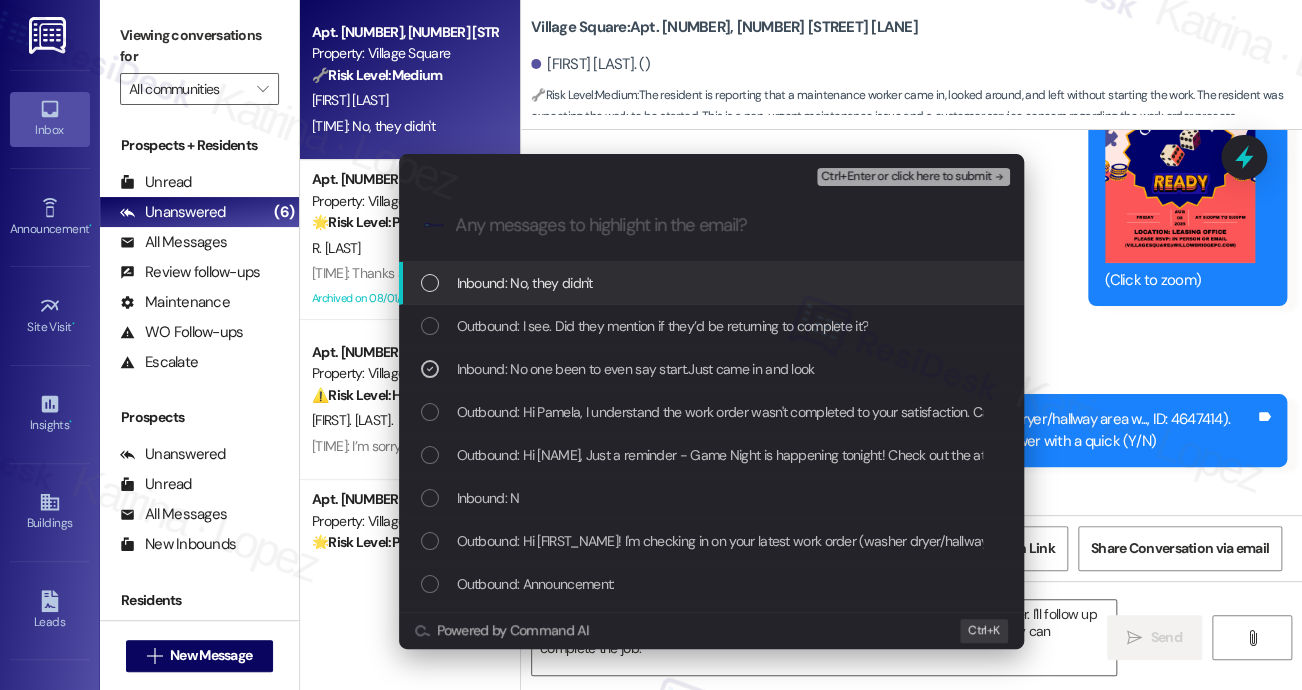 click on "Ctrl+Enter or click here to submit" at bounding box center [906, 177] 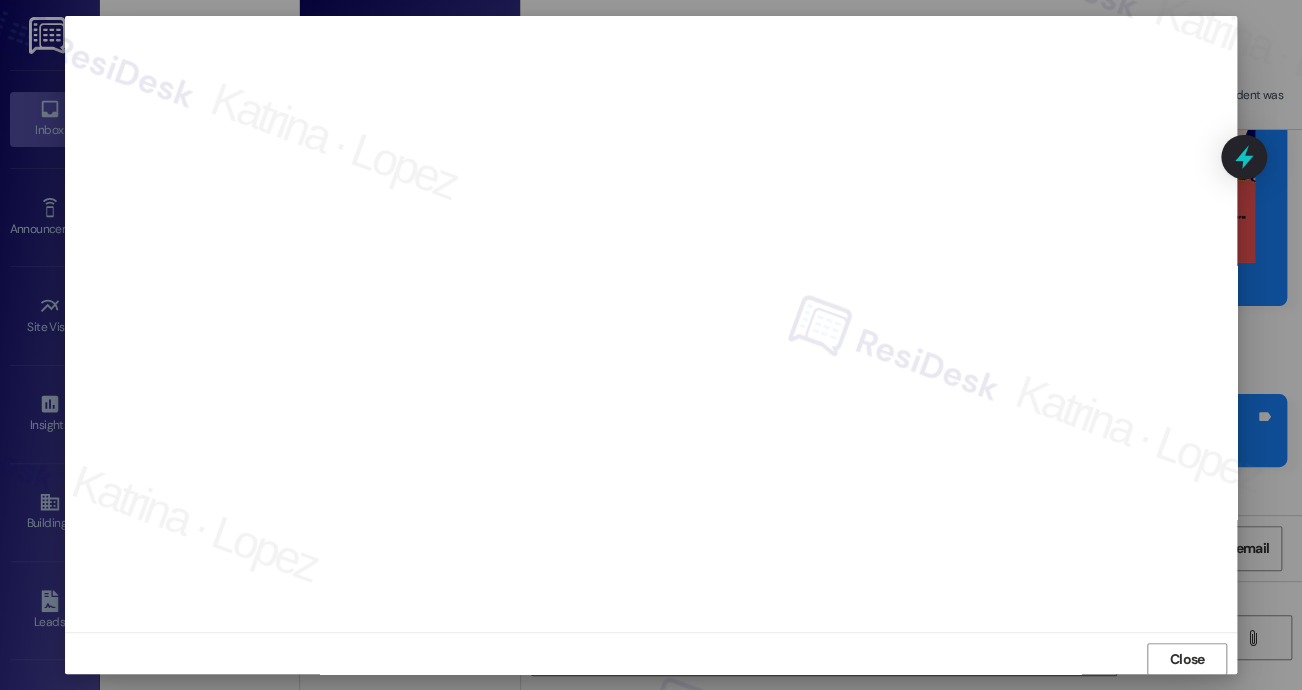 scroll, scrollTop: 0, scrollLeft: 0, axis: both 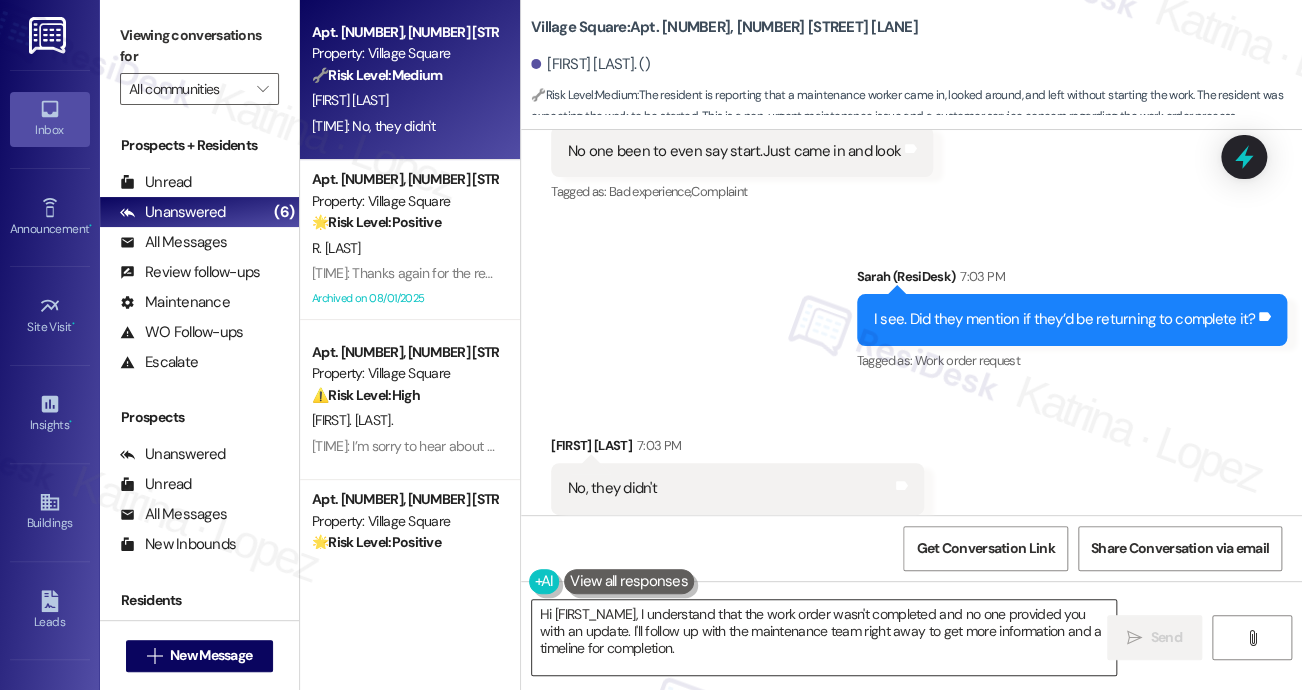 click on "Hi [FIRST_NAME], I understand that the work order wasn't completed and no one provided you with an update. I'll follow up with the maintenance team right away to get more information and a timeline for completion." at bounding box center [824, 637] 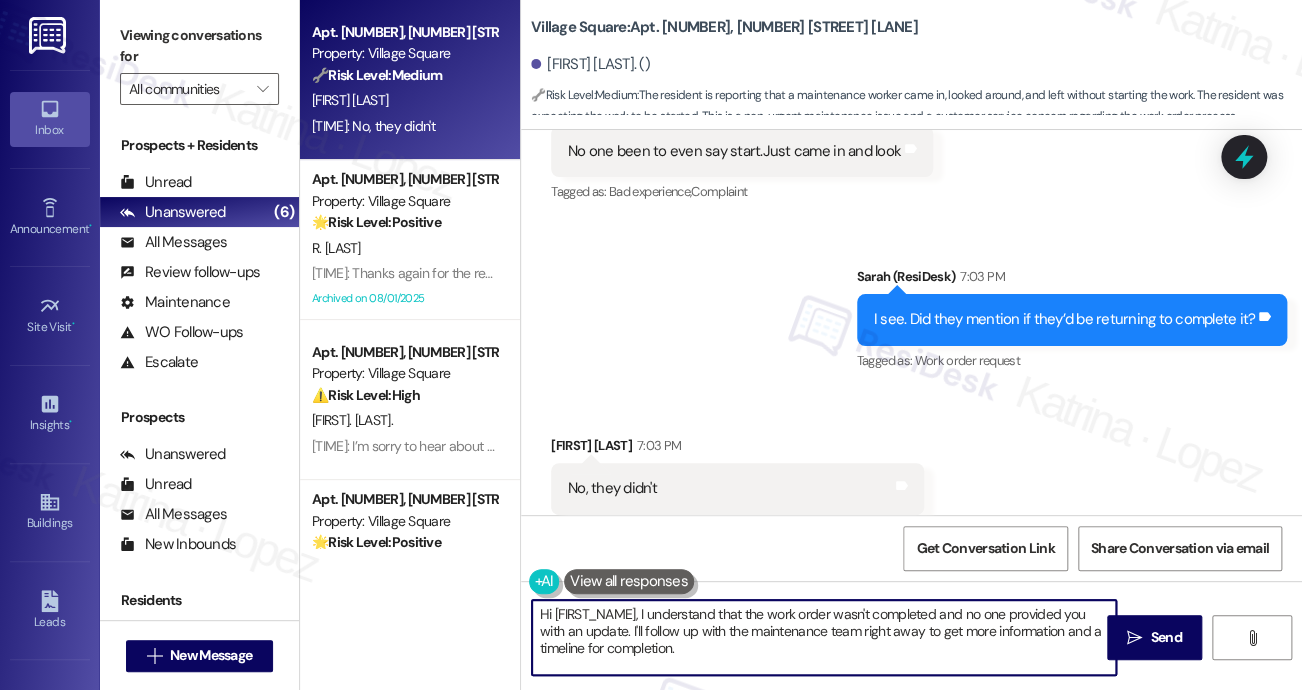 click on "Hi [FIRST_NAME], I understand that the work order wasn't completed and no one provided you with an update. I'll follow up with the maintenance team right away to get more information and a timeline for completion." at bounding box center (824, 637) 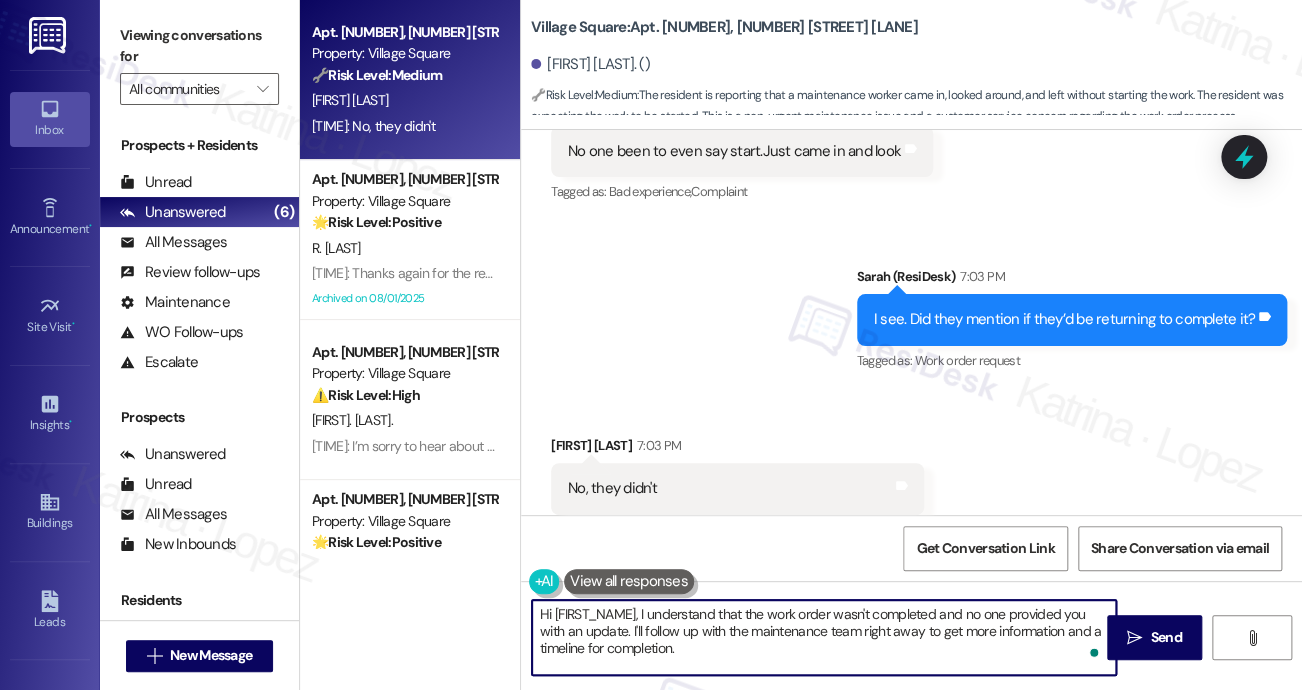 click on "Hi [FIRST_NAME], I understand that the work order wasn't completed and no one provided you with an update. I'll follow up with the maintenance team right away to get more information and a timeline for completion." at bounding box center (824, 637) 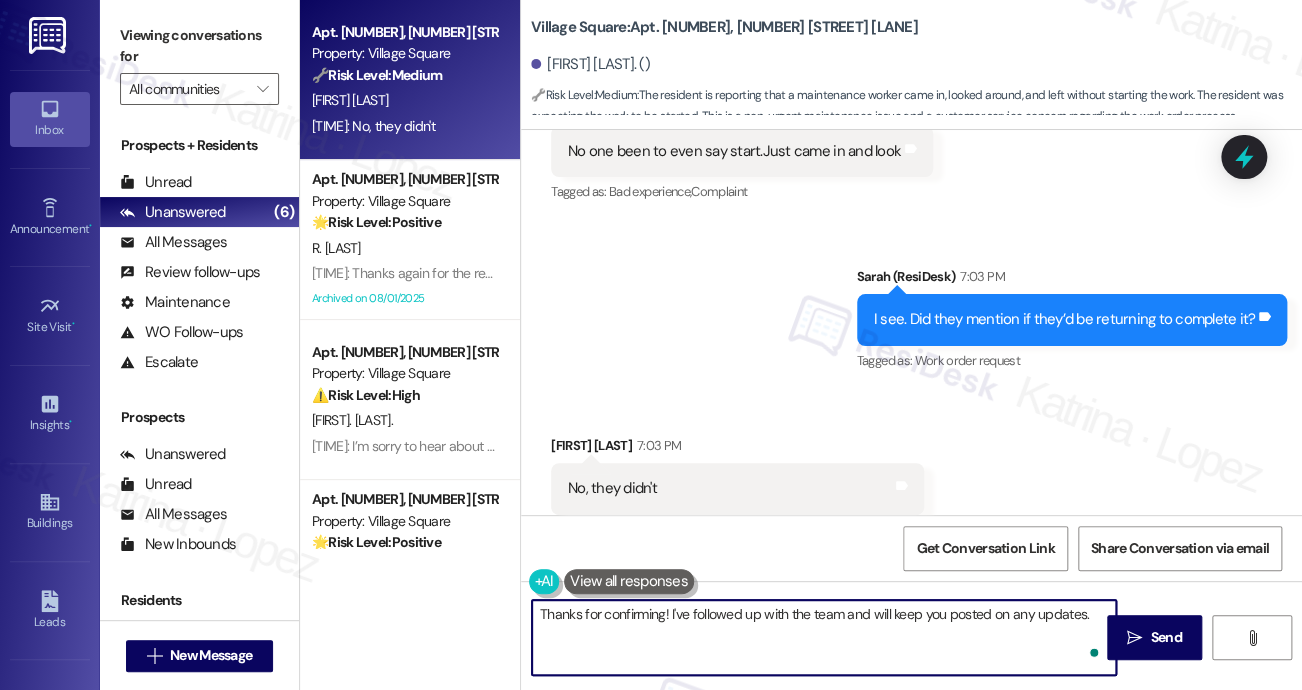 type on "Thanks for confirming! I've followed up with the team and will keep you posted on any updates." 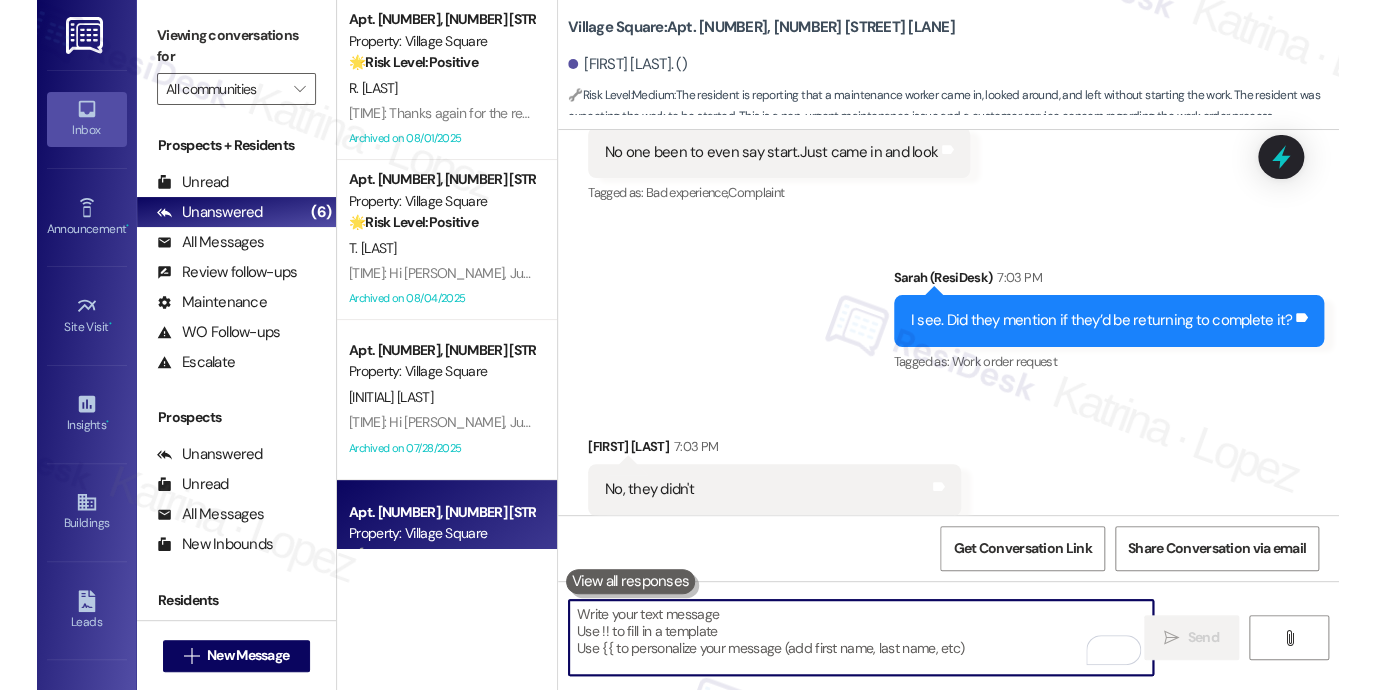 scroll, scrollTop: 18568, scrollLeft: 0, axis: vertical 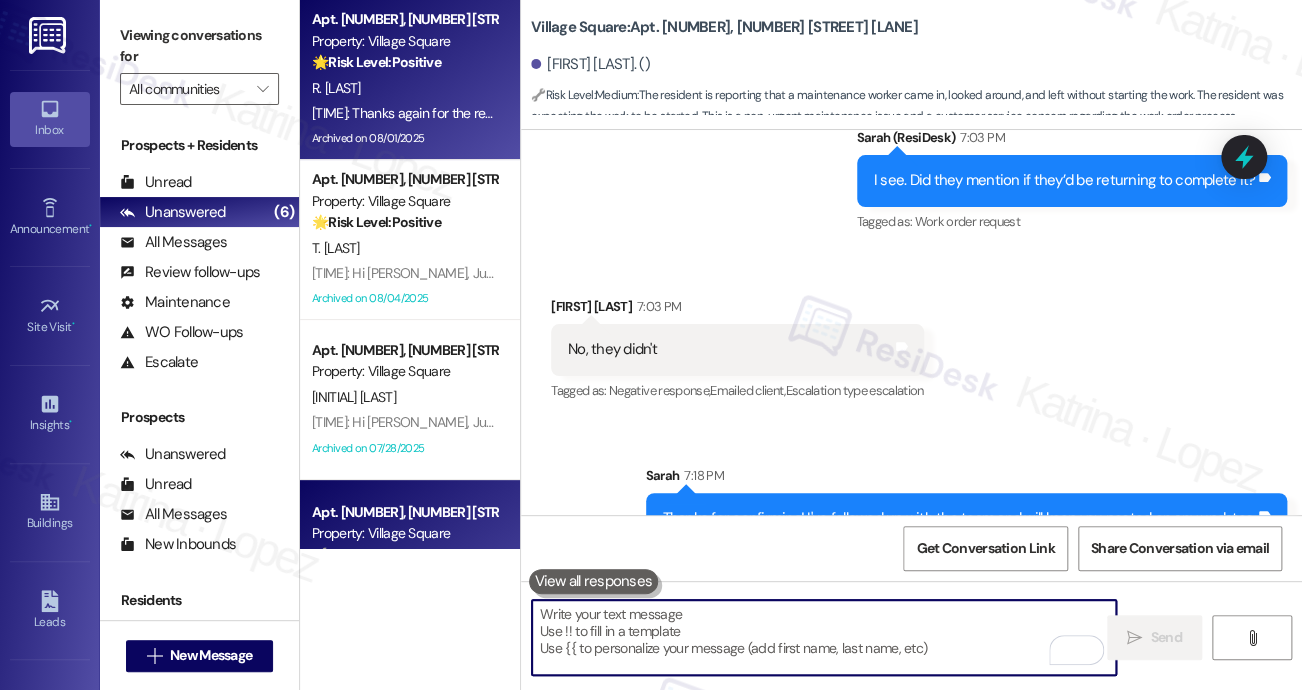 type 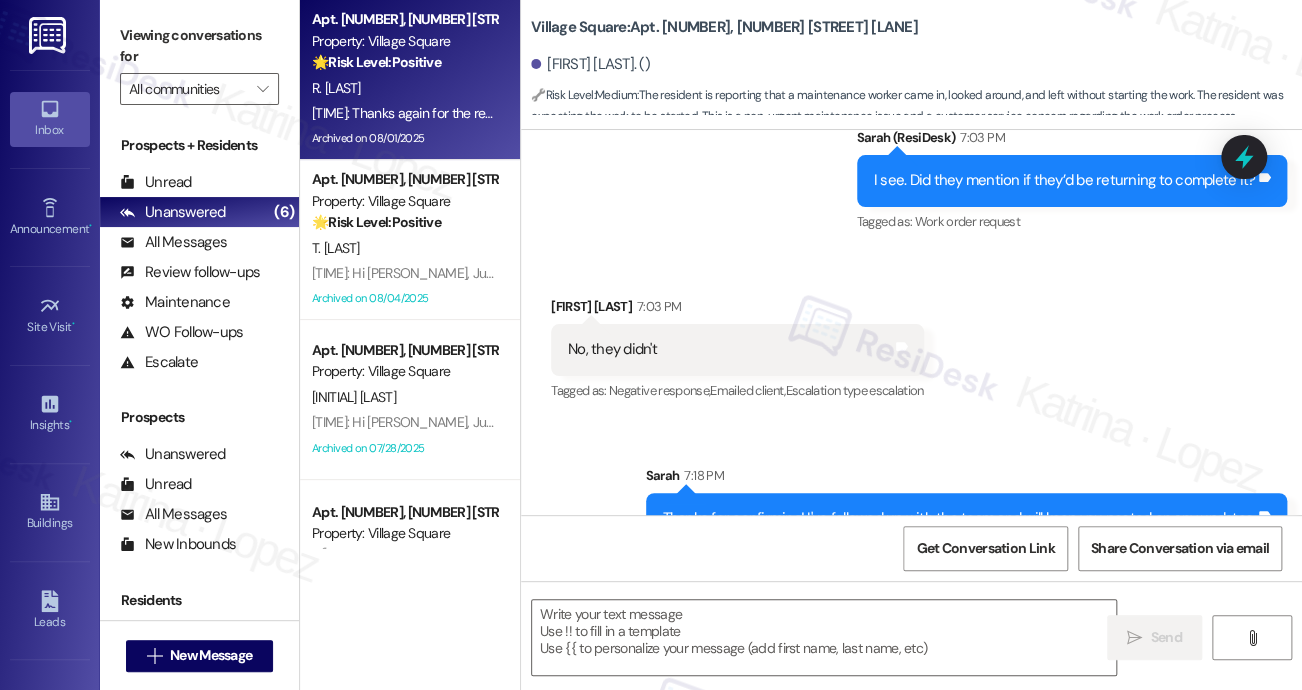 type on "Fetching suggested responses. Please feel free to read through the conversation in the meantime." 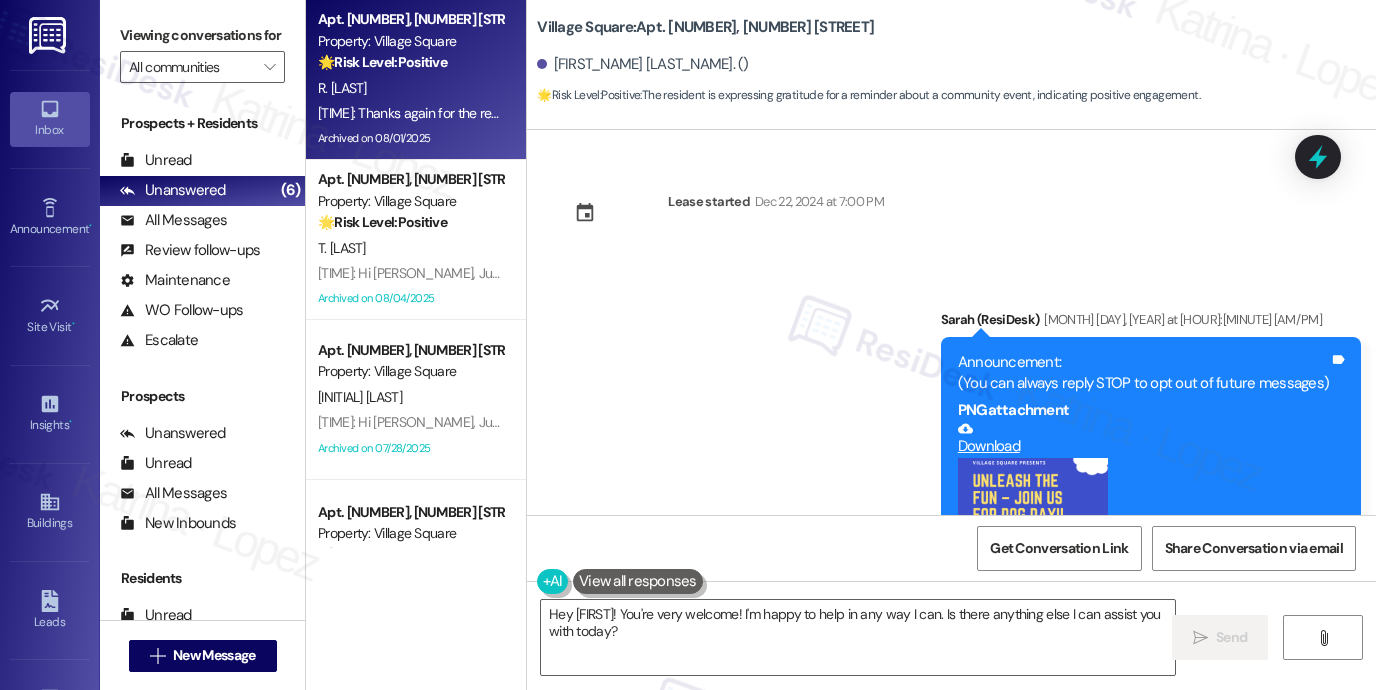 scroll, scrollTop: 27715, scrollLeft: 0, axis: vertical 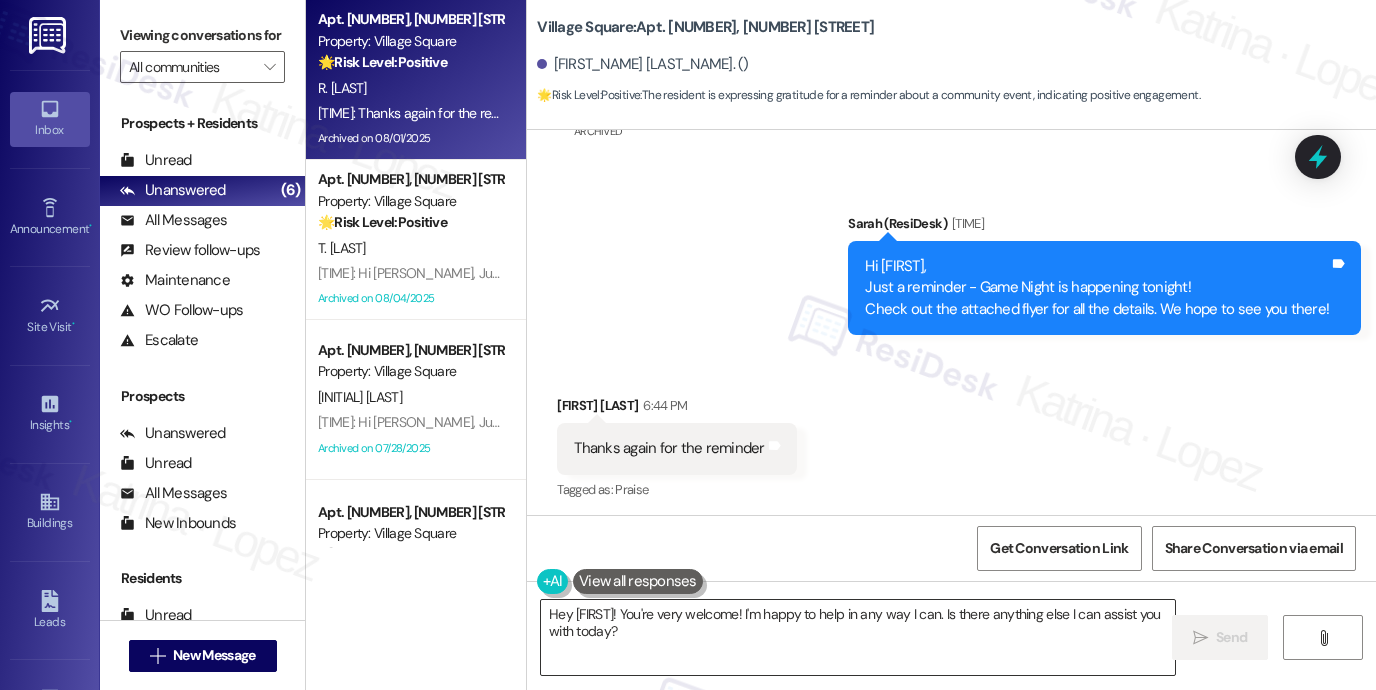 click on "Hey [FIRST]! You're very welcome! I'm happy to help in any way I can. Is there anything else I can assist you with today?" at bounding box center [858, 637] 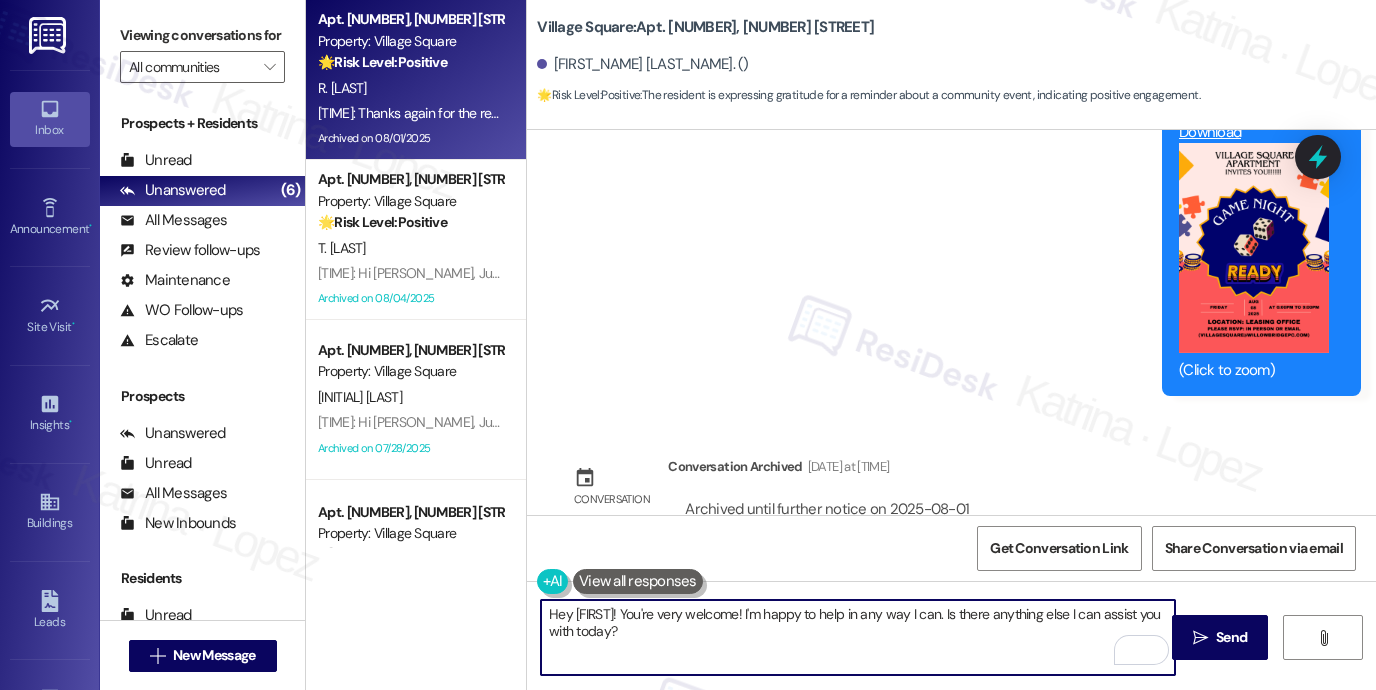 scroll, scrollTop: 27715, scrollLeft: 0, axis: vertical 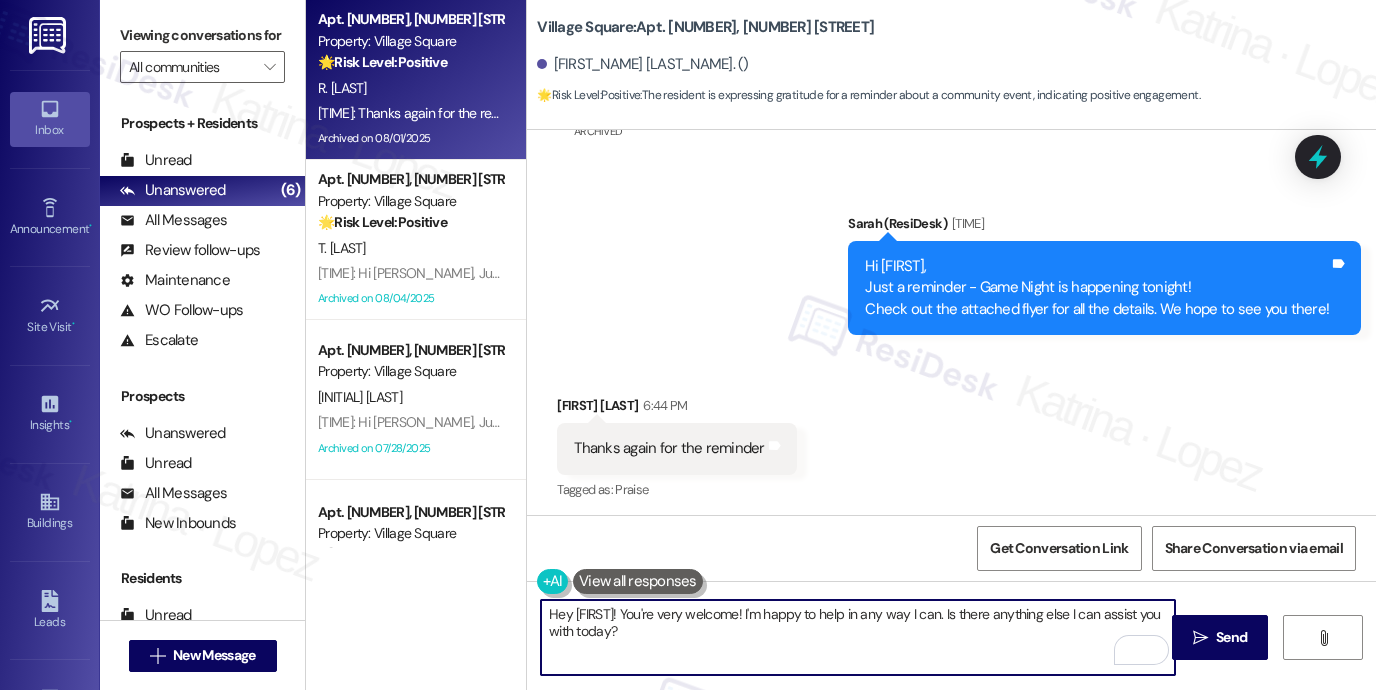 click on "Thanks again for the reminder" at bounding box center [669, 448] 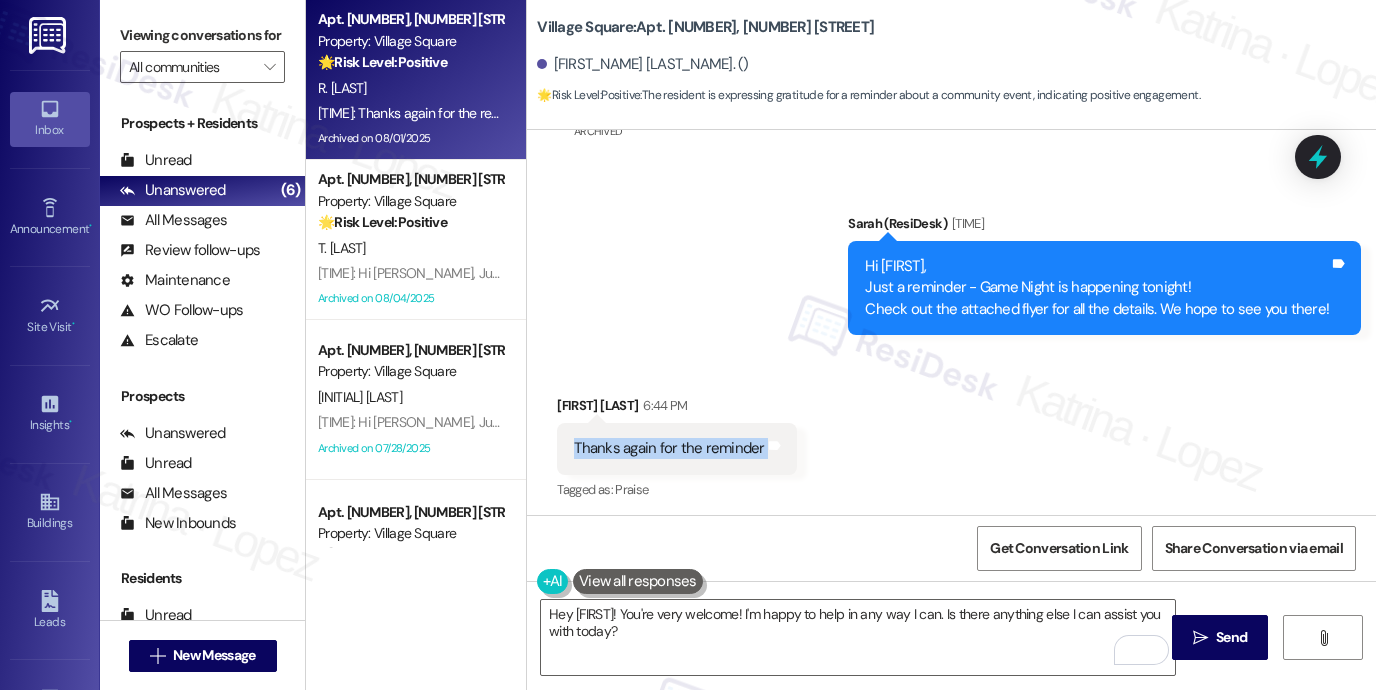 click on "Thanks again for the reminder" at bounding box center [669, 448] 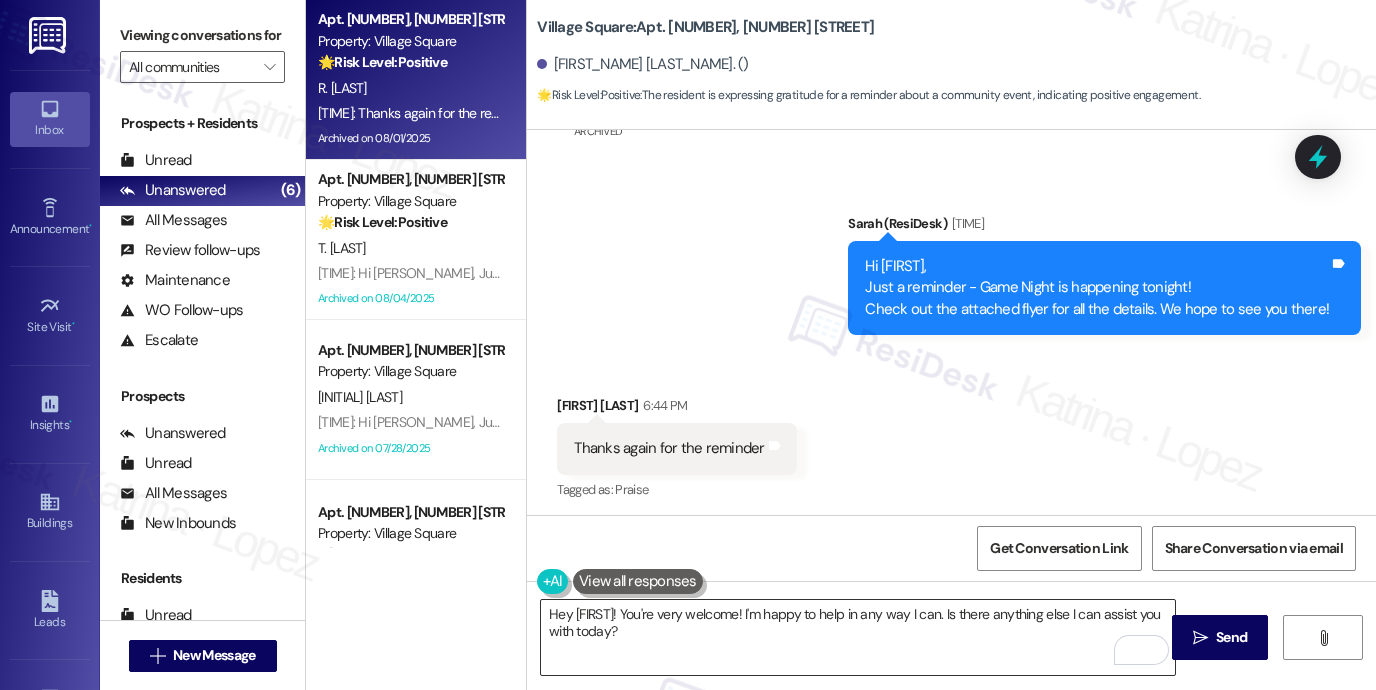click on "Hey [FIRST]! You're very welcome! I'm happy to help in any way I can. Is there anything else I can assist you with today?" at bounding box center (858, 637) 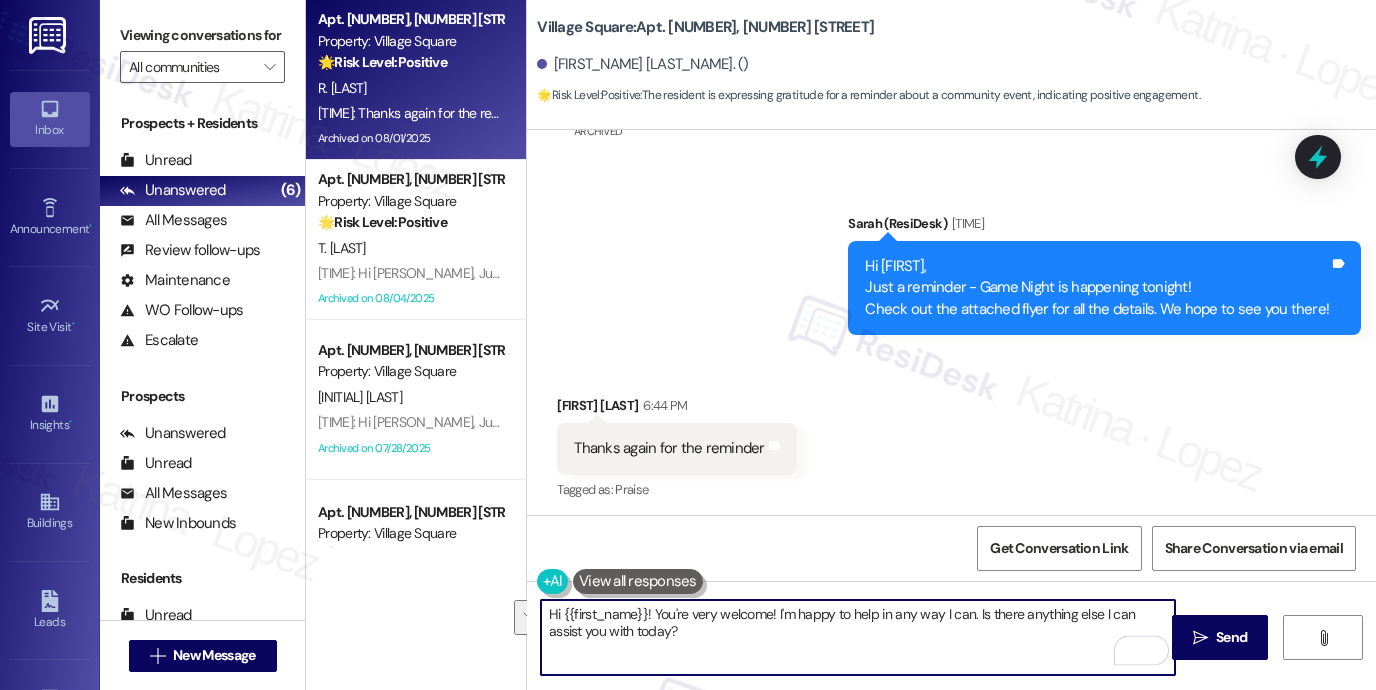 drag, startPoint x: 783, startPoint y: 644, endPoint x: 776, endPoint y: 609, distance: 35.69314 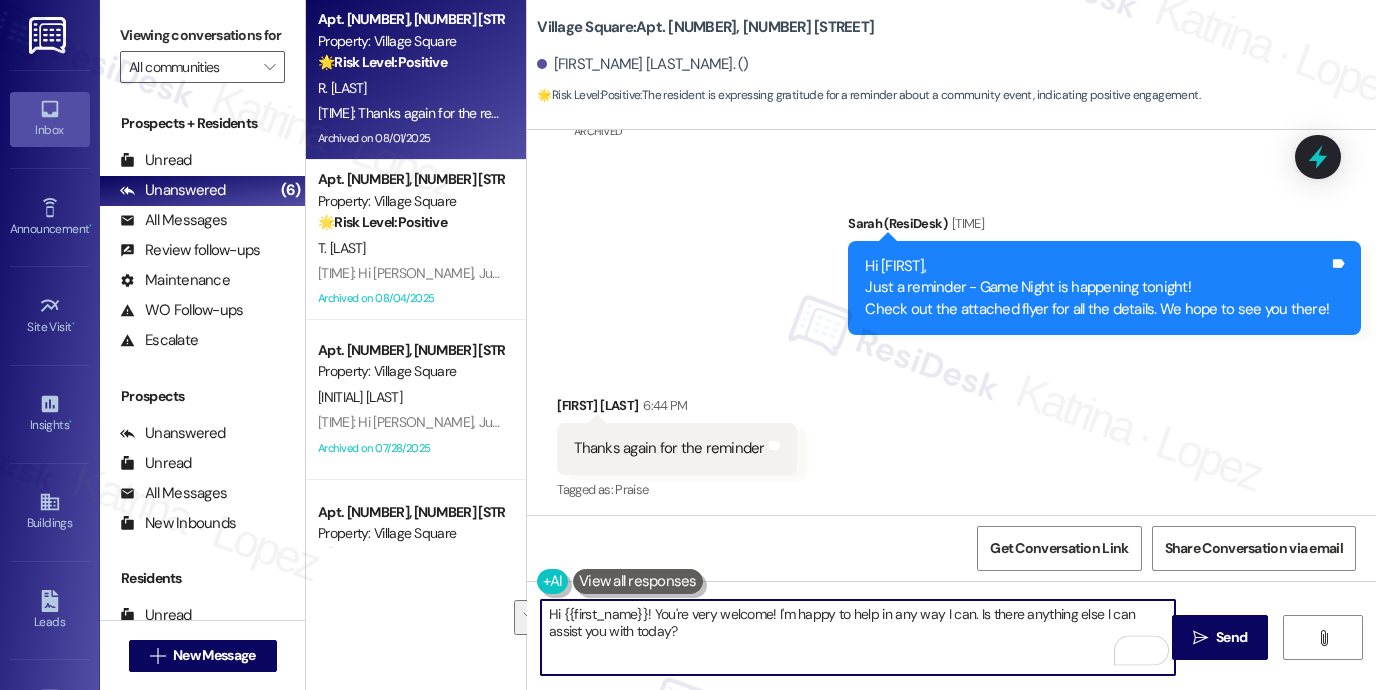 click on "Hi {{first_name}}! You're very welcome! I'm happy to help in any way I can. Is there anything else I can assist you with today?" at bounding box center (858, 637) 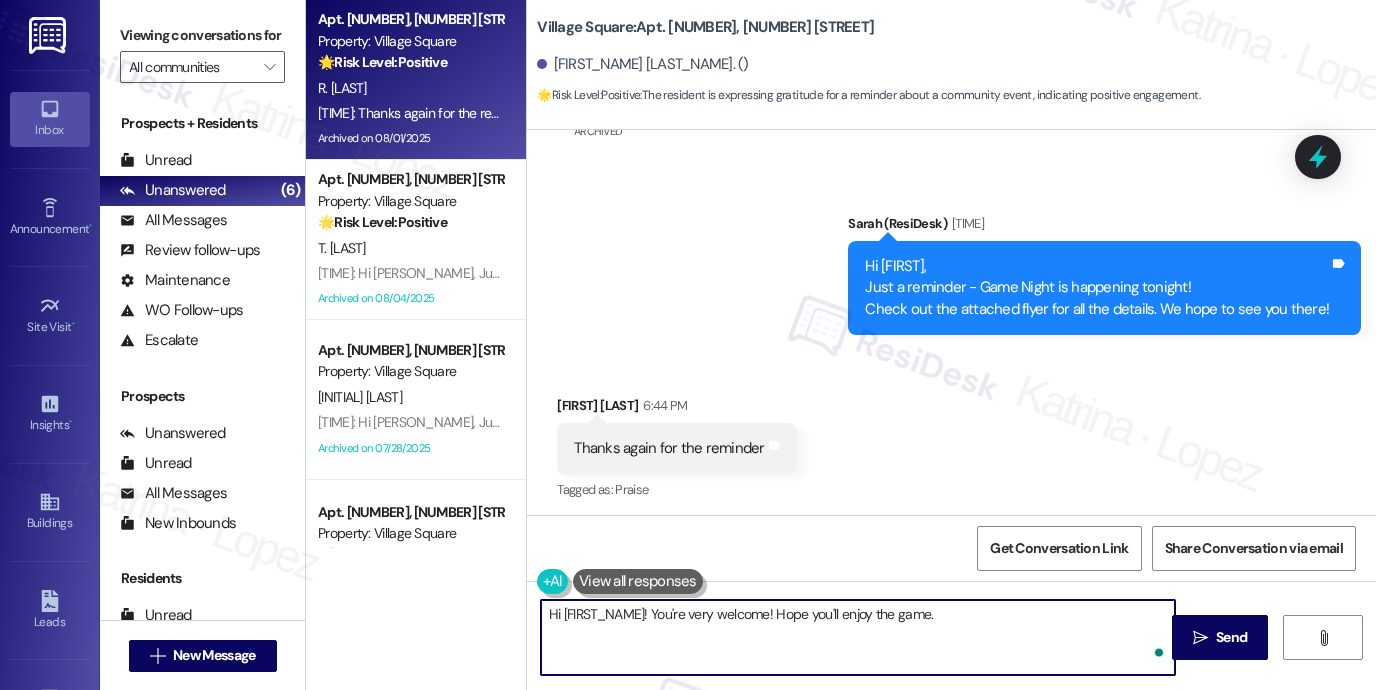 type on "Hi [FIRST_NAME]! You're very welcome! Hope you'll enjoy the game." 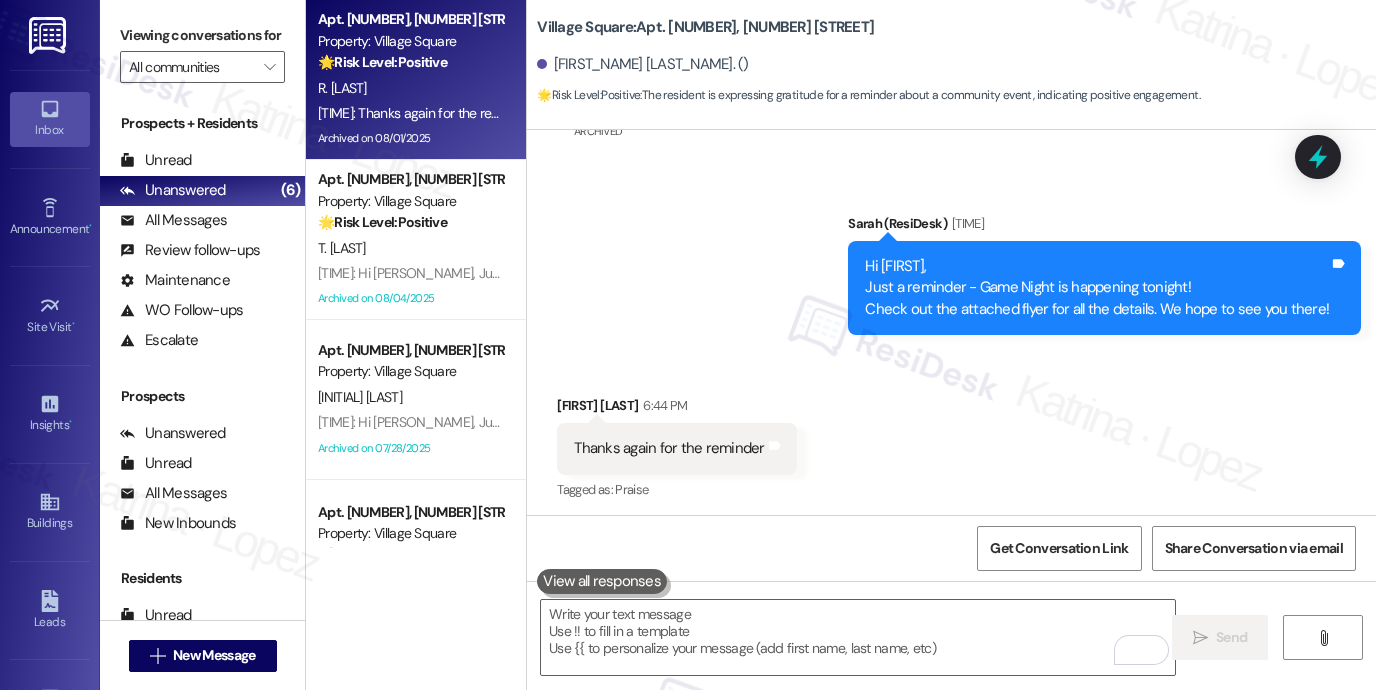 click on "Viewing conversations for" at bounding box center (202, 35) 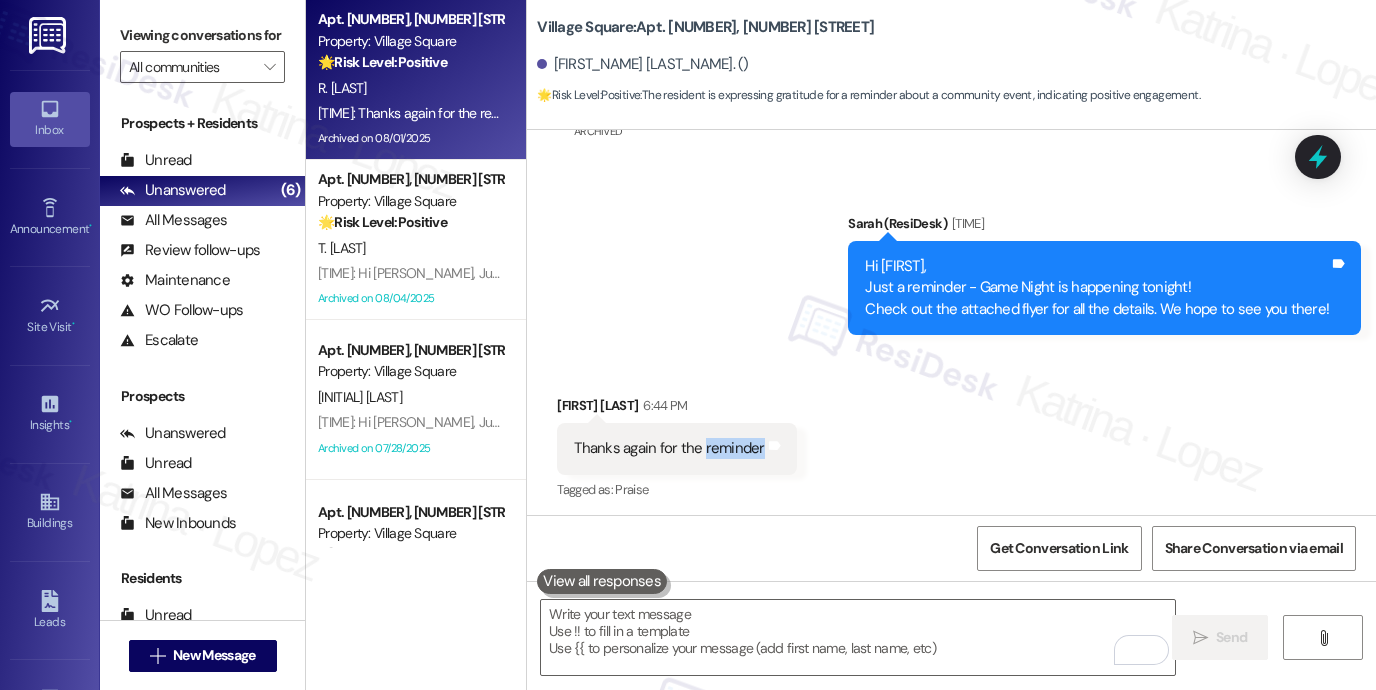 click on "Thanks again for the reminder" at bounding box center [669, 448] 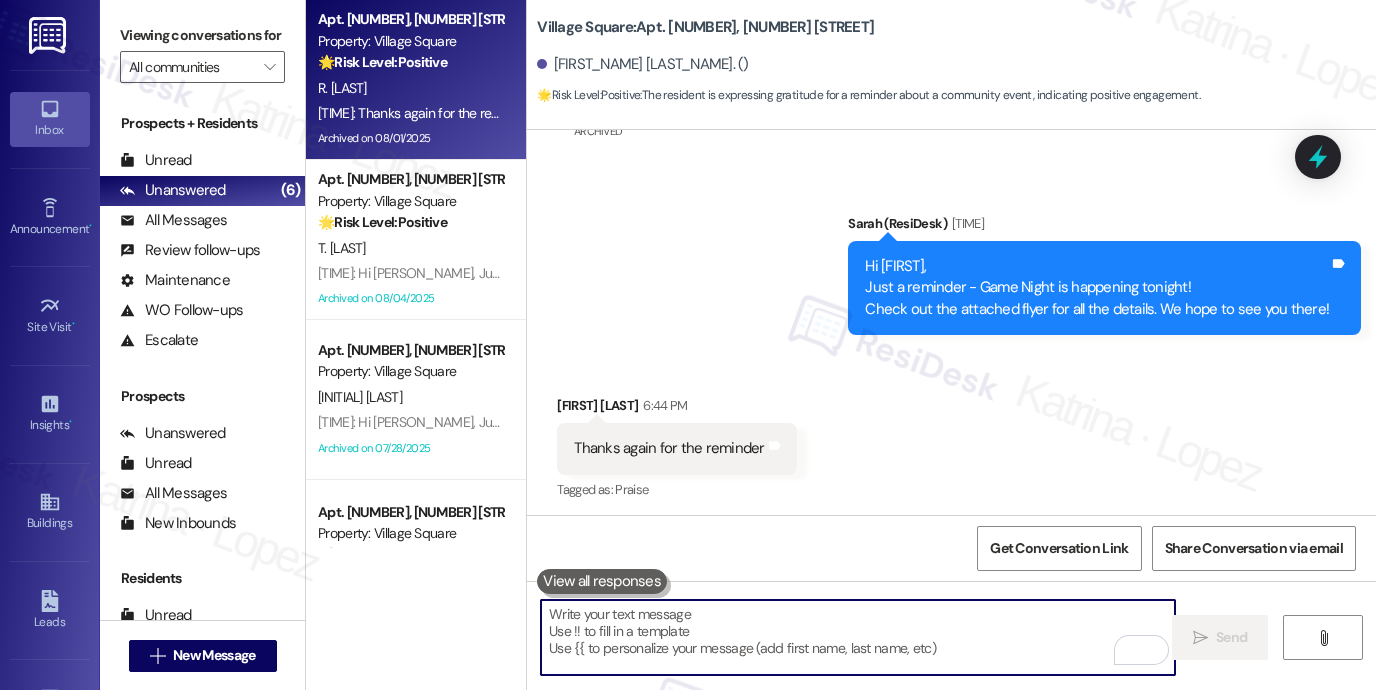 click at bounding box center [858, 637] 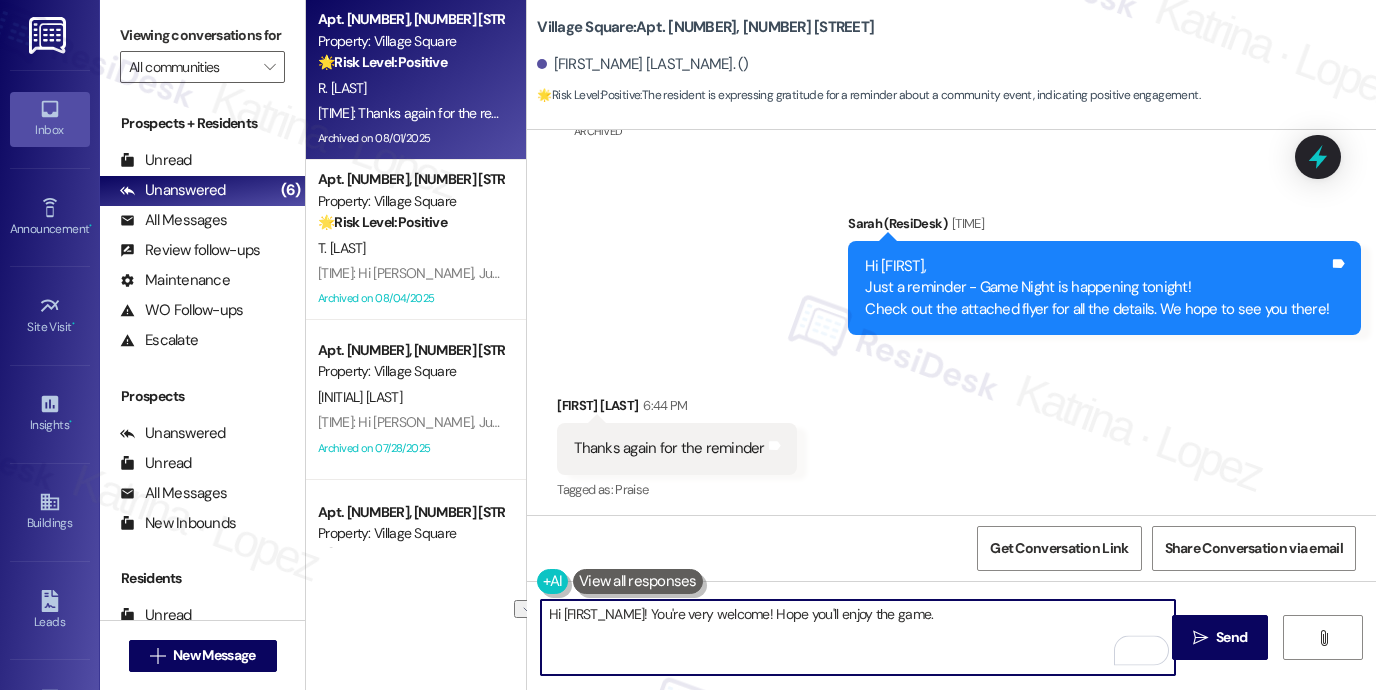 click on "Hi [FIRST_NAME]! You're very welcome! Hope you'll enjoy the game." at bounding box center (858, 637) 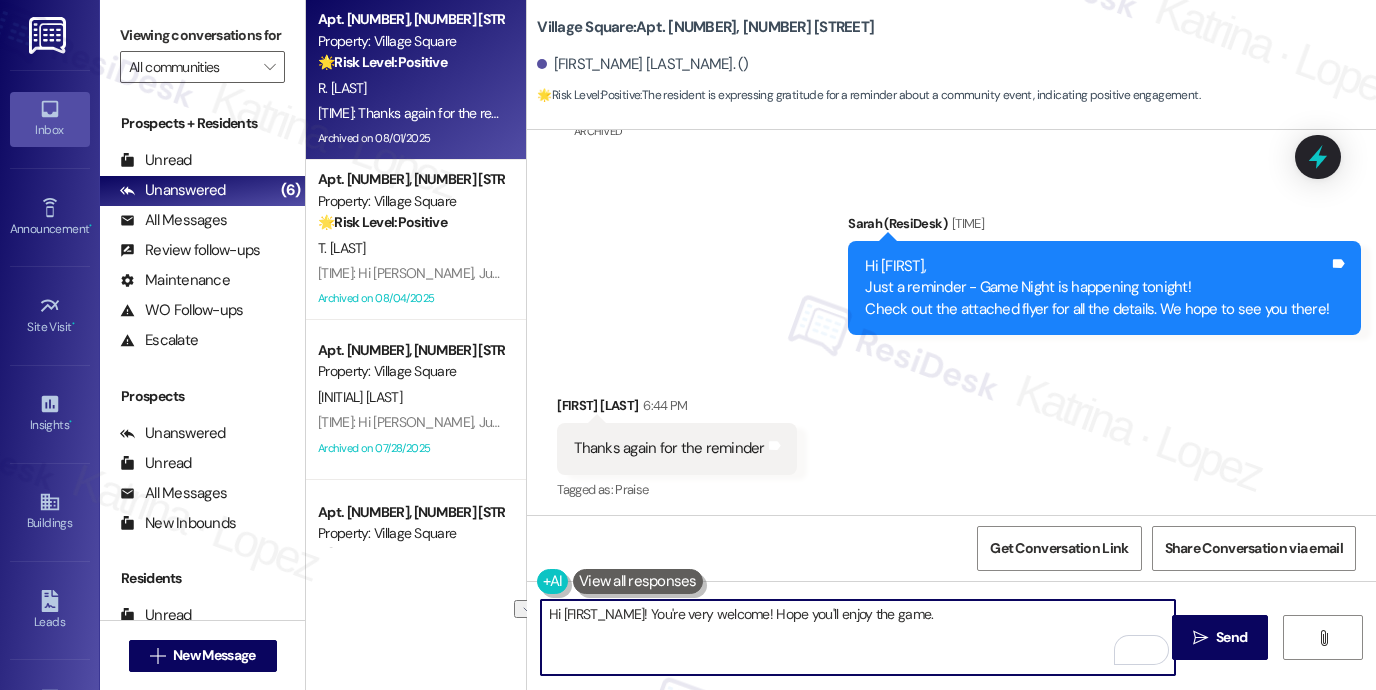 drag, startPoint x: 772, startPoint y: 615, endPoint x: 937, endPoint y: 611, distance: 165.04848 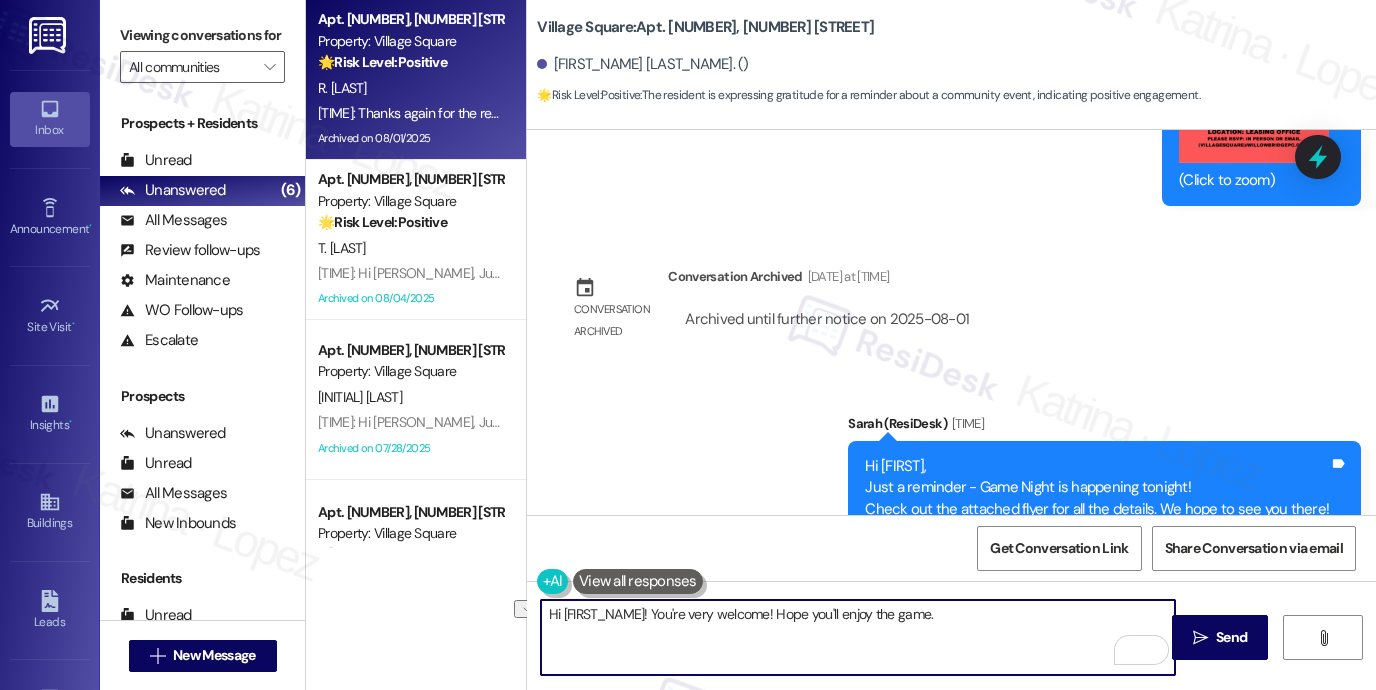 scroll, scrollTop: 27715, scrollLeft: 0, axis: vertical 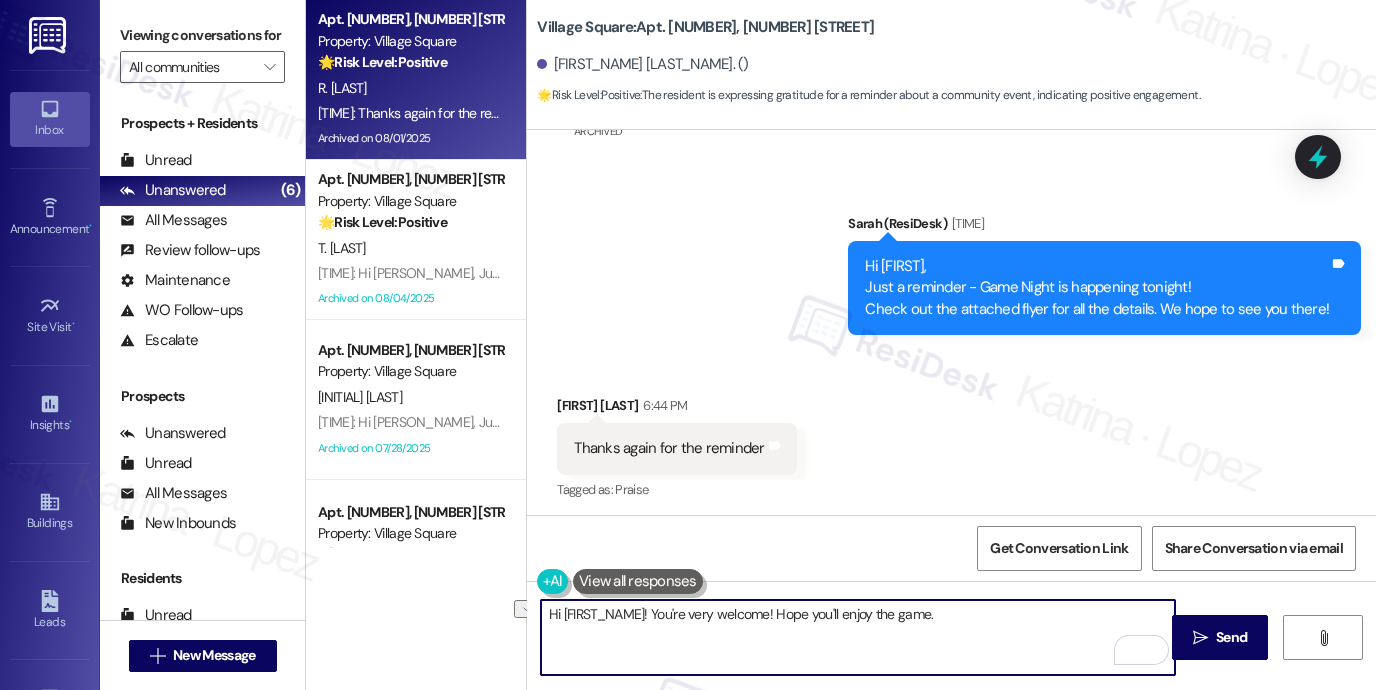 click on "Hi [FIRST_NAME]! You're very welcome! Hope you'll enjoy the game." at bounding box center (858, 637) 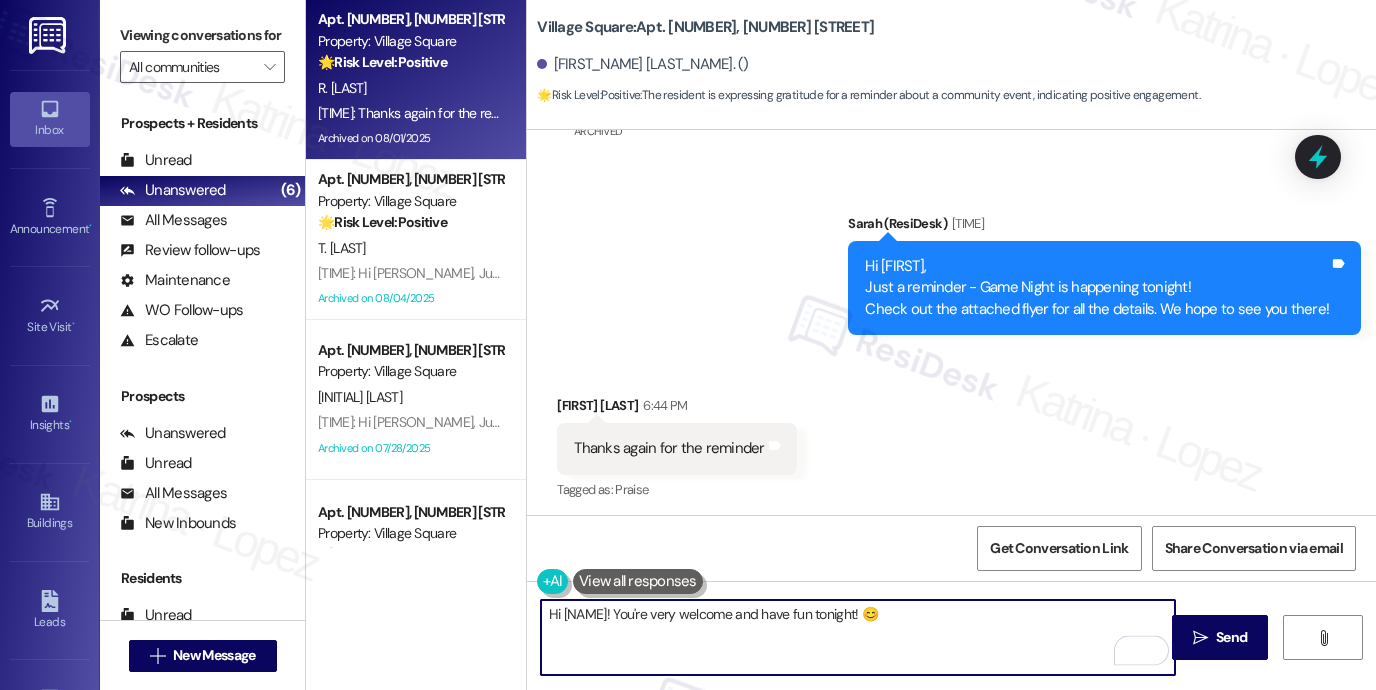 click on "Hi [NAME]! You're very welcome and have fun tonight! 😊" at bounding box center [858, 637] 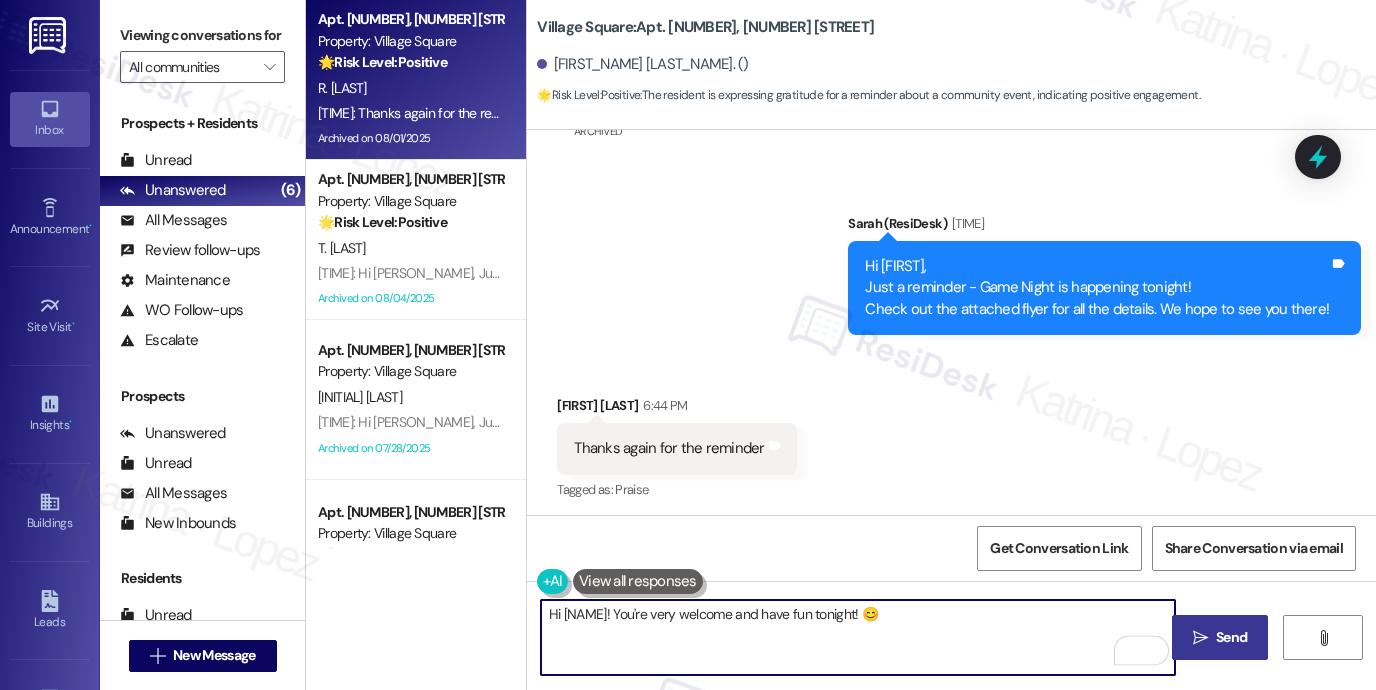 type on "Hi [NAME]! You're very welcome and have fun tonight! 😊" 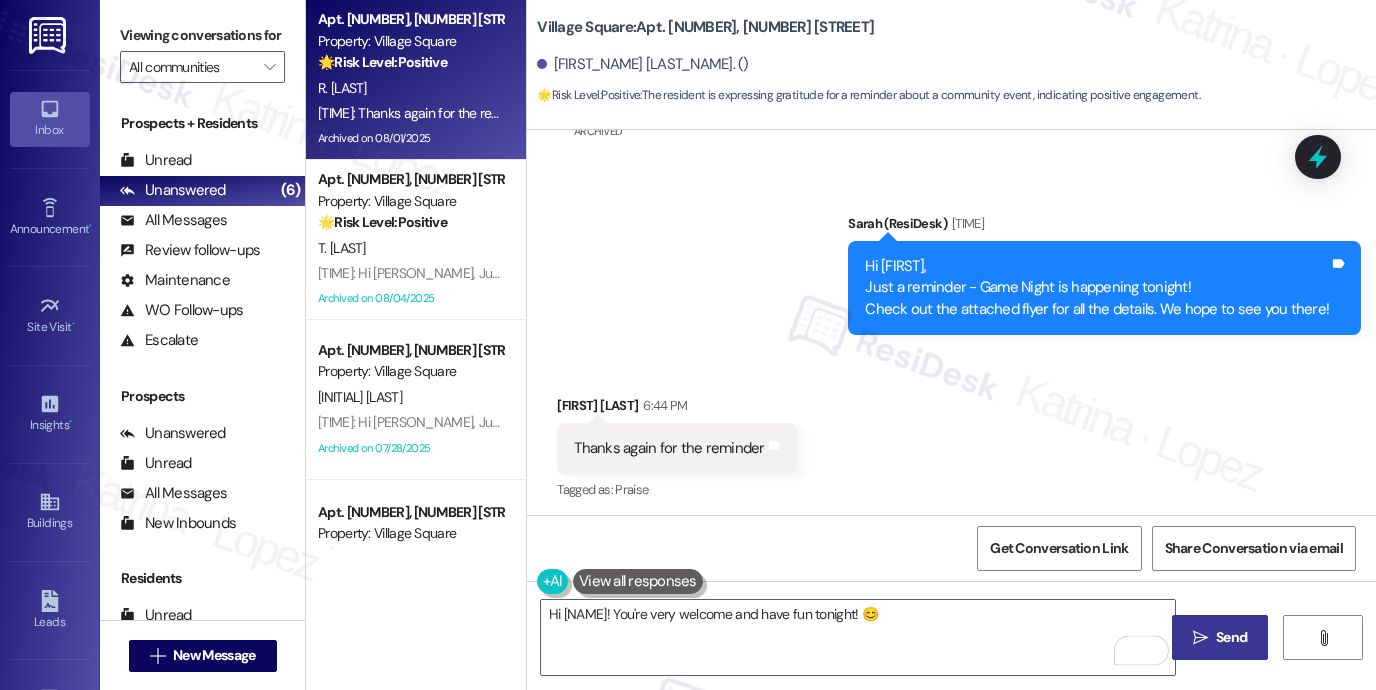 click on " Send" at bounding box center (1220, 637) 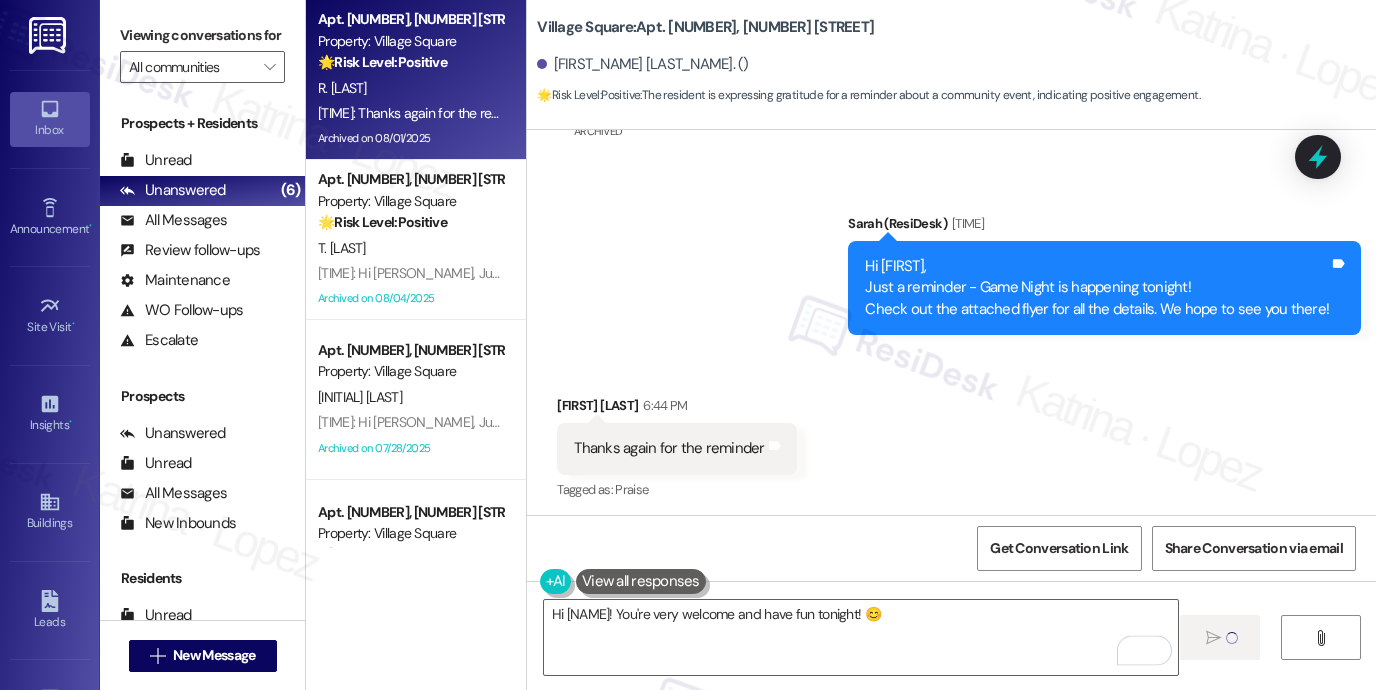 type 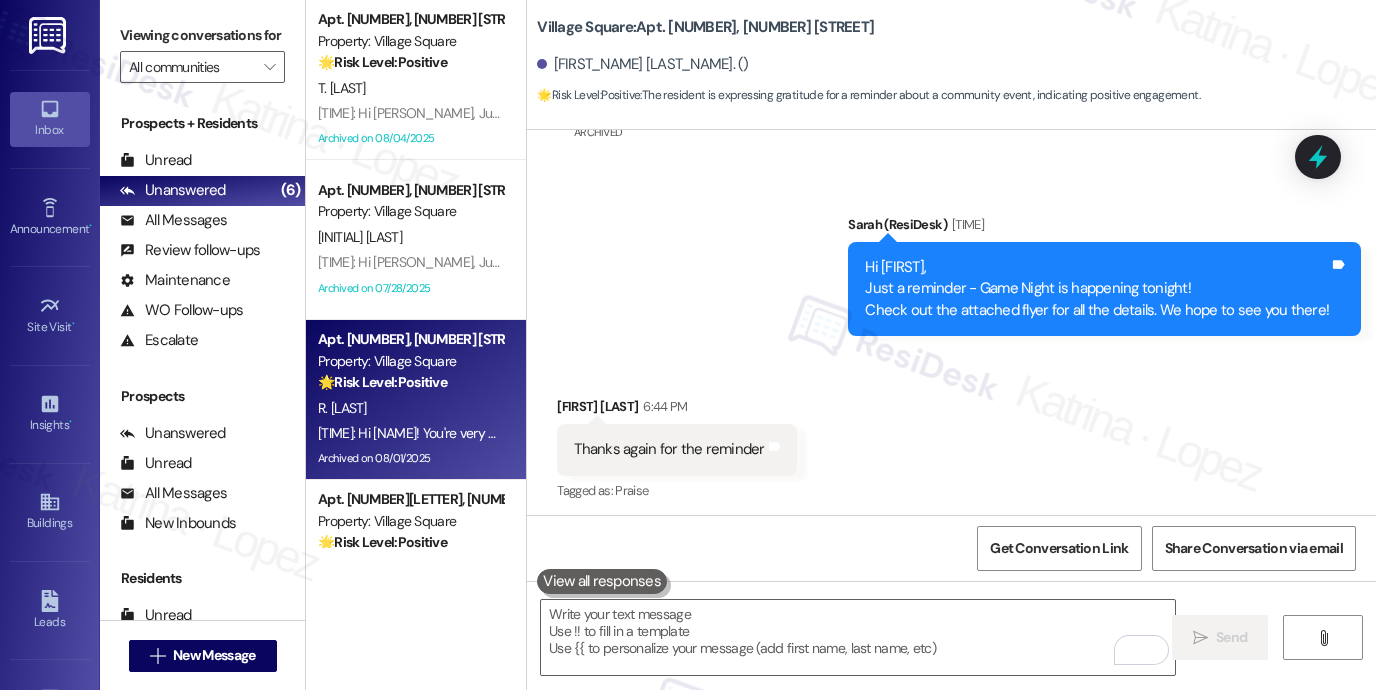 scroll, scrollTop: 27854, scrollLeft: 0, axis: vertical 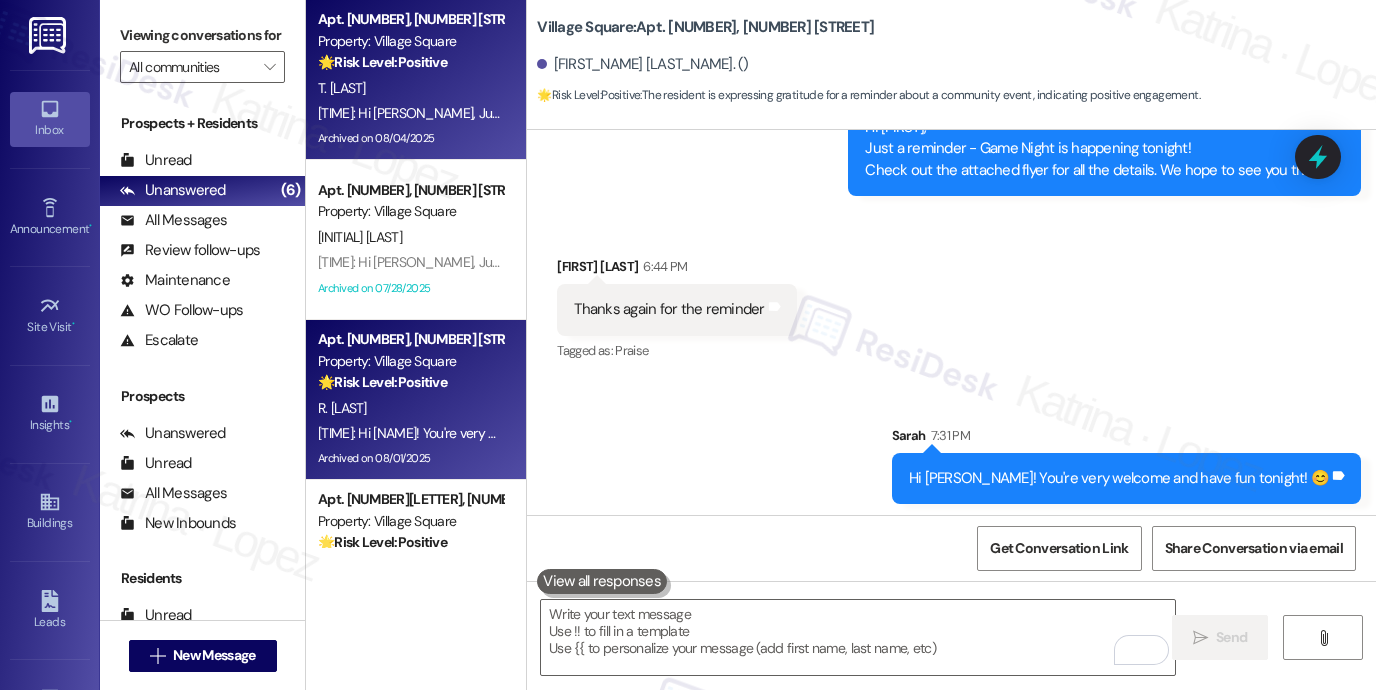 click on "T. [LAST]" at bounding box center (410, 88) 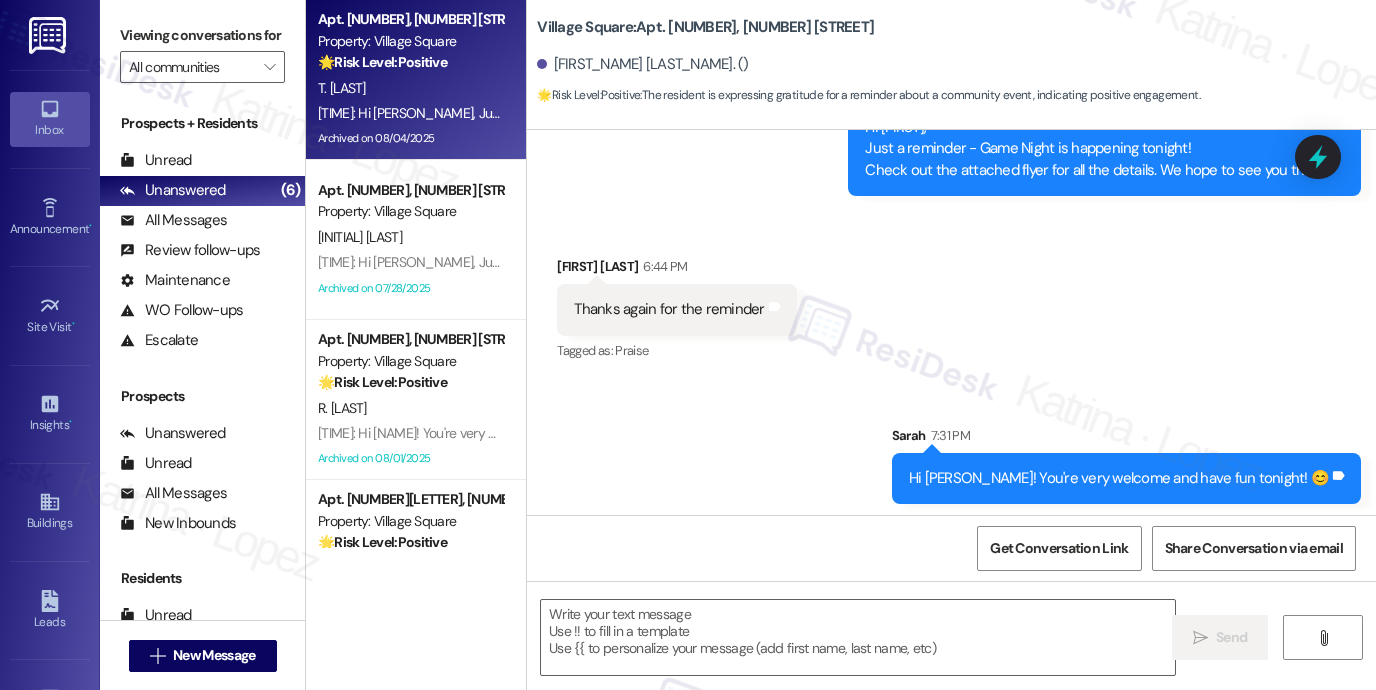 type on "Fetching suggested responses. Please feel free to read through the conversation in the meantime." 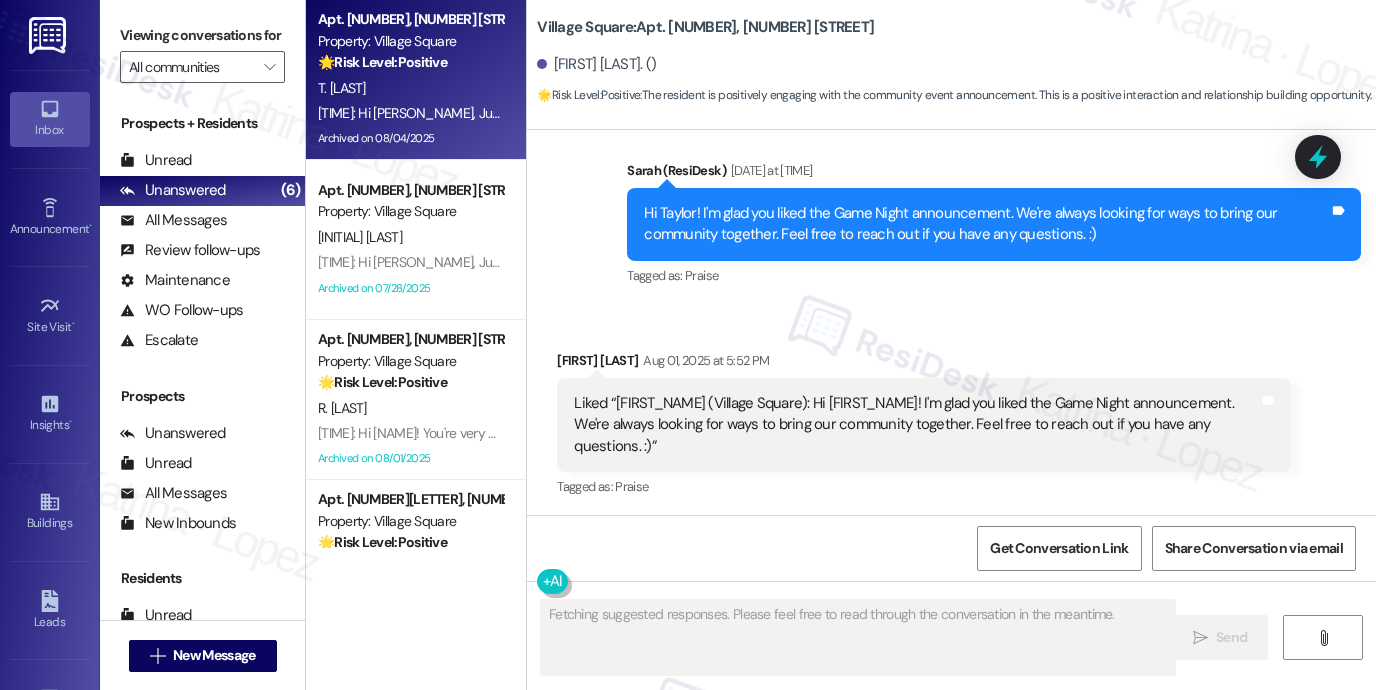 scroll, scrollTop: 9003, scrollLeft: 0, axis: vertical 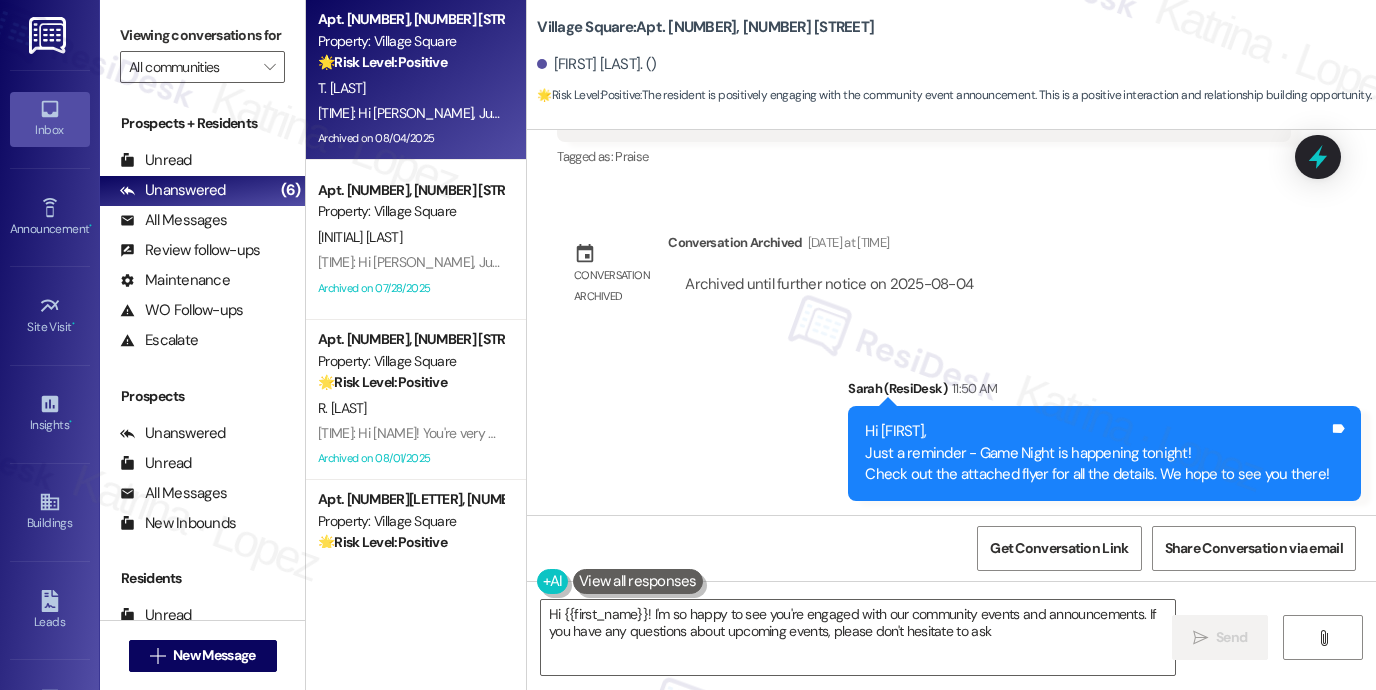 type on "Hi [FIRST]! I'm so happy to see you're engaged with our community events and announcements. If you have any questions about upcoming events, please don't hesitate to ask!" 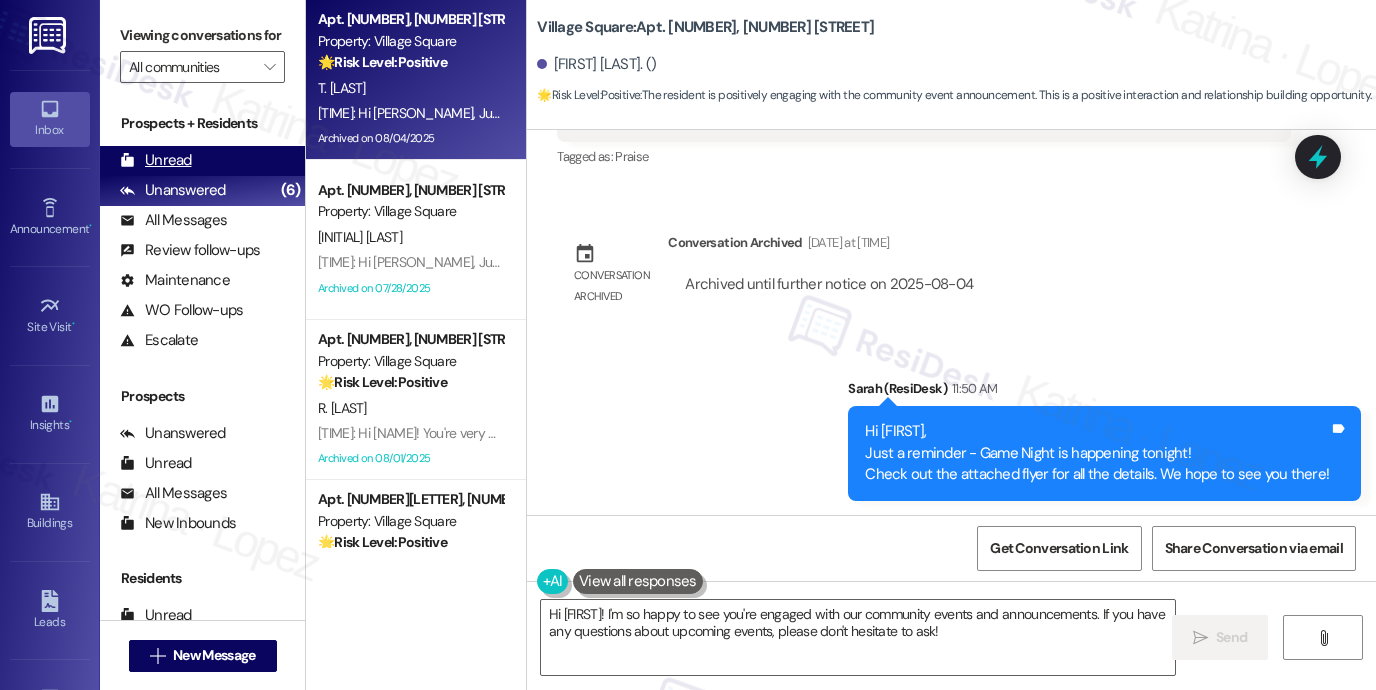 click on "Unread (0)" at bounding box center (202, 161) 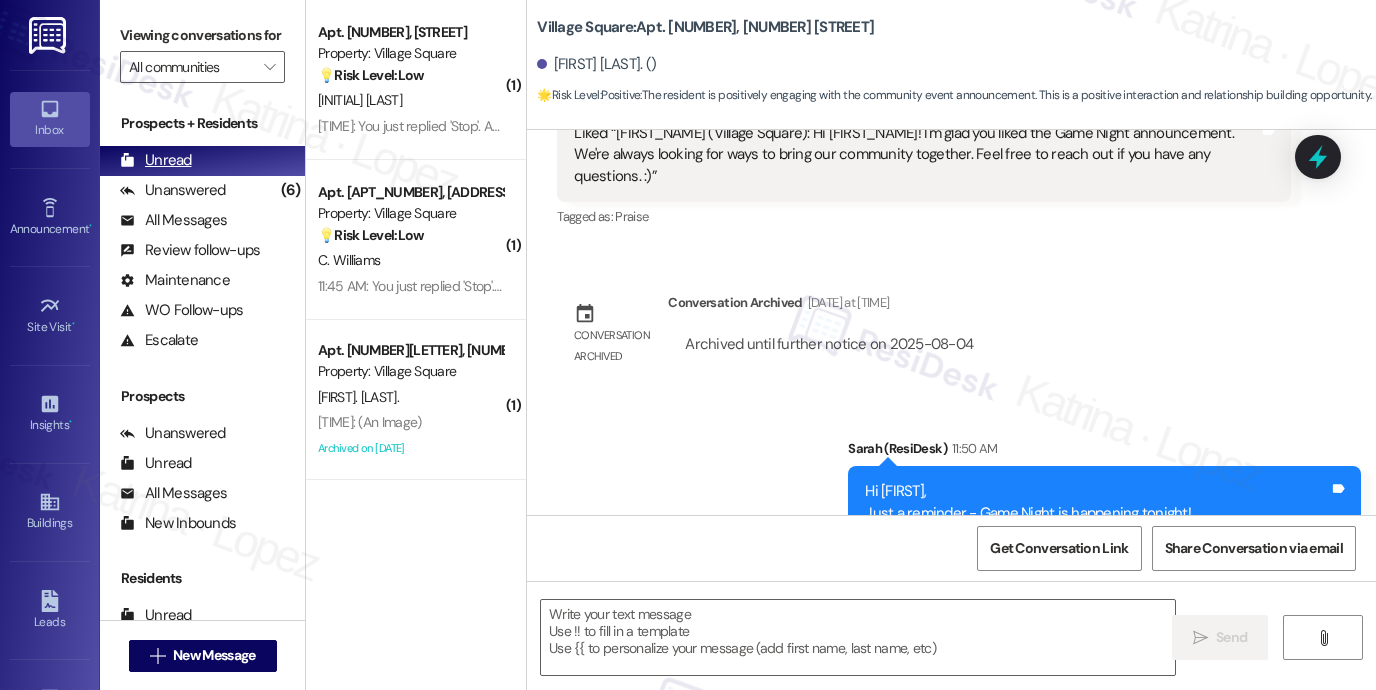 scroll, scrollTop: 8673, scrollLeft: 0, axis: vertical 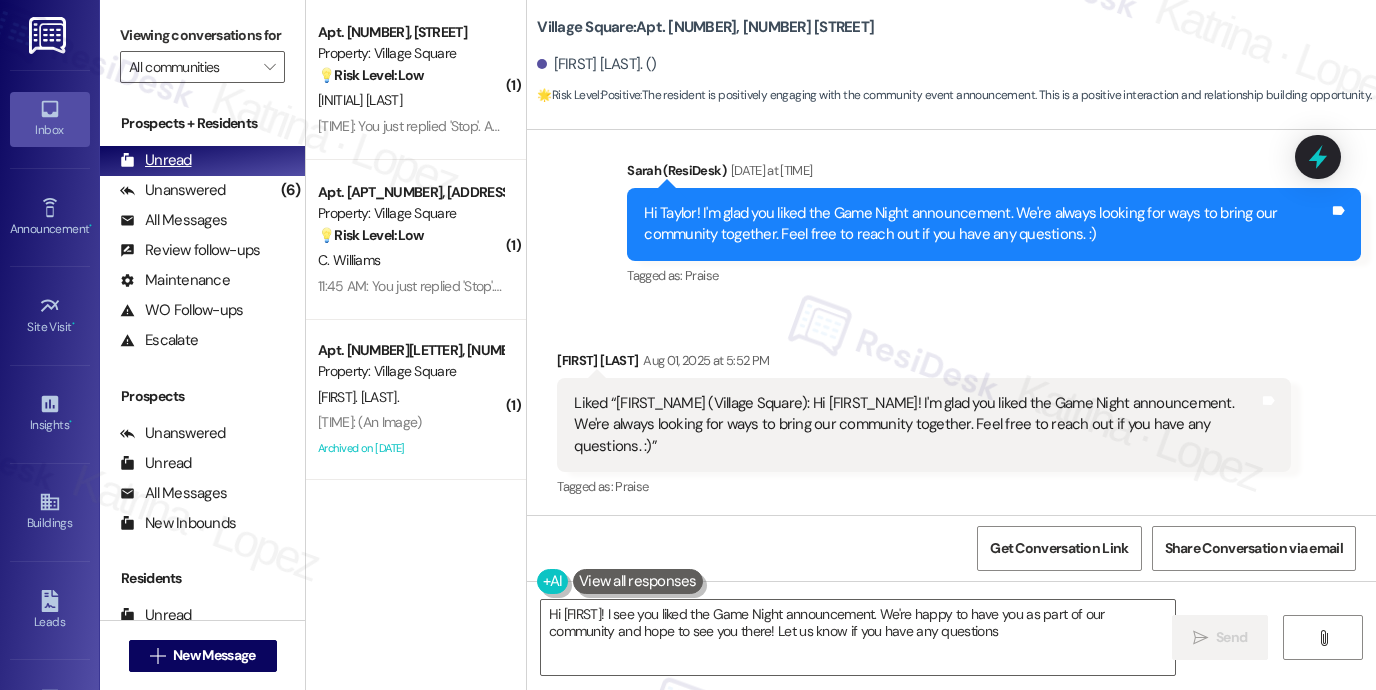 type on "Hi {{first_name}}! I see you liked the Game Night announcement. We're happy to have you as part of our community and hope to see you there! Let us know if you have any questions." 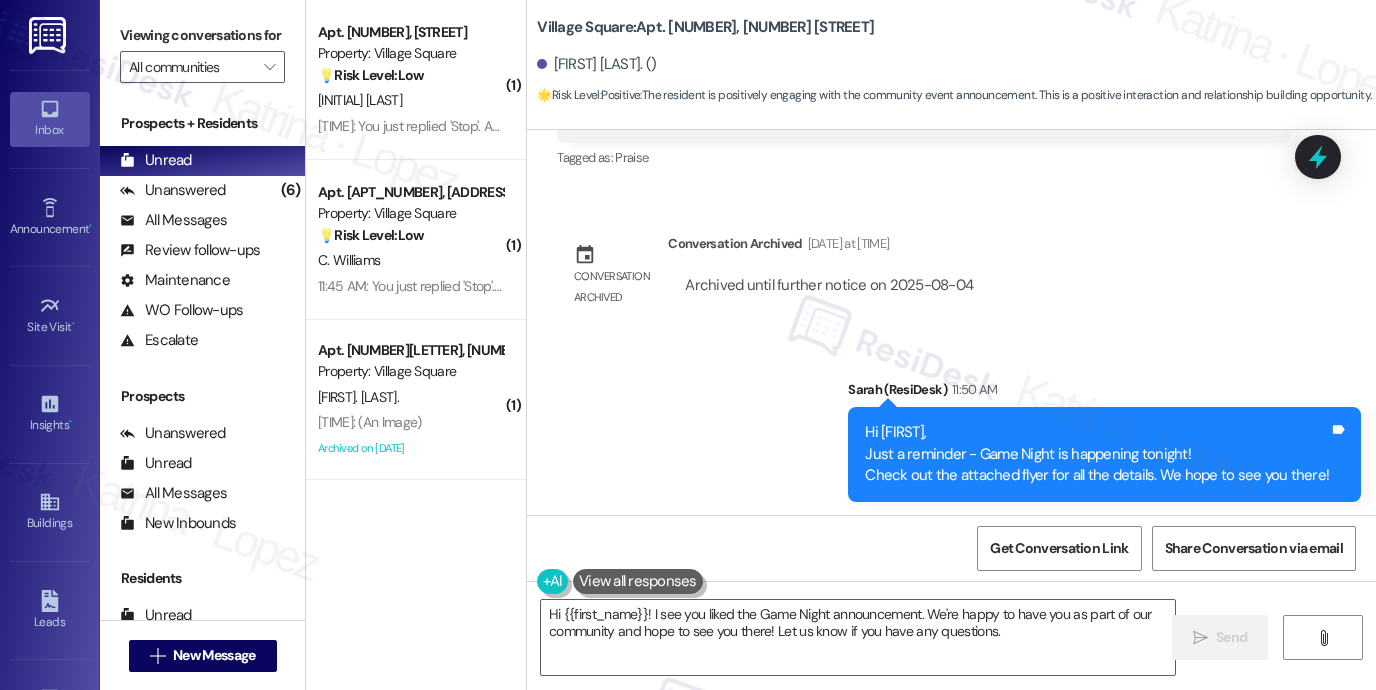 scroll, scrollTop: 9003, scrollLeft: 0, axis: vertical 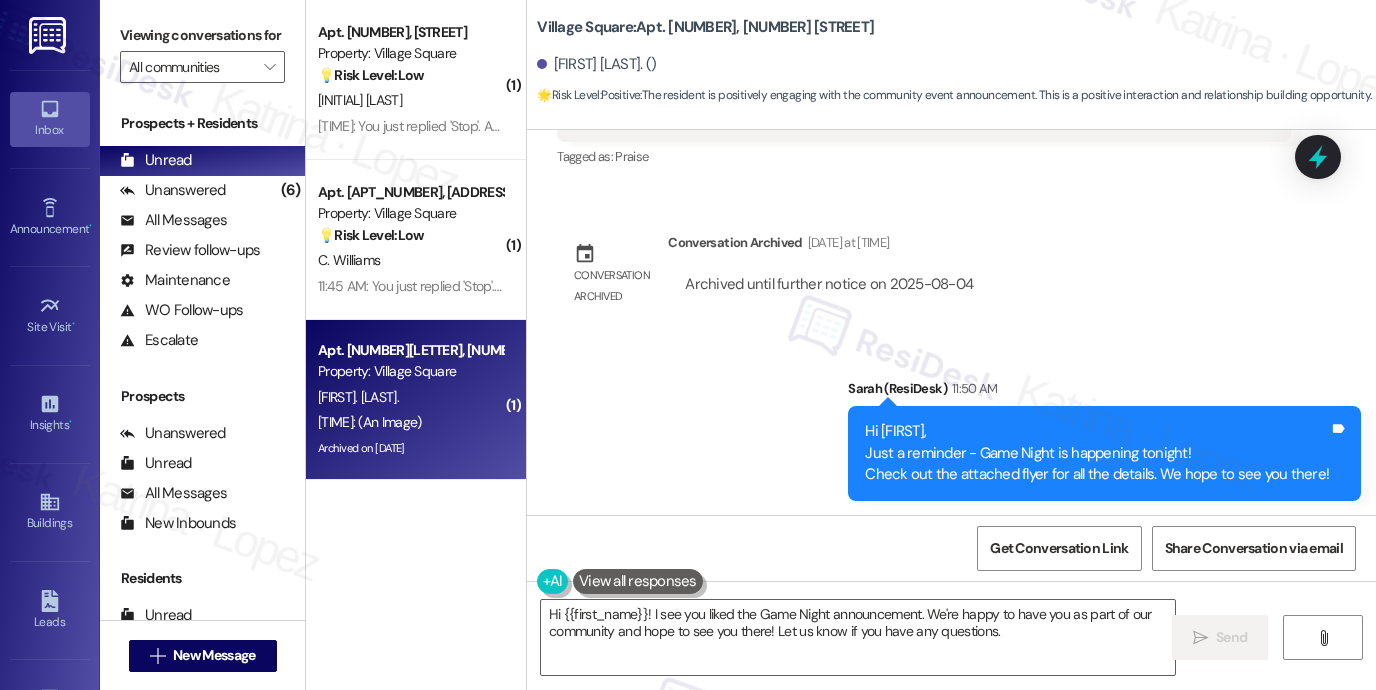 click on "[FIRST]. [LAST]." at bounding box center (410, 397) 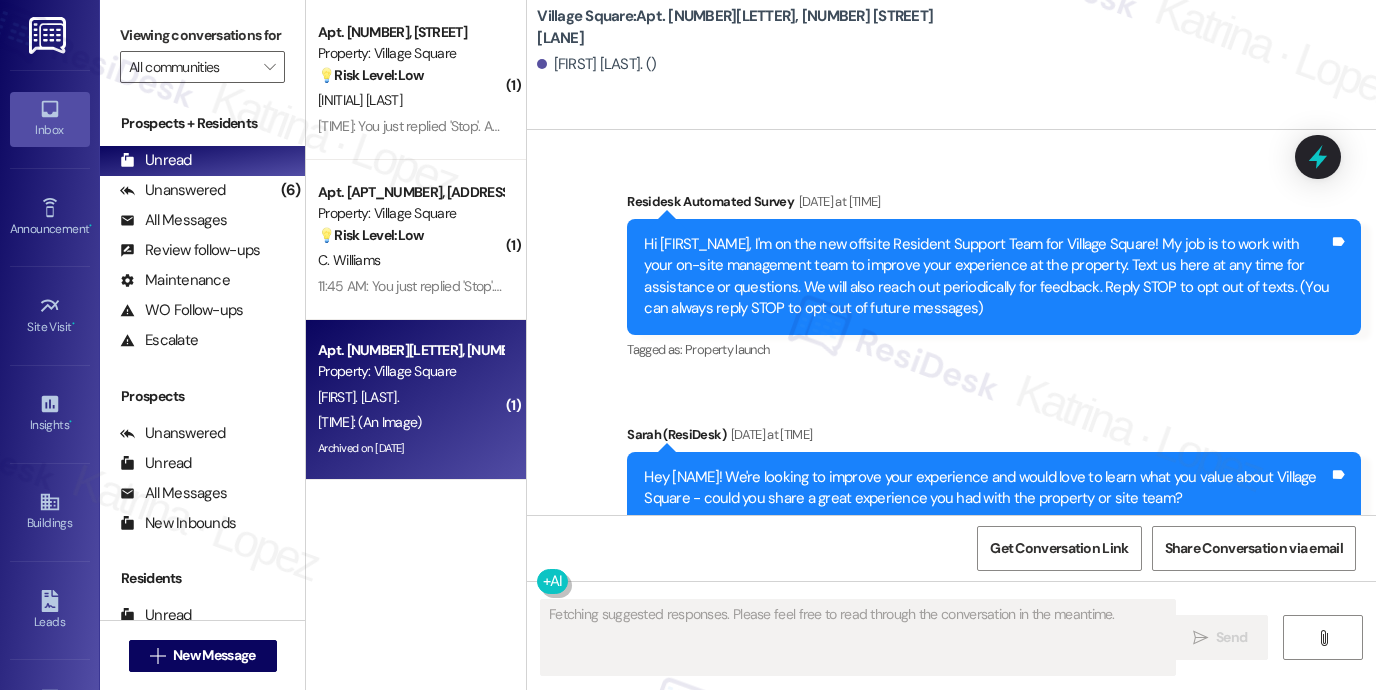 scroll, scrollTop: 33802, scrollLeft: 0, axis: vertical 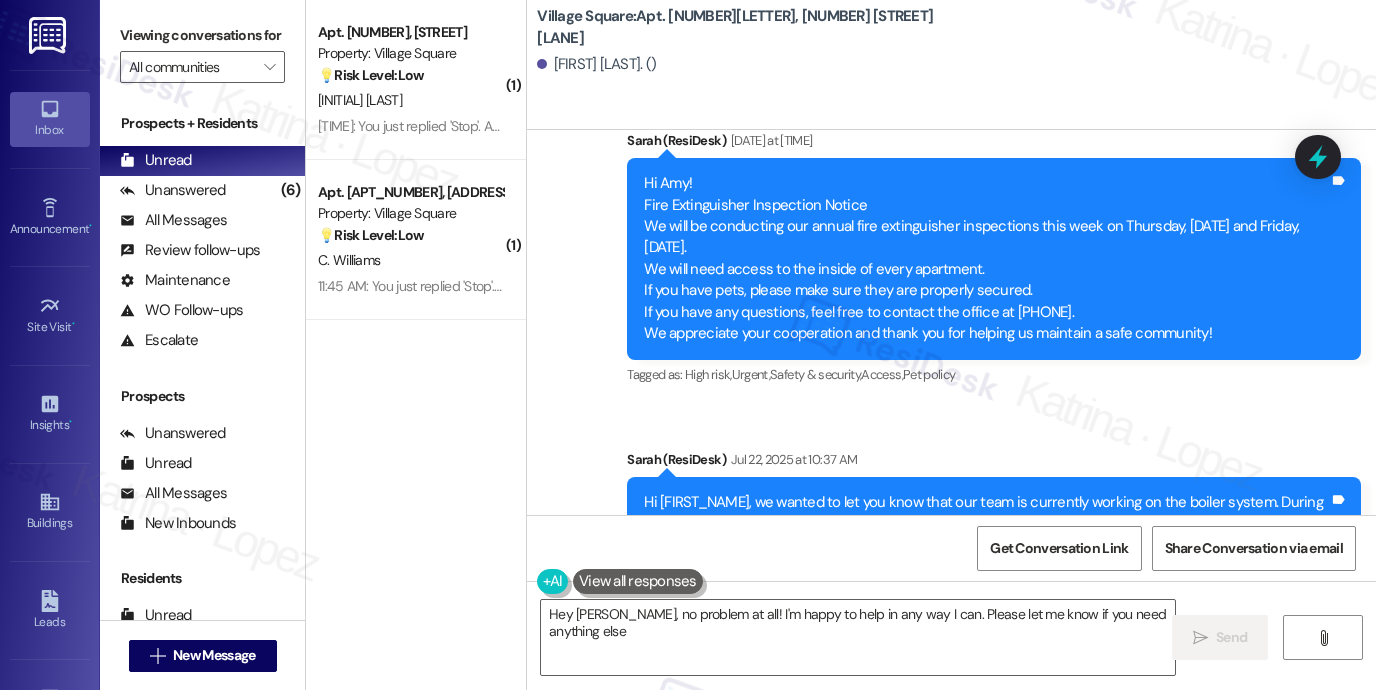 type on "Hey {{[FIRST]}}, no problem at all! I'm happy to help in any way I can. Please let me know if you need anything else!" 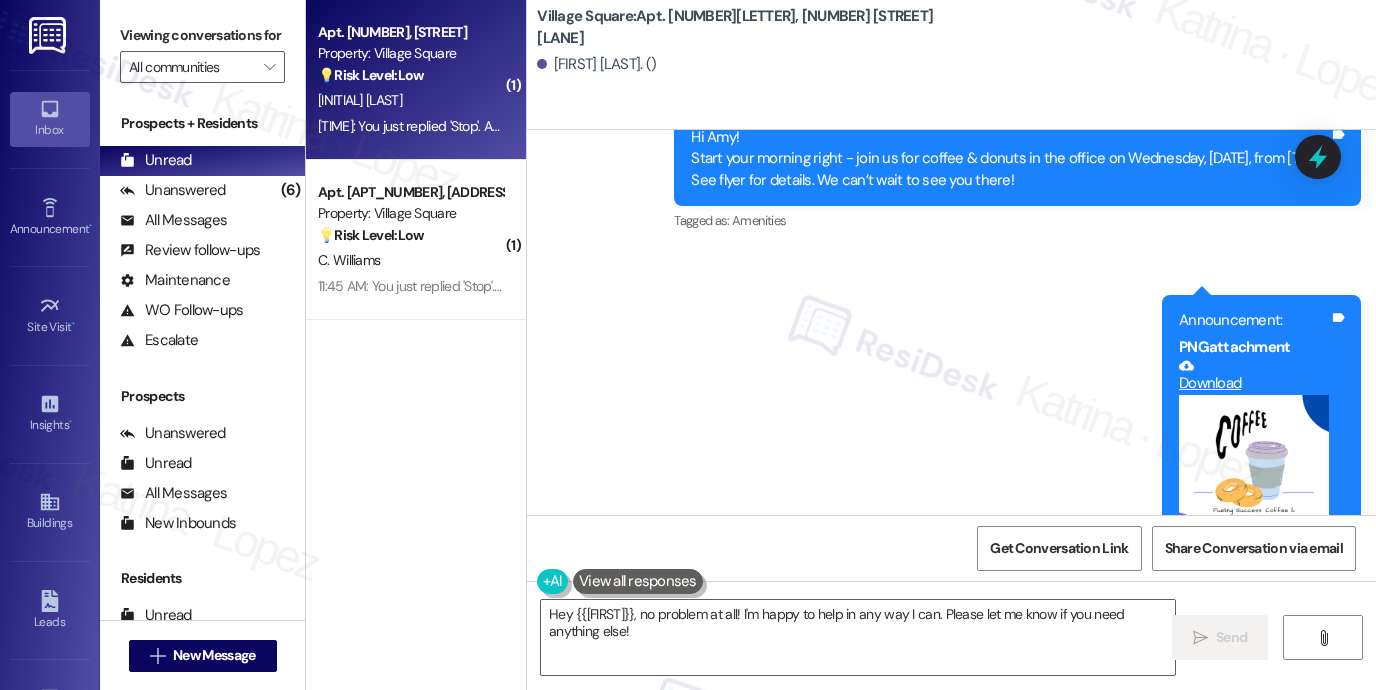 scroll, scrollTop: 32802, scrollLeft: 0, axis: vertical 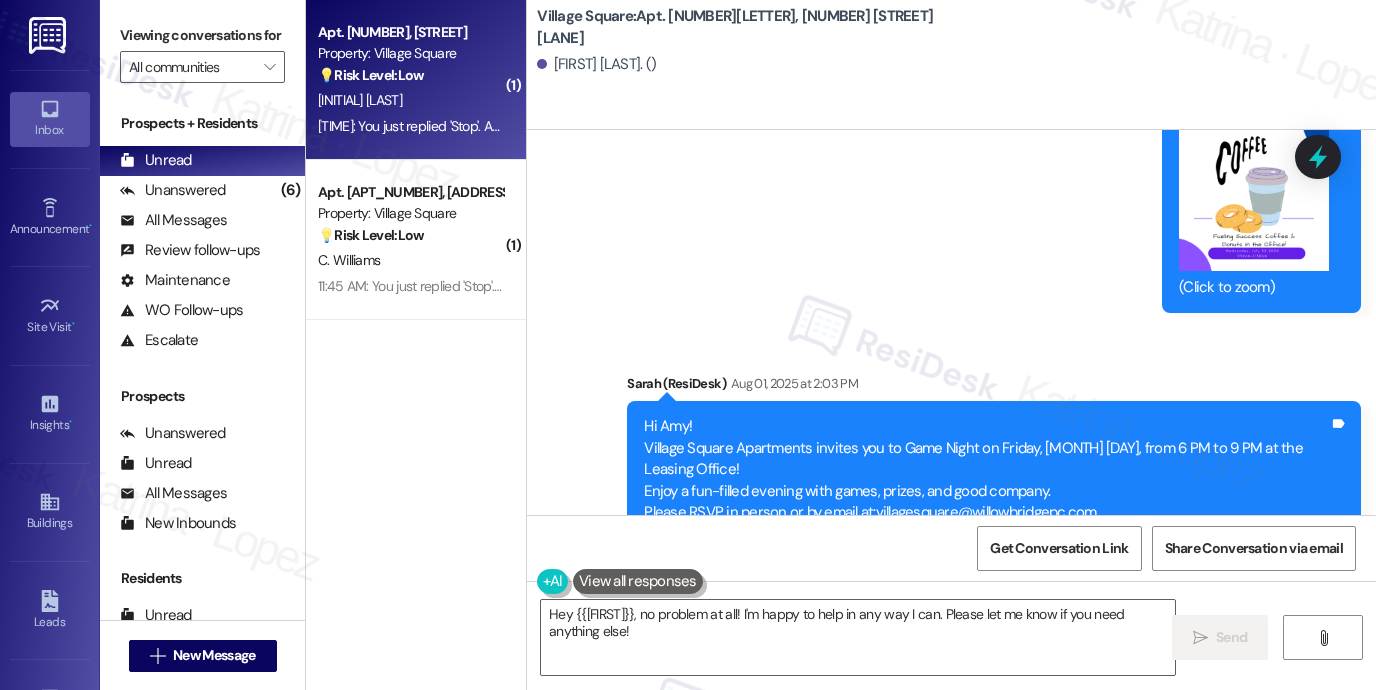 click on "[INITIAL] [LAST]" at bounding box center (410, 100) 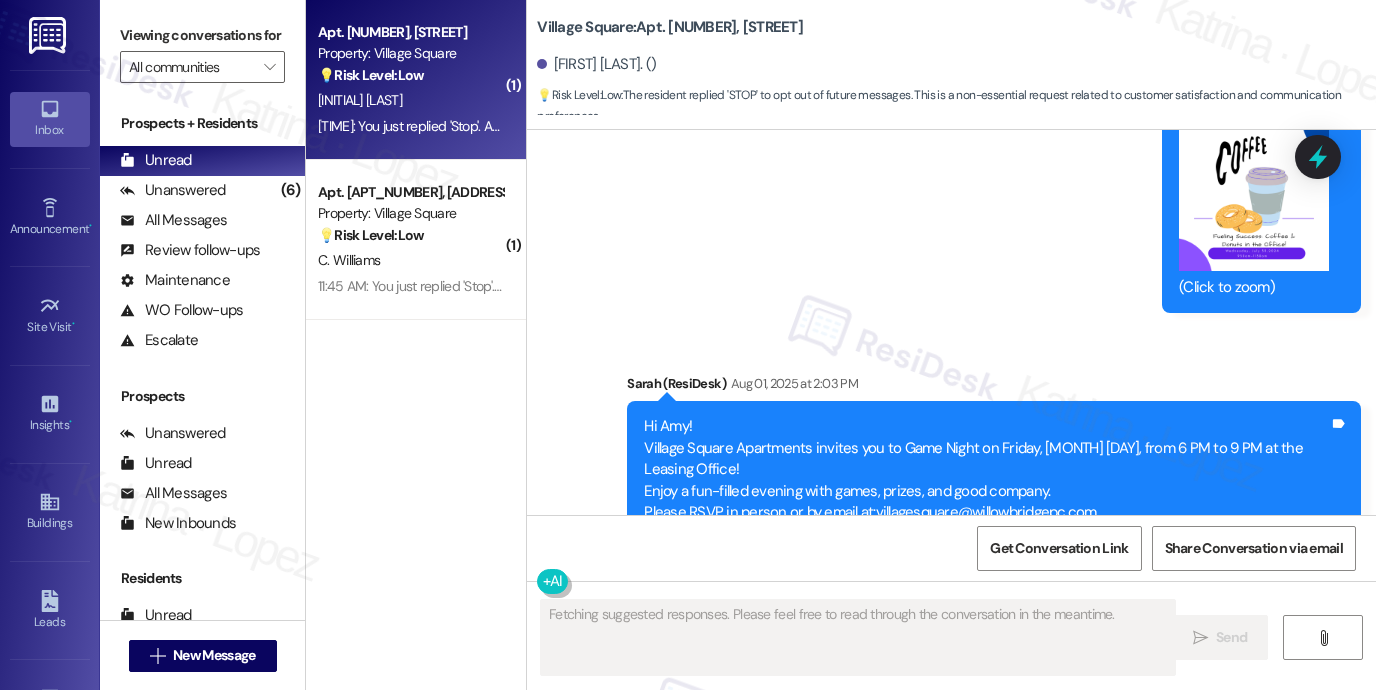 scroll, scrollTop: 274, scrollLeft: 0, axis: vertical 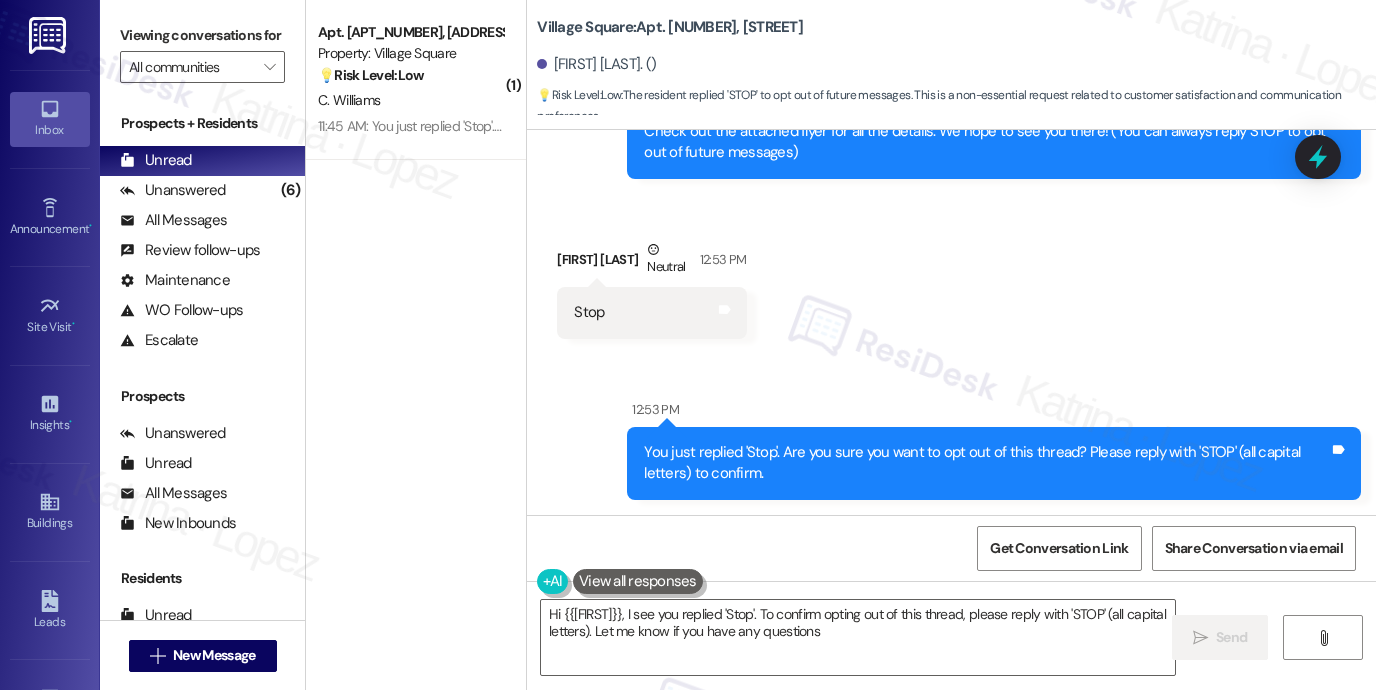 type on "Hi [FIRST], I see you replied 'Stop'. To confirm opting out of this thread, please reply with 'STOP' (all capital letters). Let me know if you have any questions!" 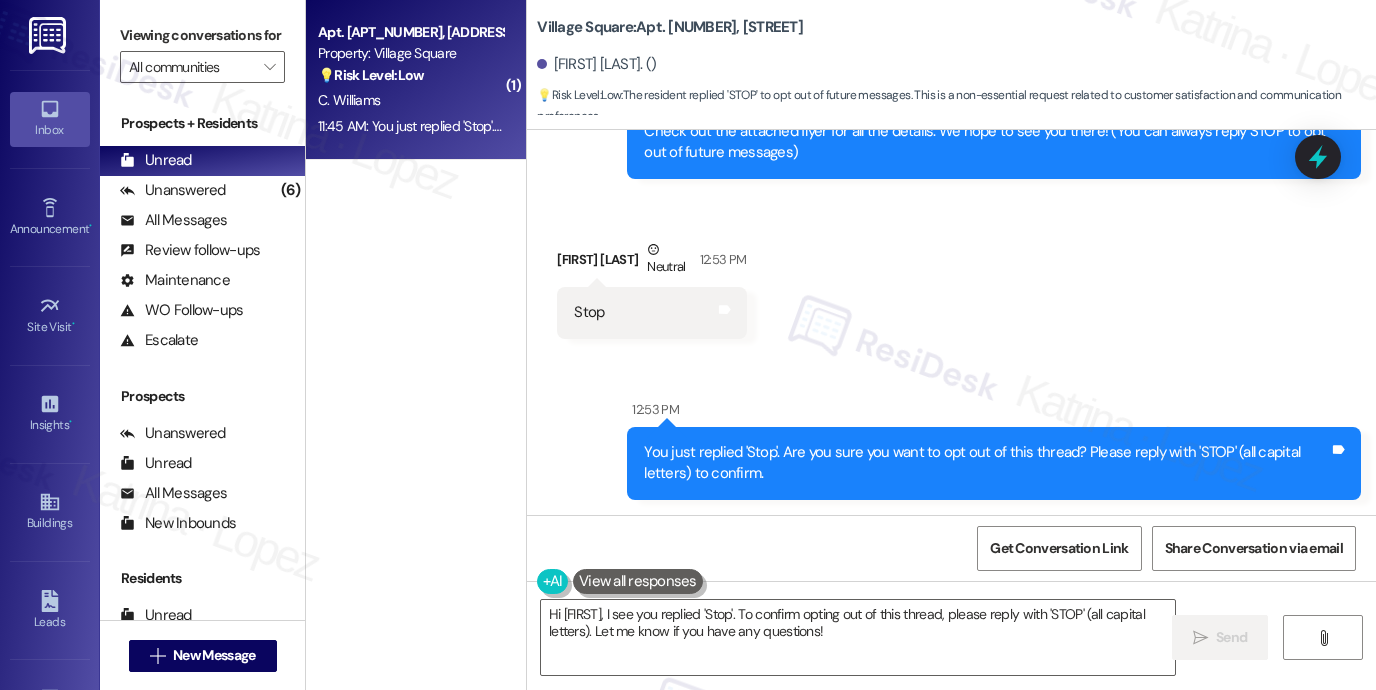 click on "C. Williams" at bounding box center (410, 100) 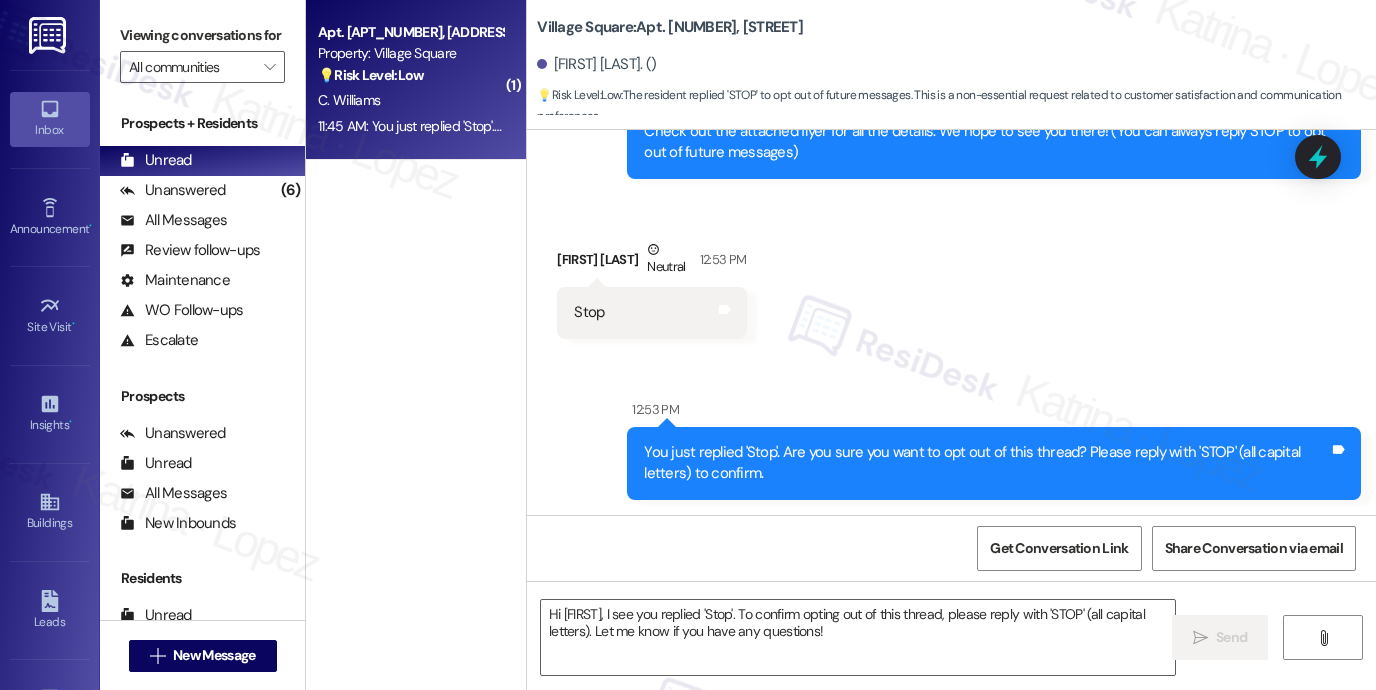 type on "Fetching suggested responses. Please feel free to read through the conversation in the meantime." 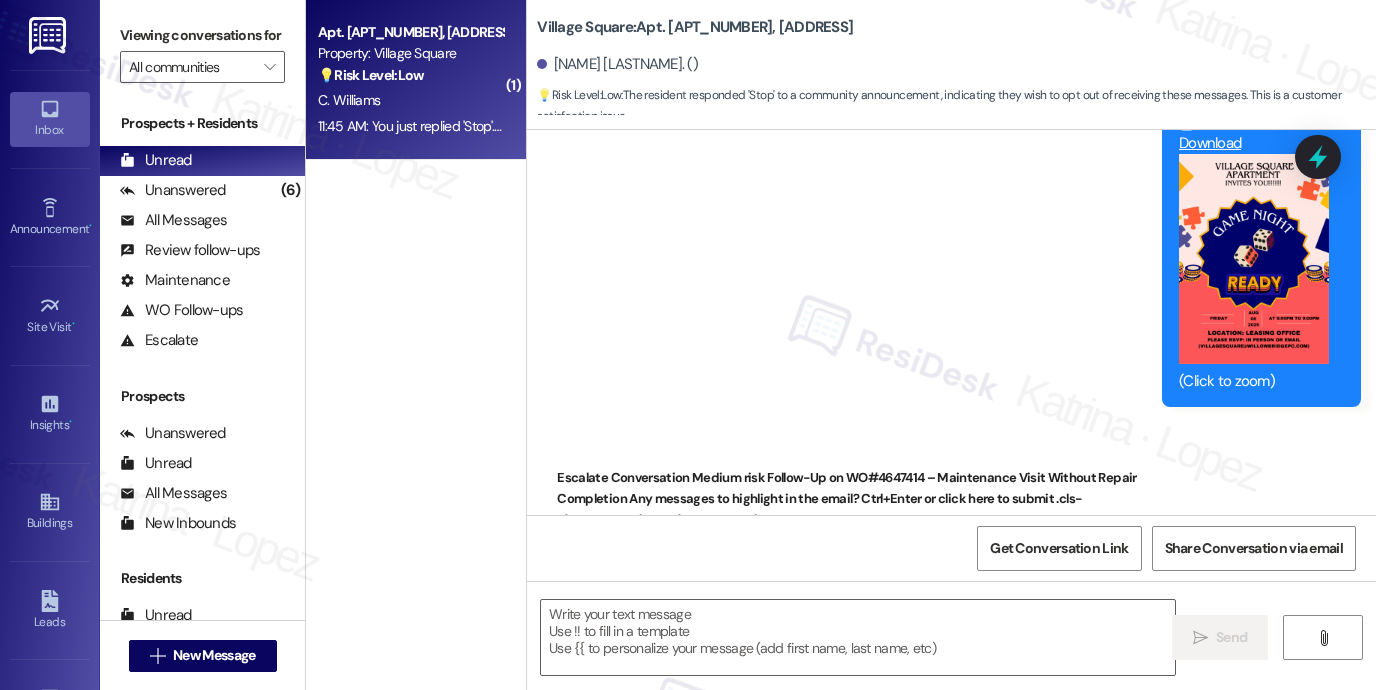 type on "Fetching suggested responses. Please feel free to read through the conversation in the meantime." 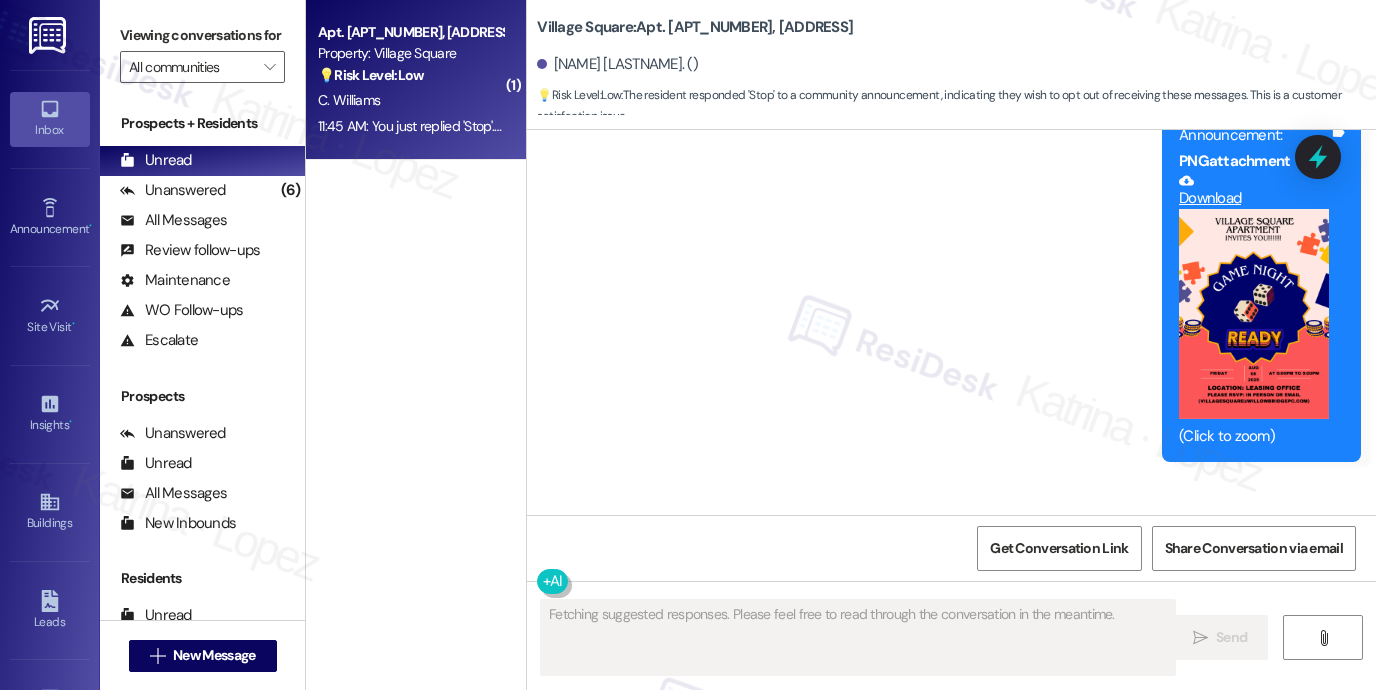 scroll, scrollTop: 7207, scrollLeft: 0, axis: vertical 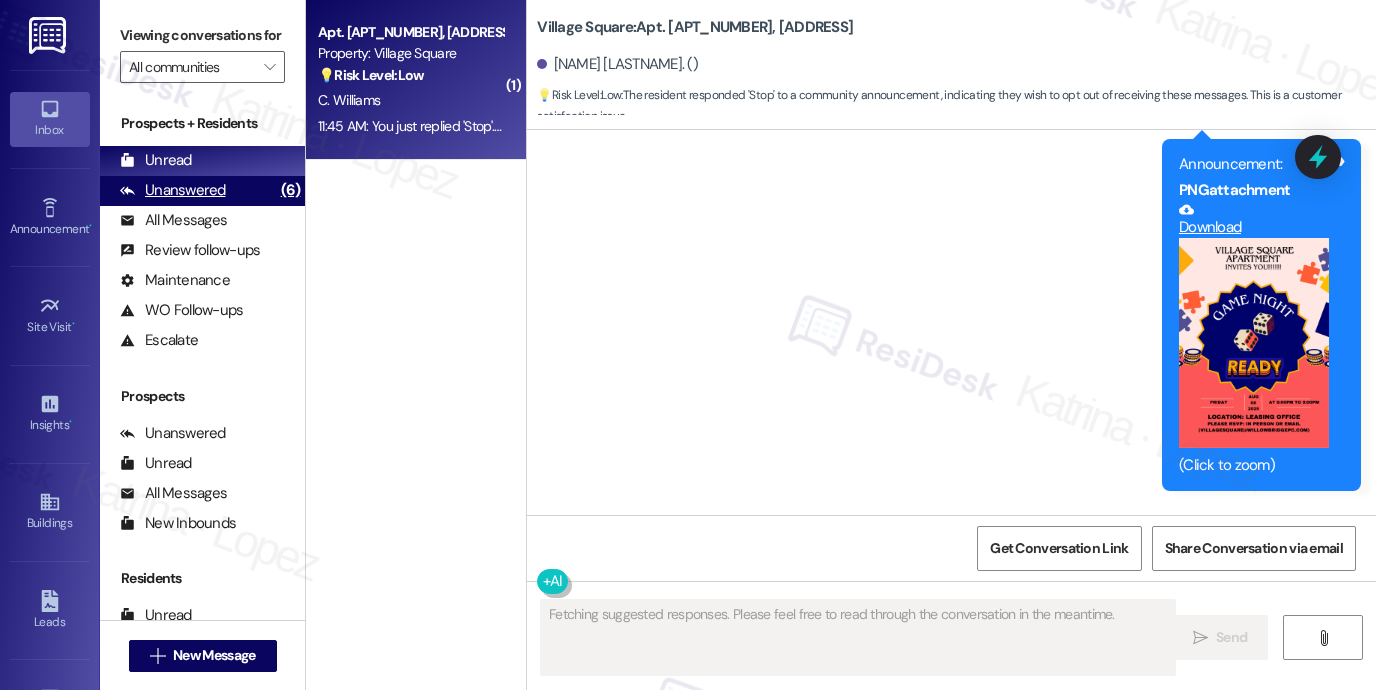 type 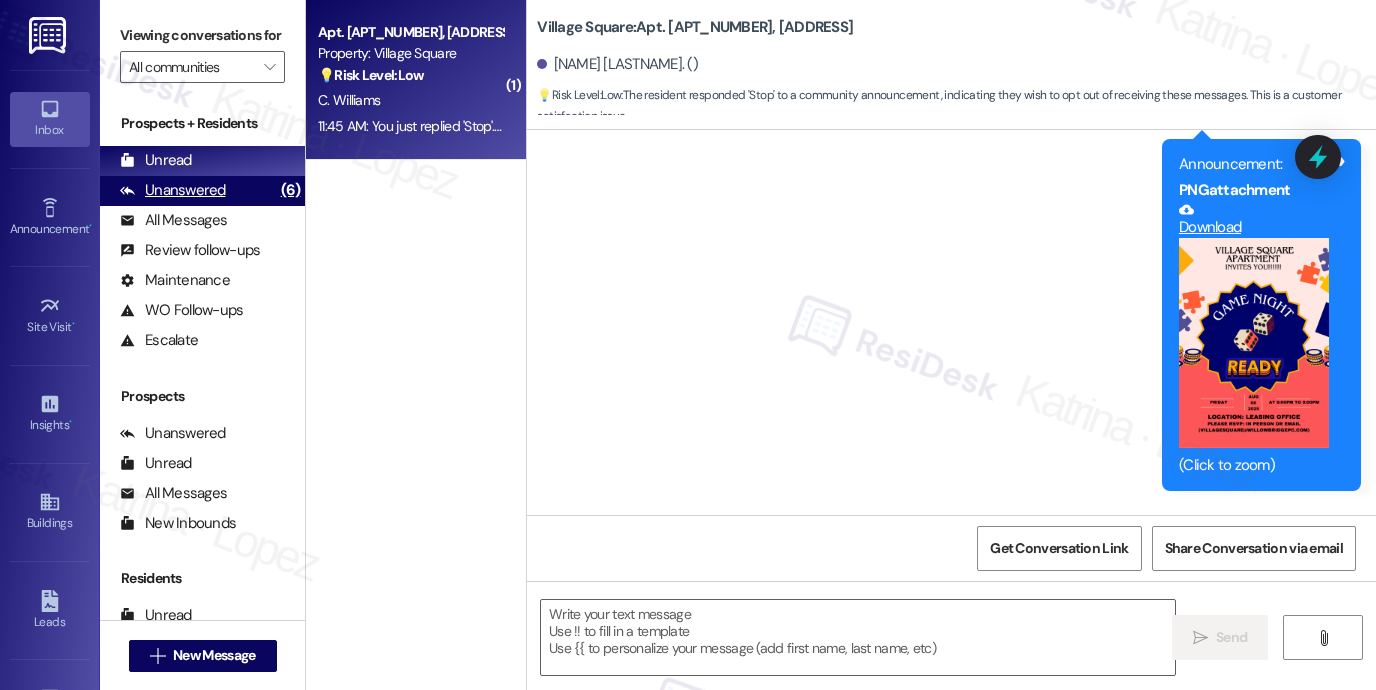 click on "Unanswered (6)" at bounding box center [202, 191] 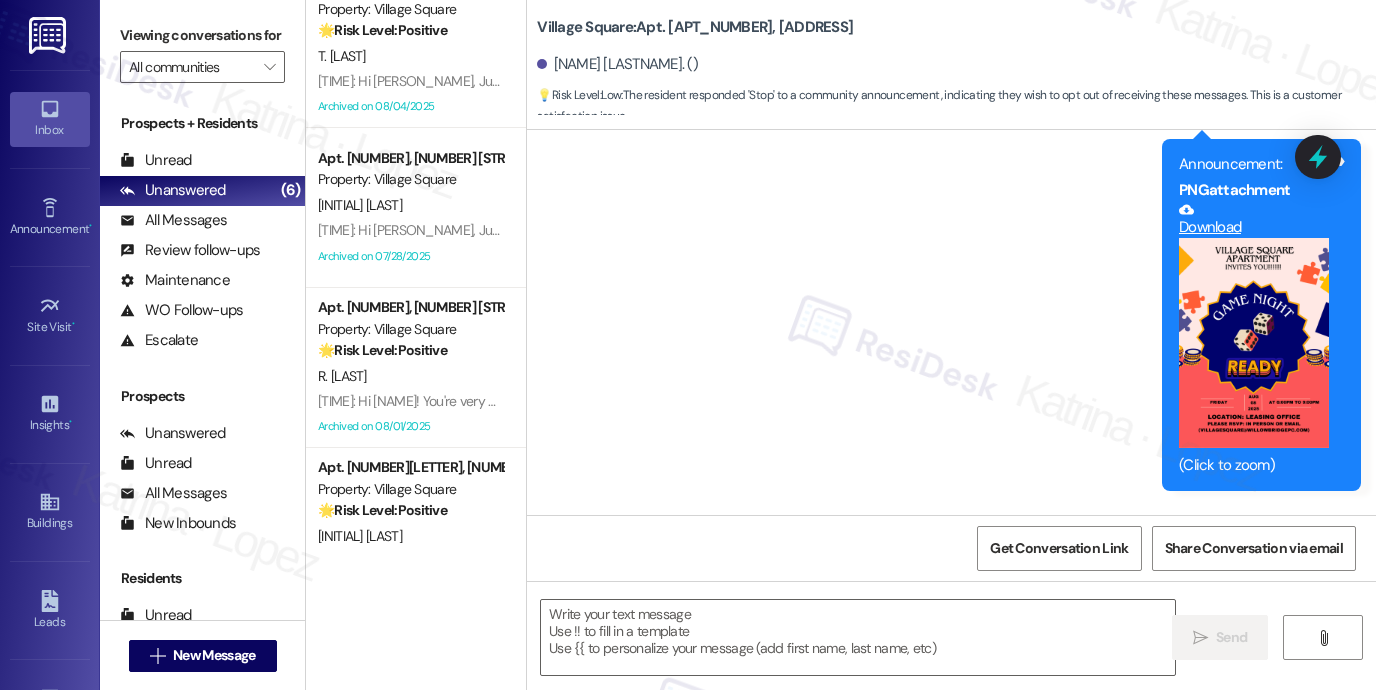 scroll, scrollTop: 0, scrollLeft: 0, axis: both 